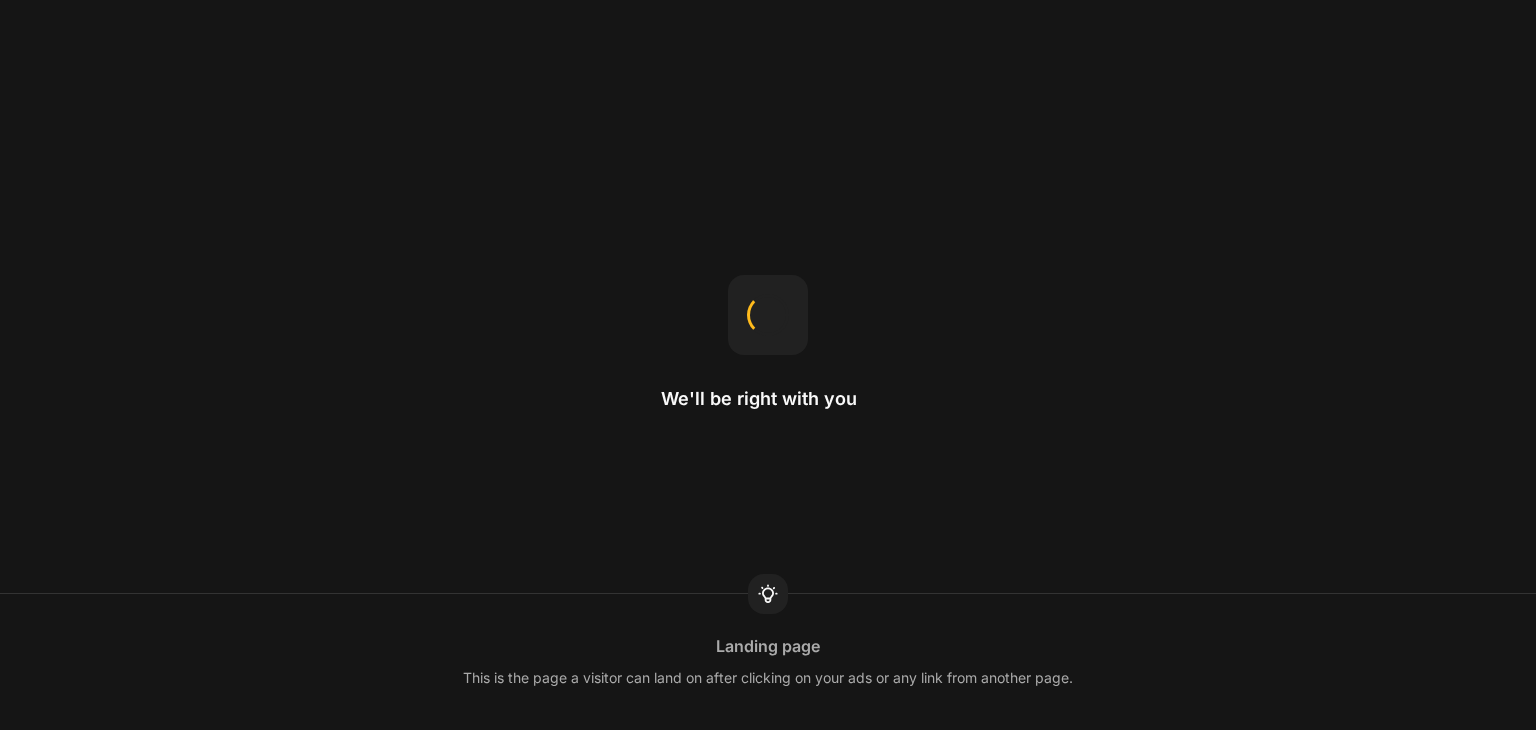 scroll, scrollTop: 0, scrollLeft: 0, axis: both 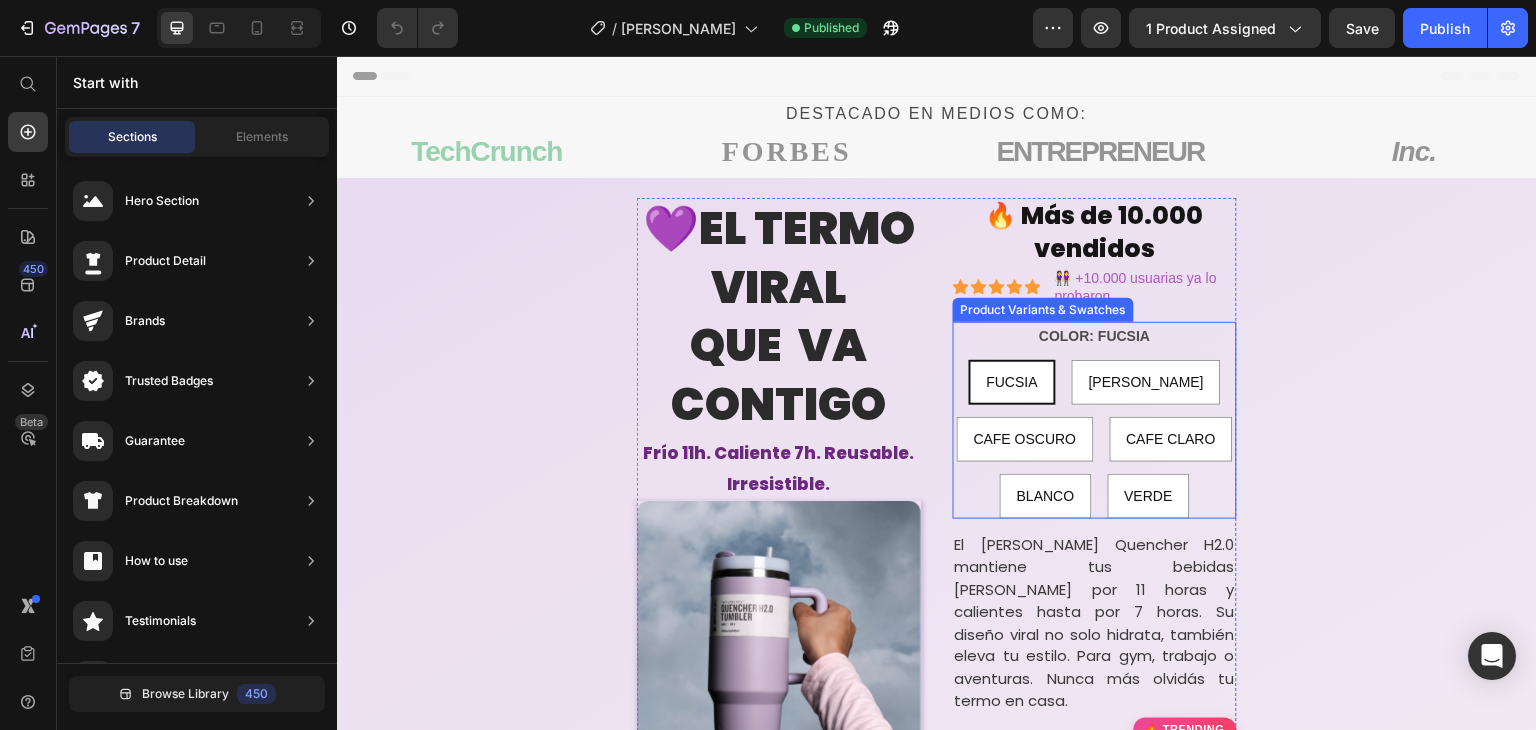 click on "FUCSIA" at bounding box center [1012, 382] 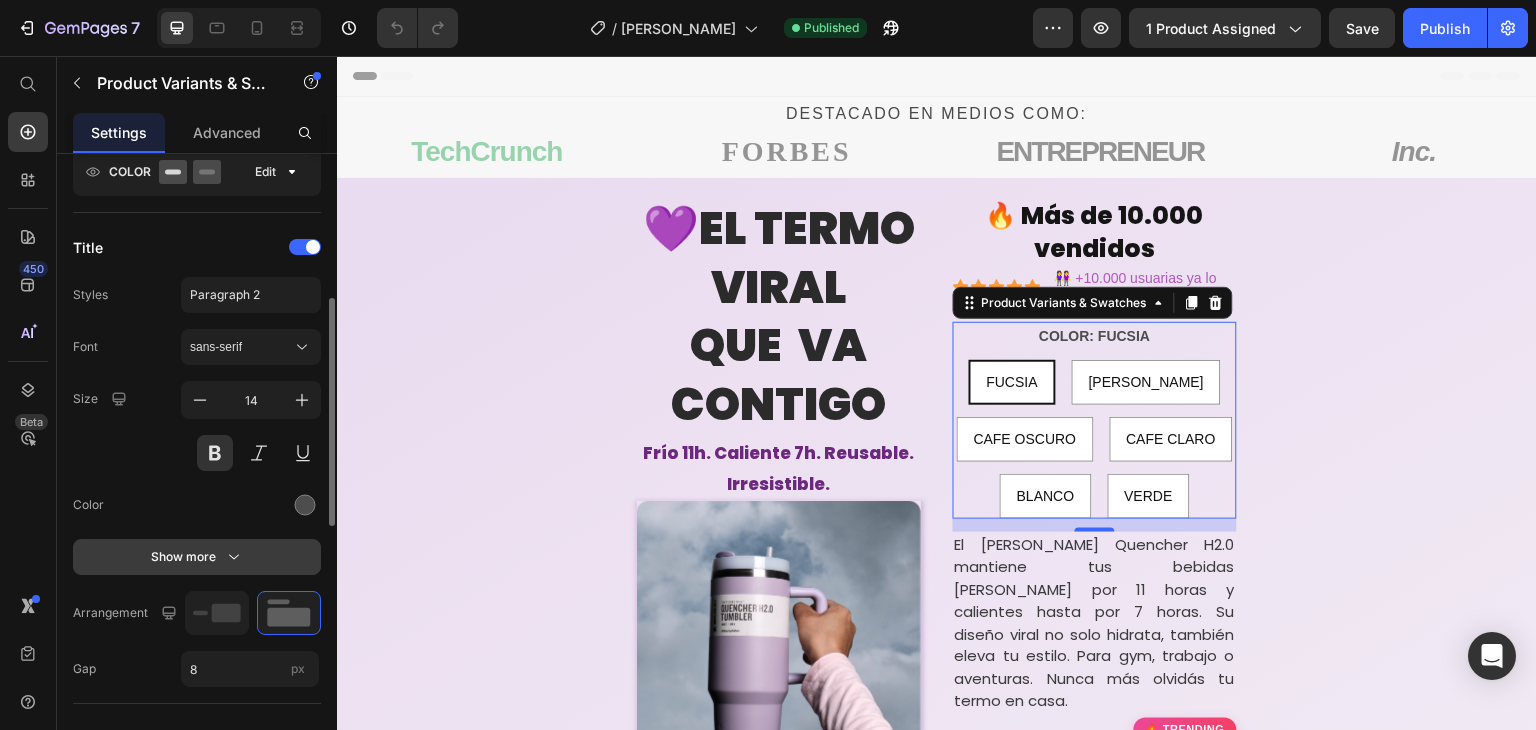 scroll, scrollTop: 500, scrollLeft: 0, axis: vertical 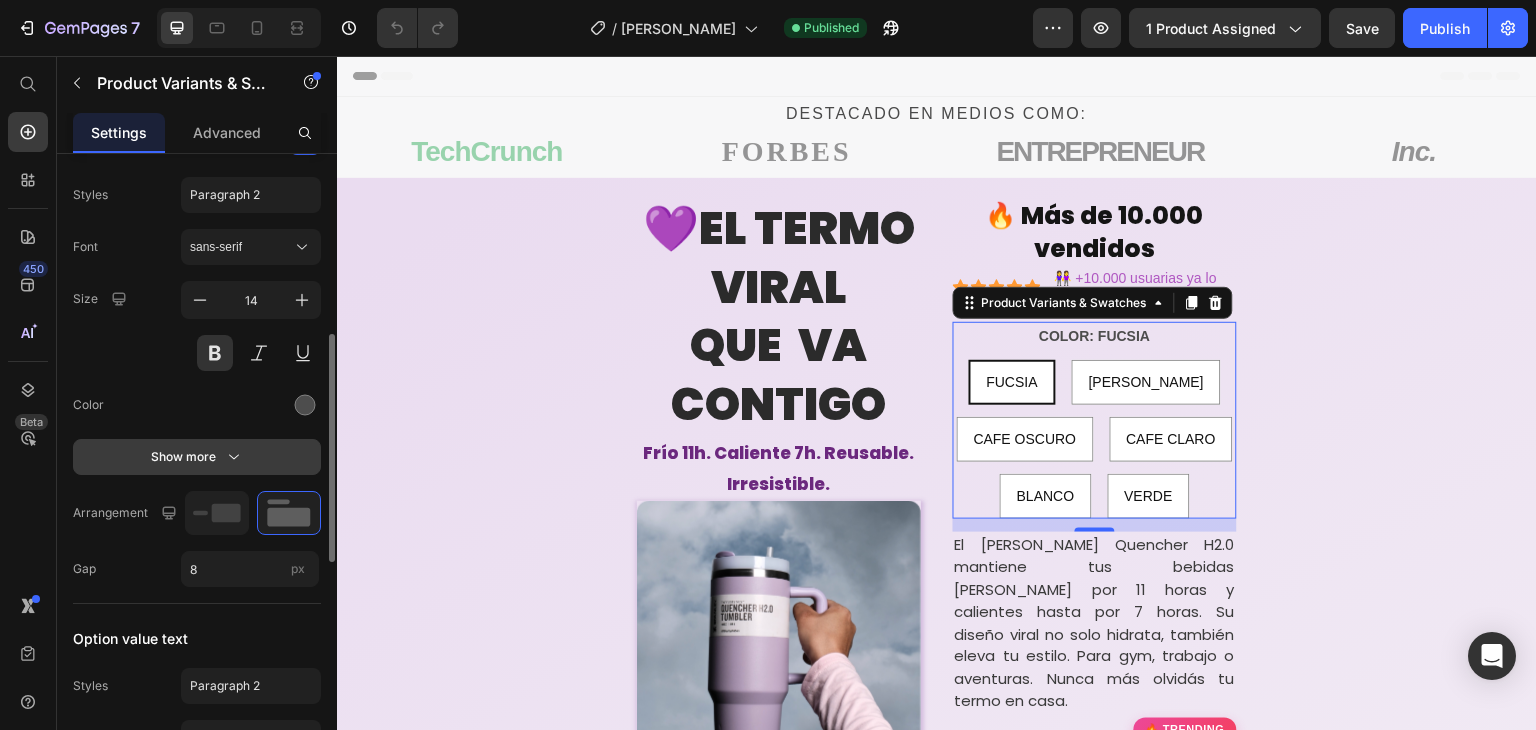 click 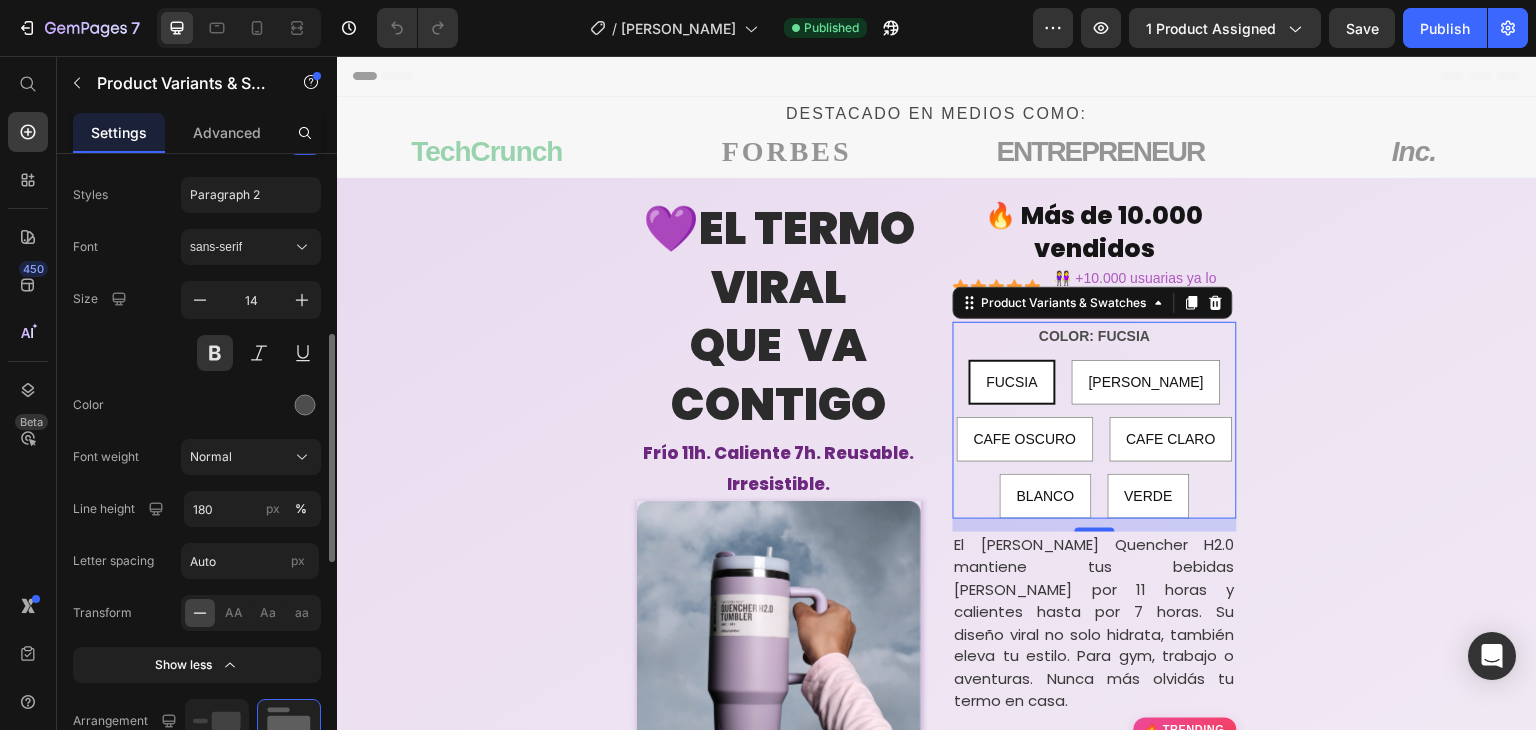scroll, scrollTop: 700, scrollLeft: 0, axis: vertical 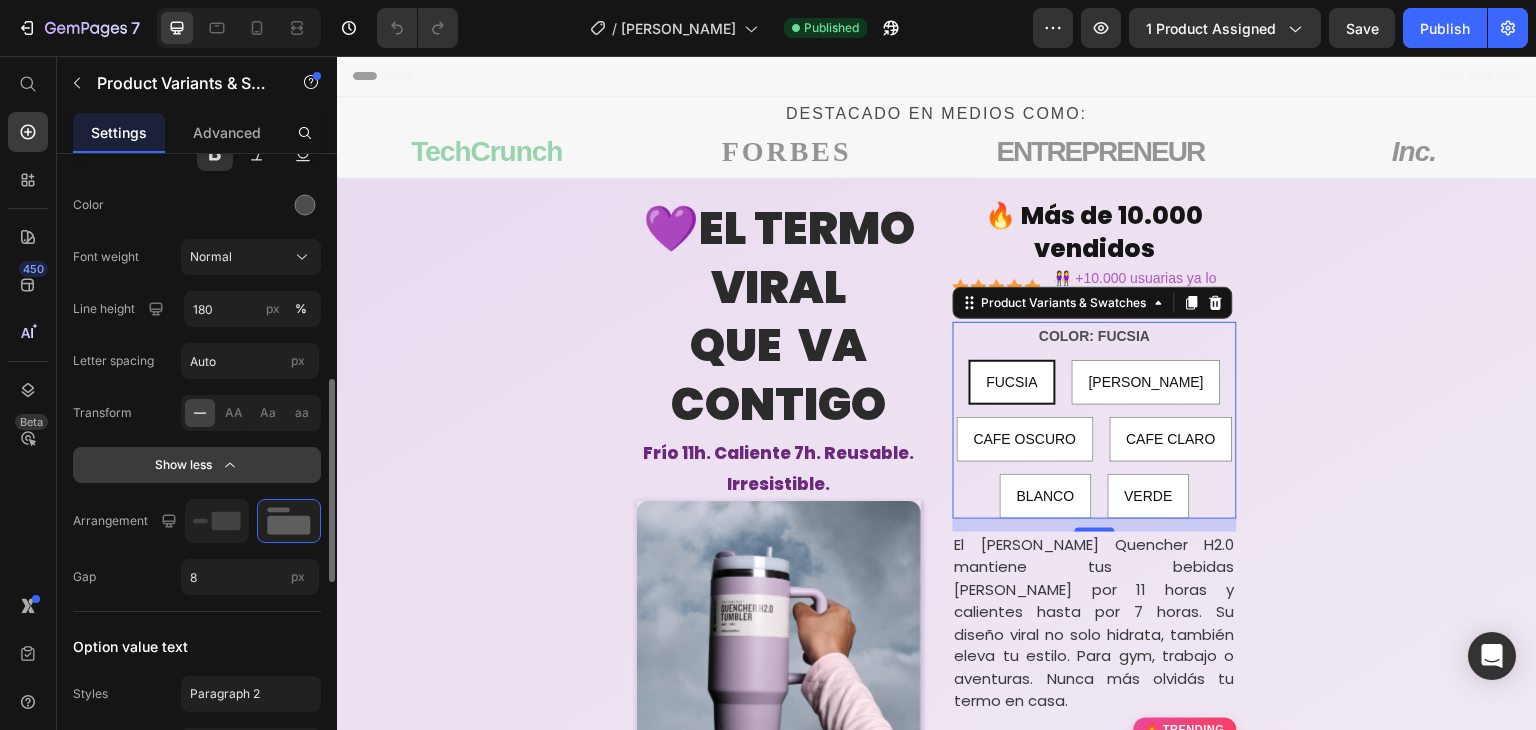click 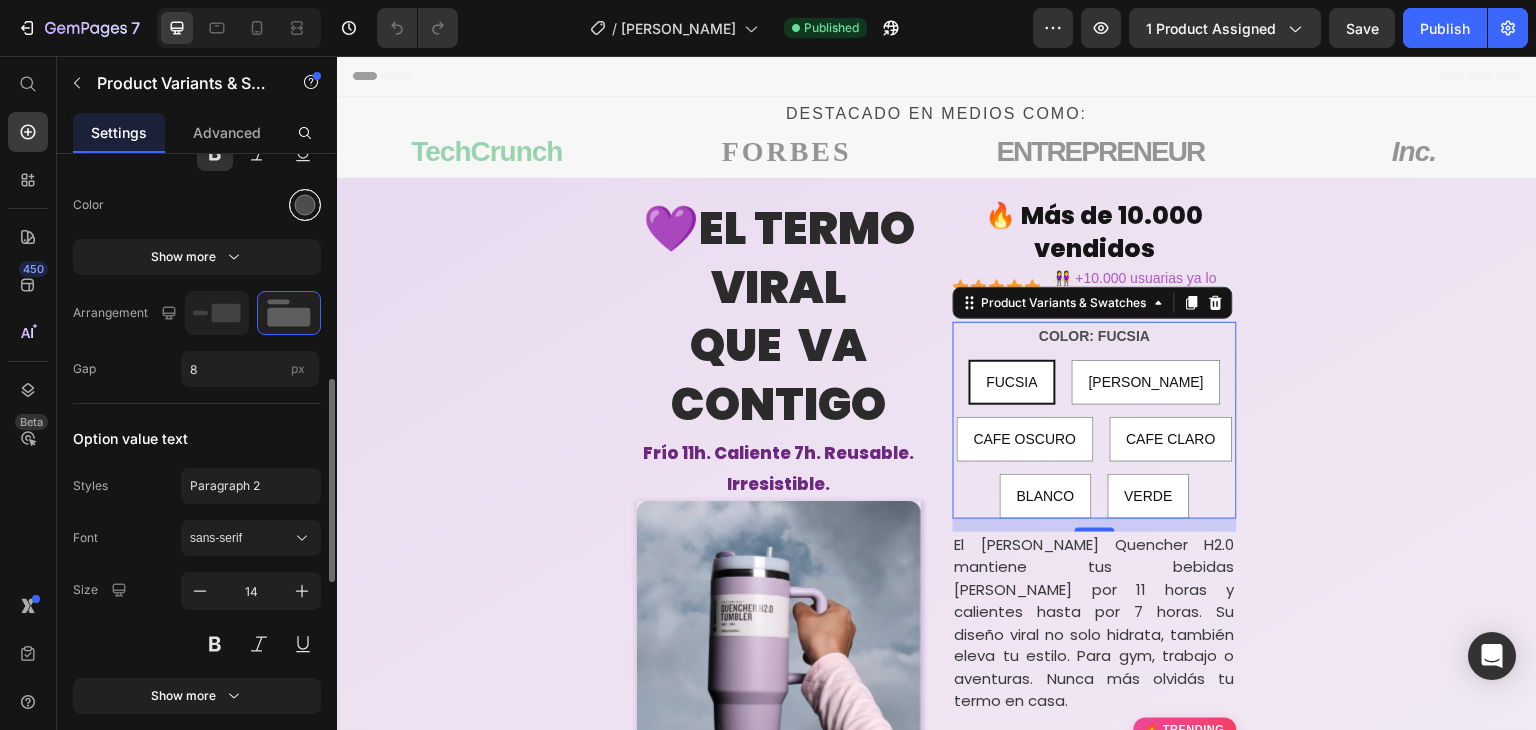 click at bounding box center (305, 205) 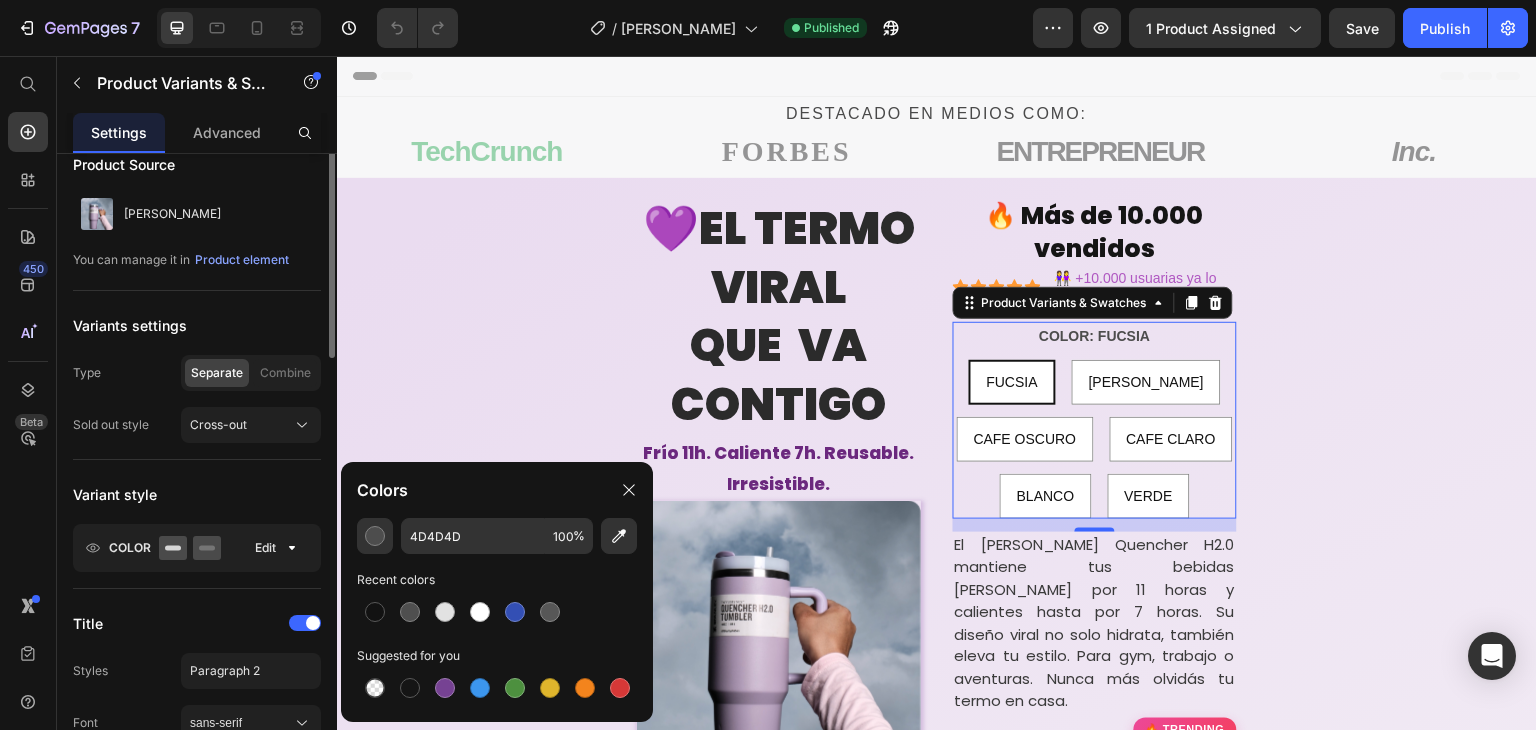 scroll, scrollTop: 0, scrollLeft: 0, axis: both 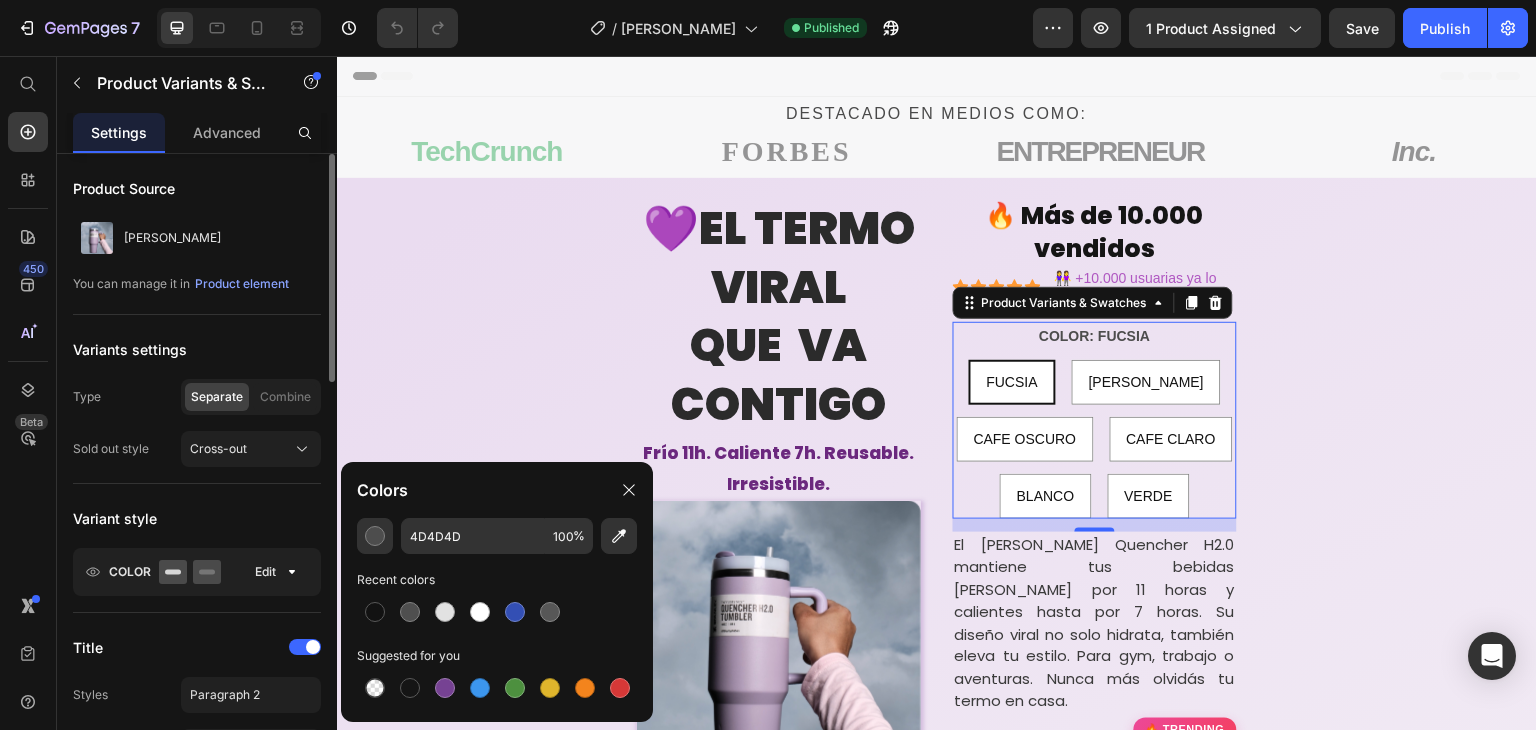 click on "Product Source [PERSON_NAME]  You can manage it in   Product element  Variants settings Type Separate Combine Sold out style Cross-out Variant style COLOR Edit Title Styles Paragraph 2 Font sans-serif Size 14 Color Show more Arrangement Gap 8 px Option value text Styles Paragraph 2 Font sans-serif Size 14 Show more Pre-selected option Show more Size Full width Spacing 24 px Align" at bounding box center (197, 984) 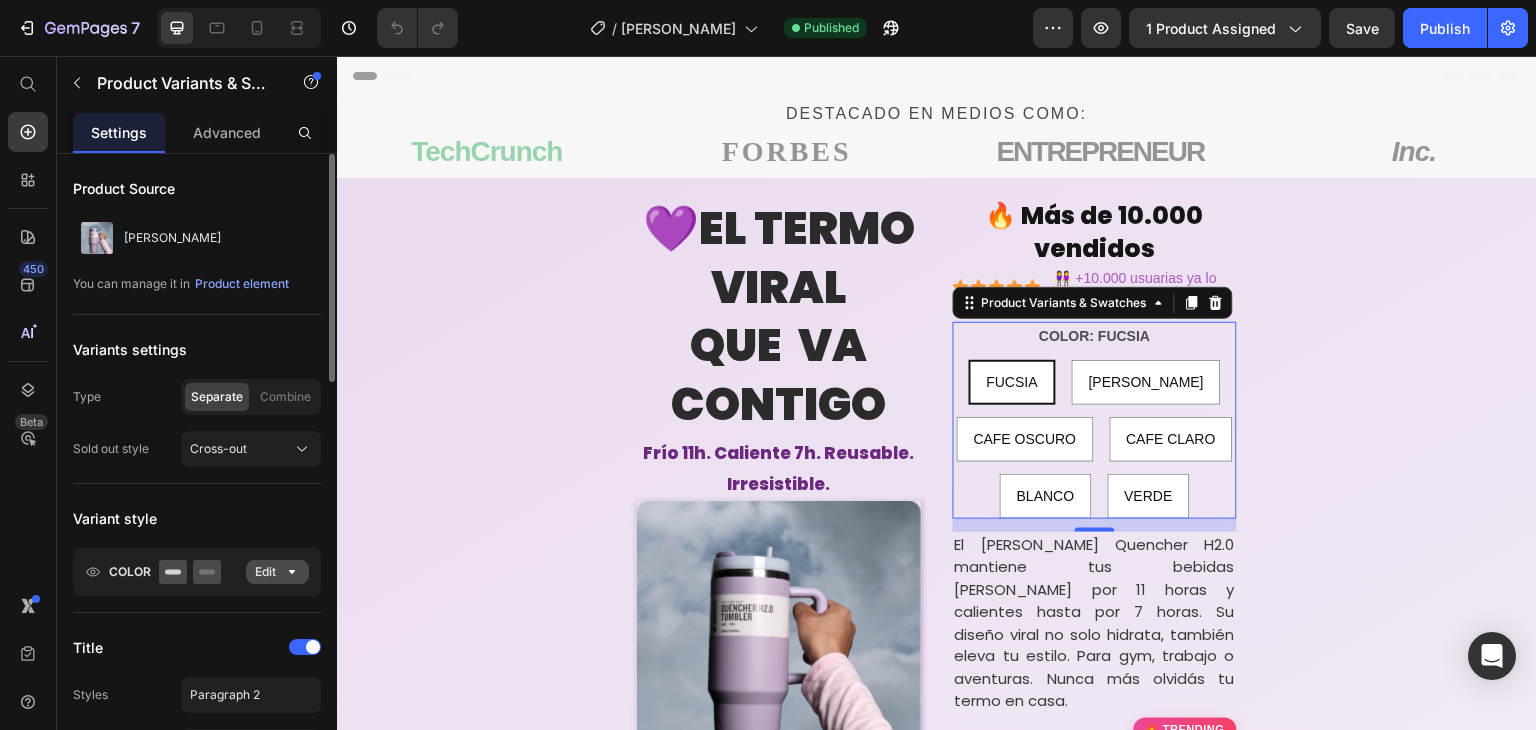 click on "Edit" at bounding box center (277, 572) 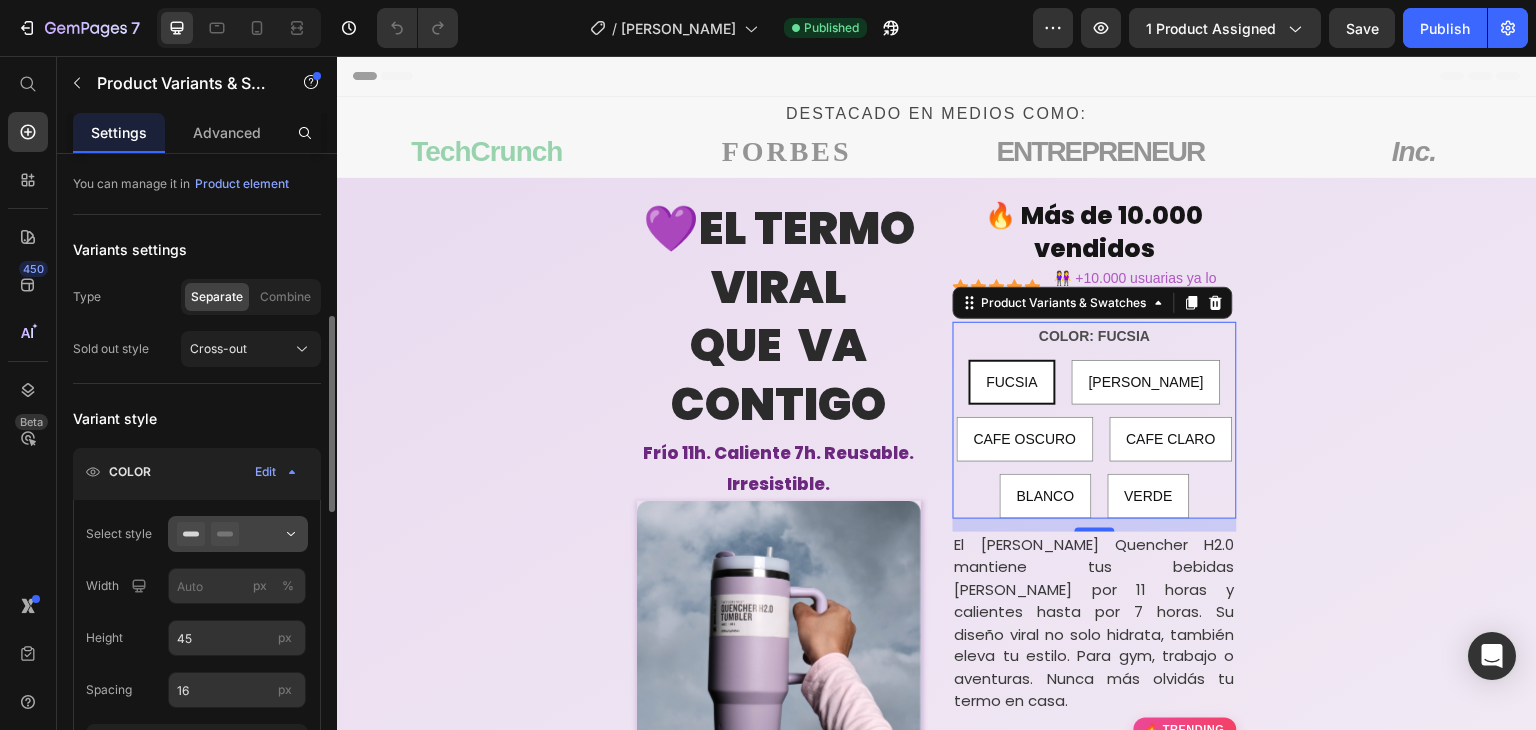 scroll, scrollTop: 200, scrollLeft: 0, axis: vertical 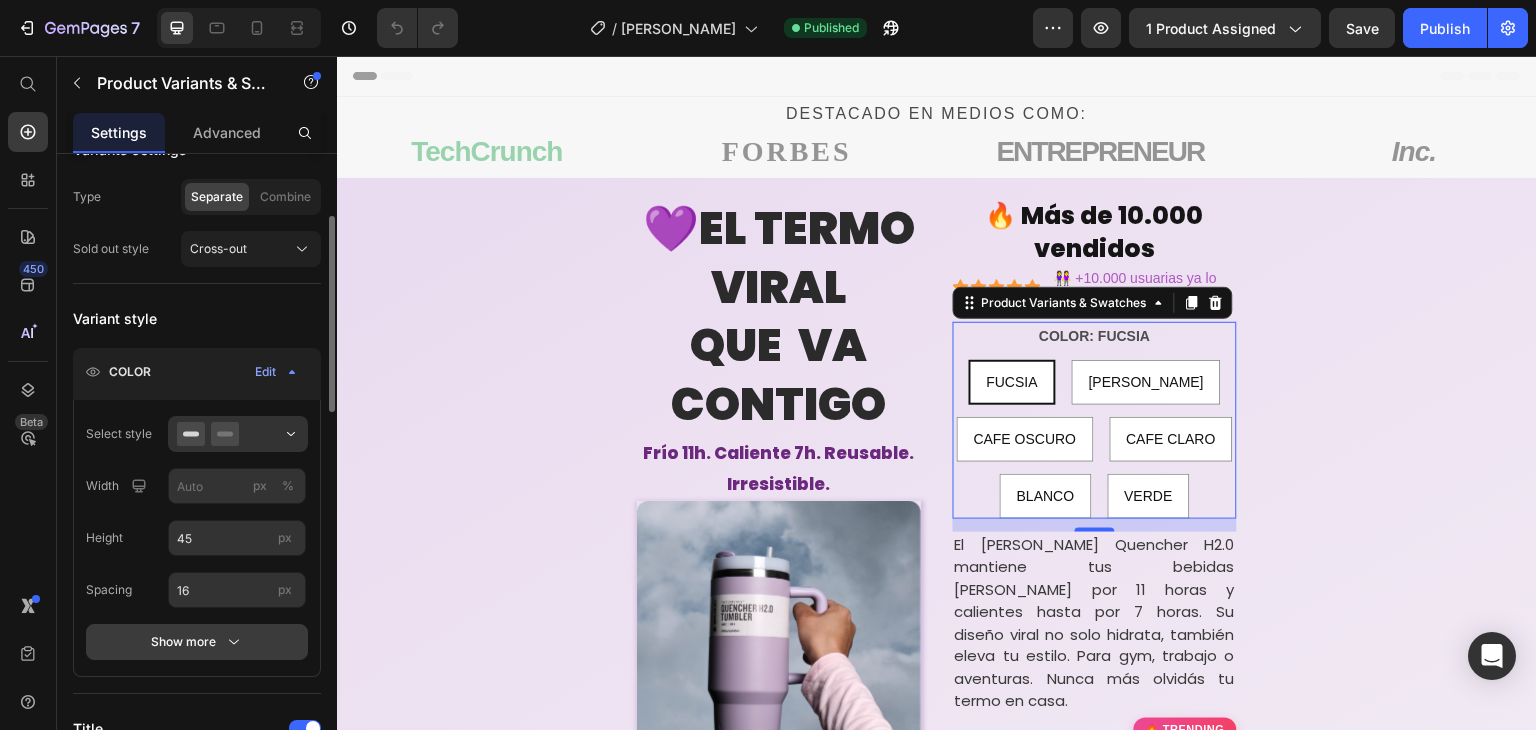 click on "Show more" at bounding box center [197, 642] 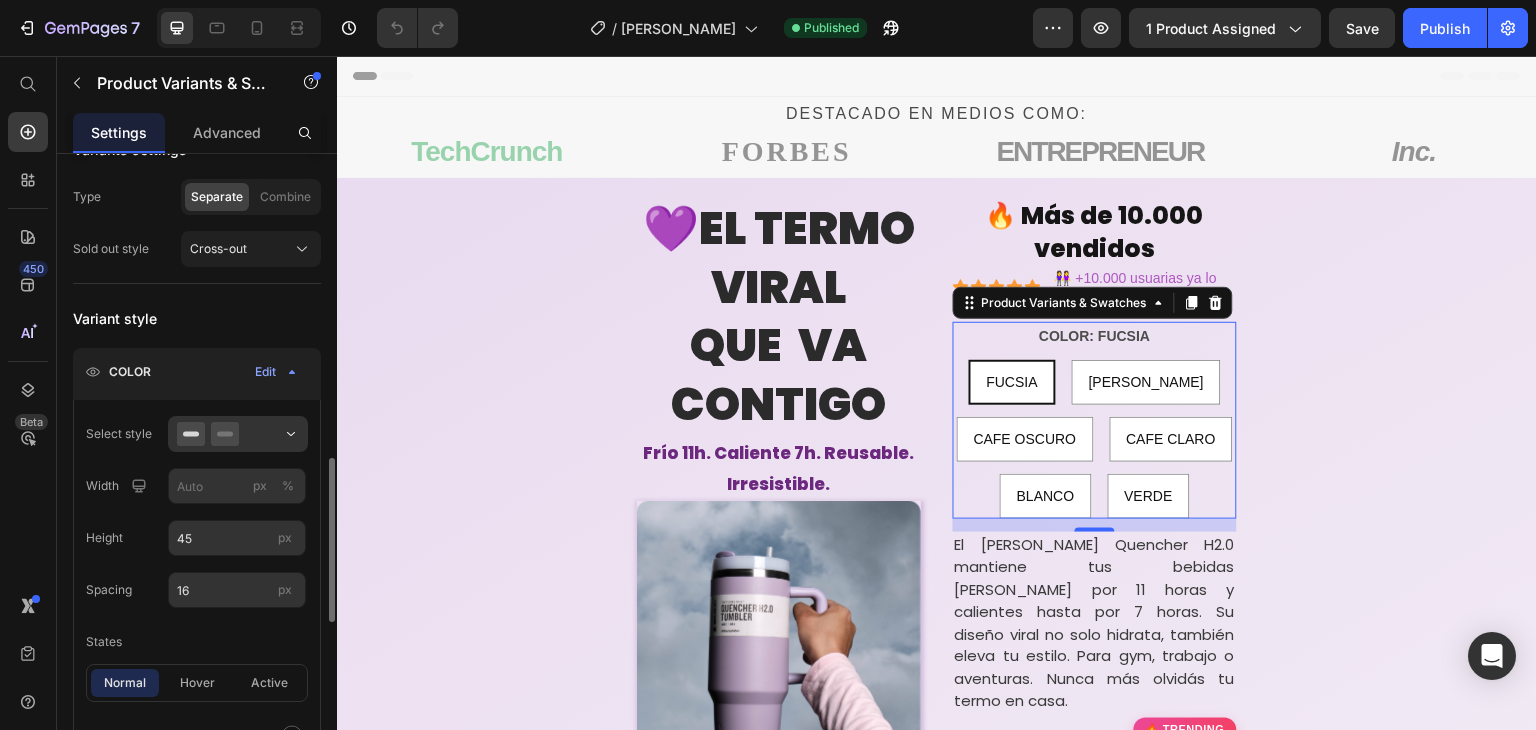 scroll, scrollTop: 400, scrollLeft: 0, axis: vertical 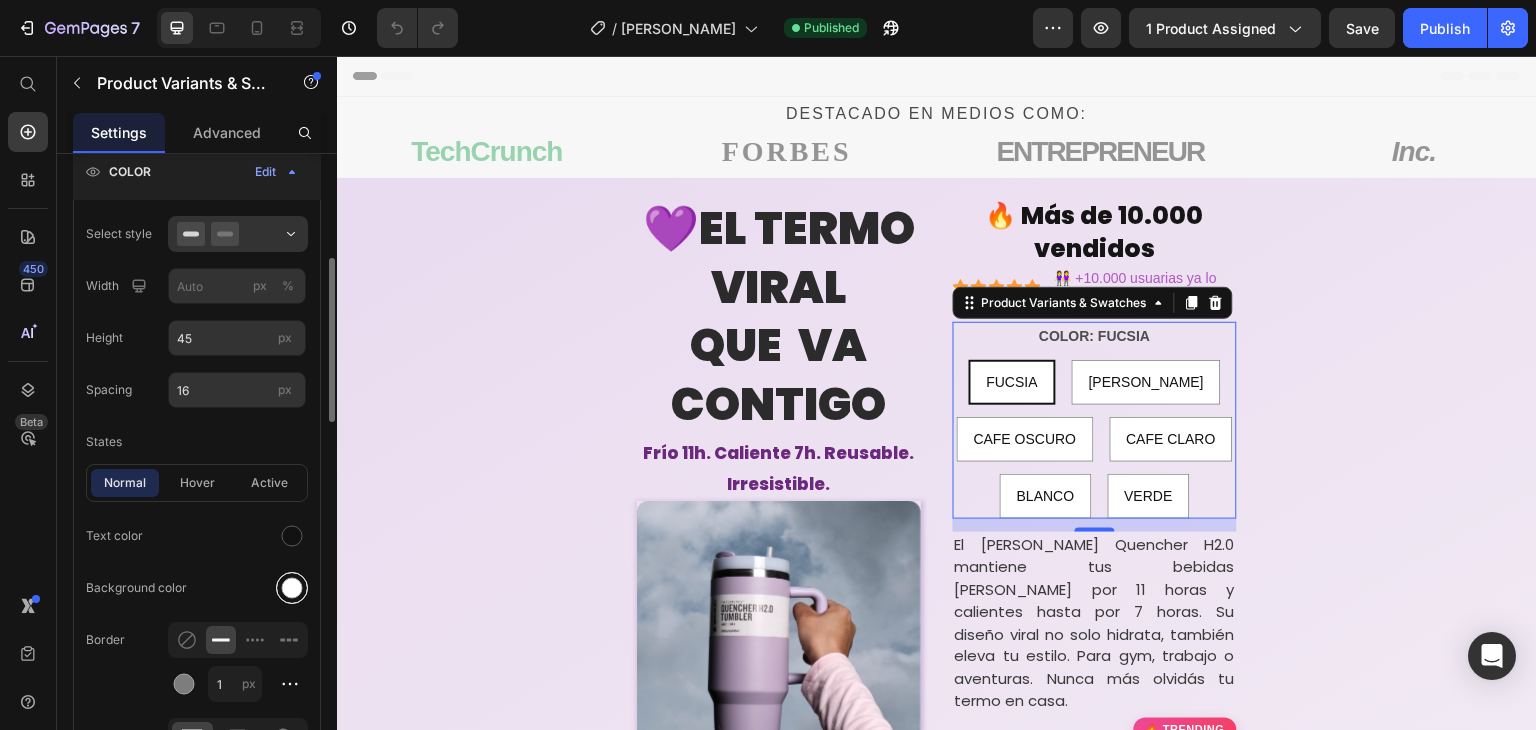 click at bounding box center [292, 588] 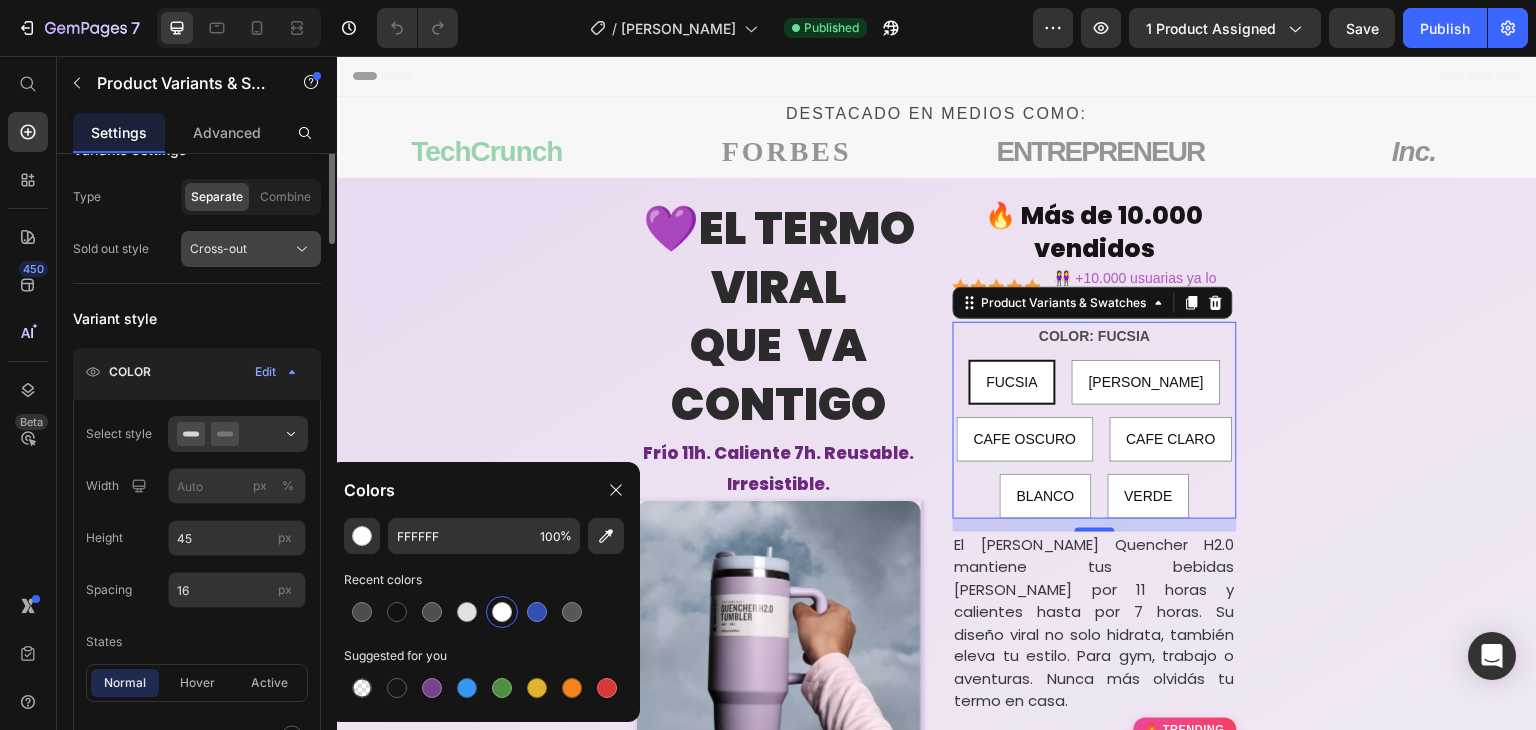 scroll, scrollTop: 100, scrollLeft: 0, axis: vertical 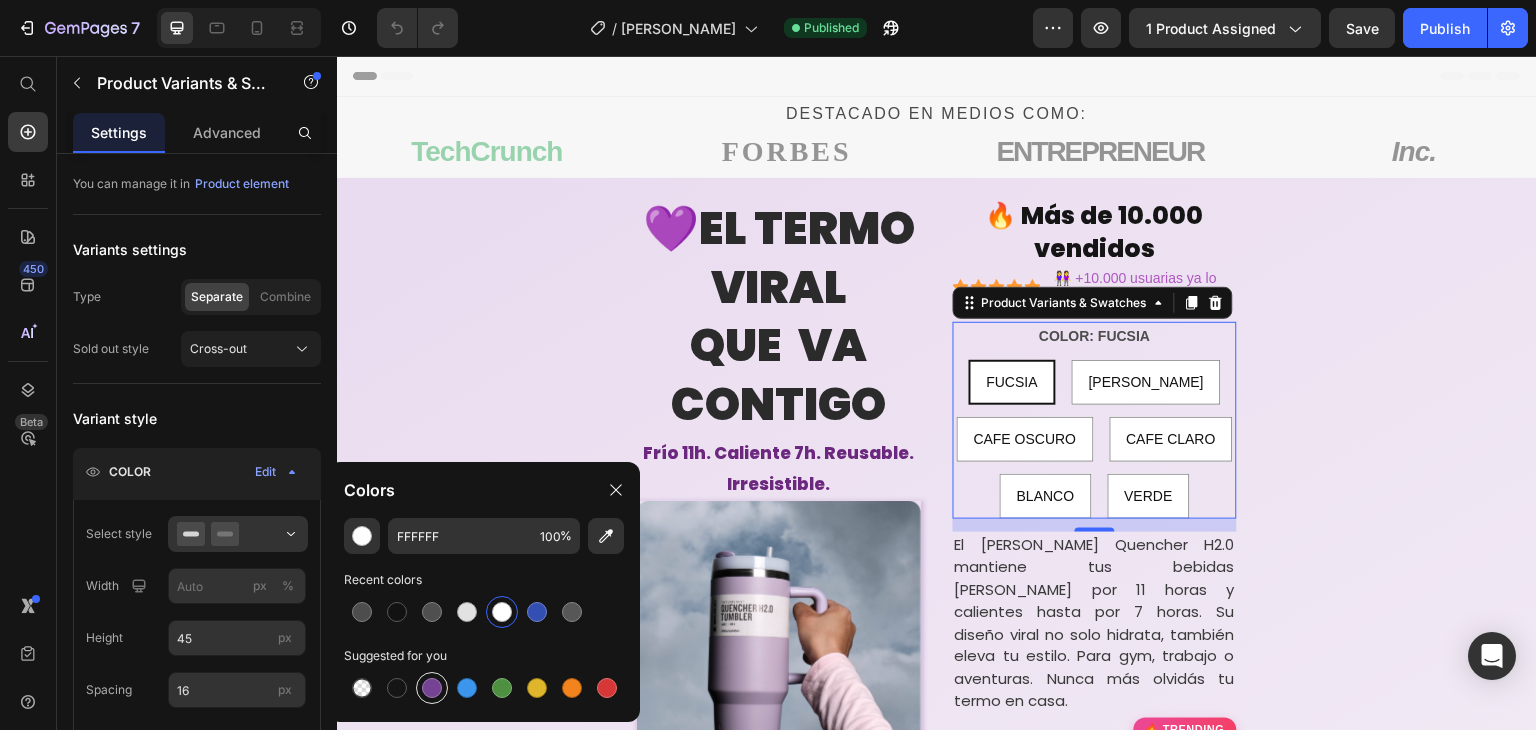 click at bounding box center (432, 688) 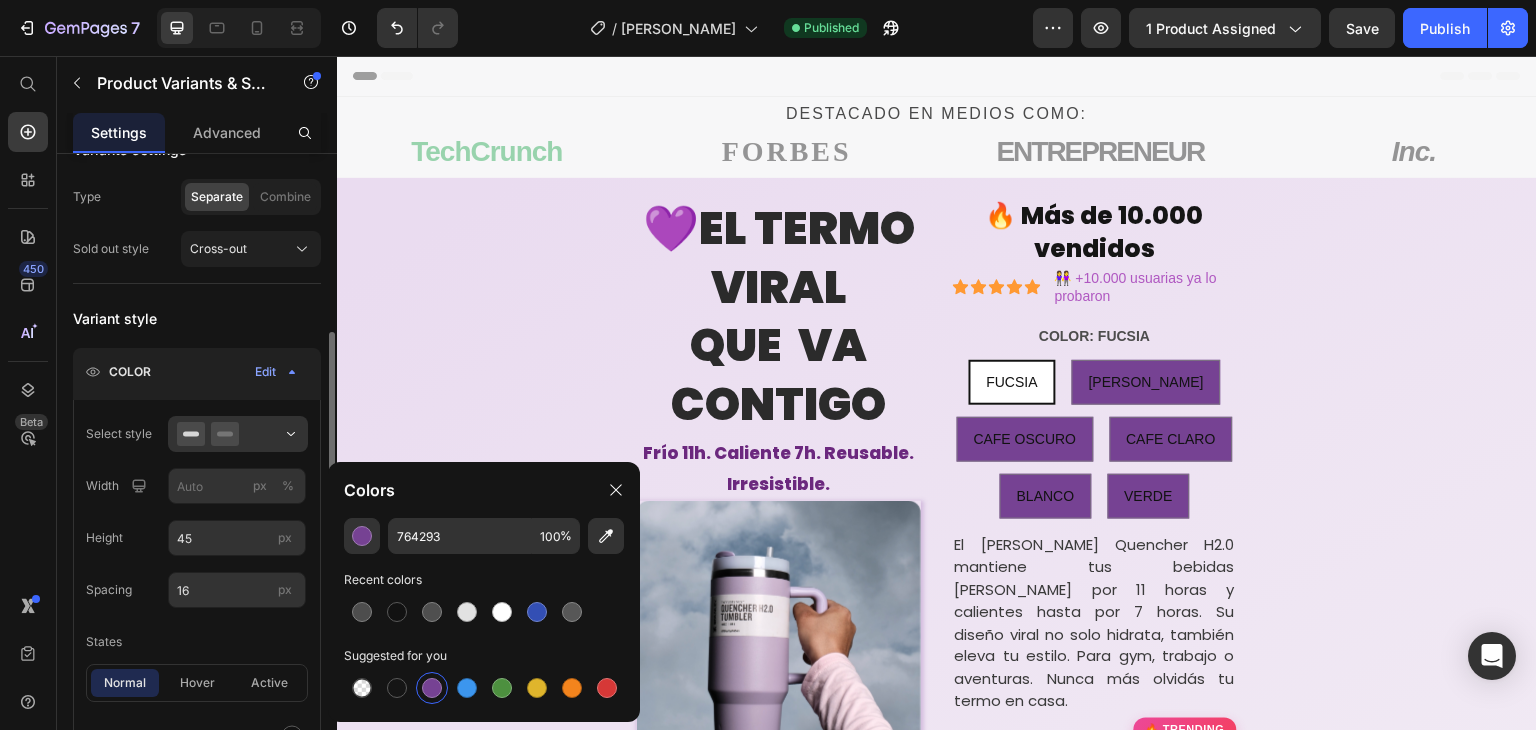 scroll, scrollTop: 300, scrollLeft: 0, axis: vertical 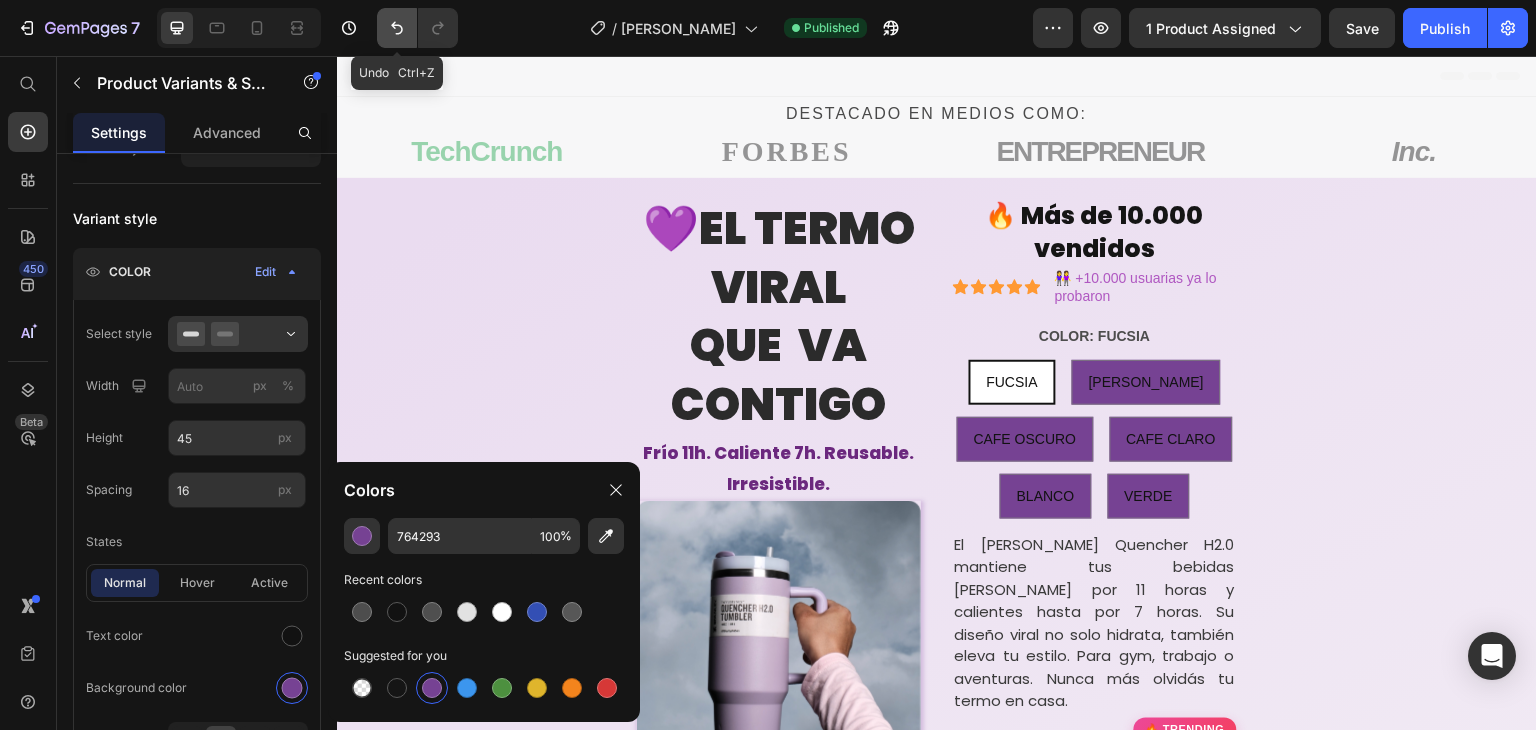 click 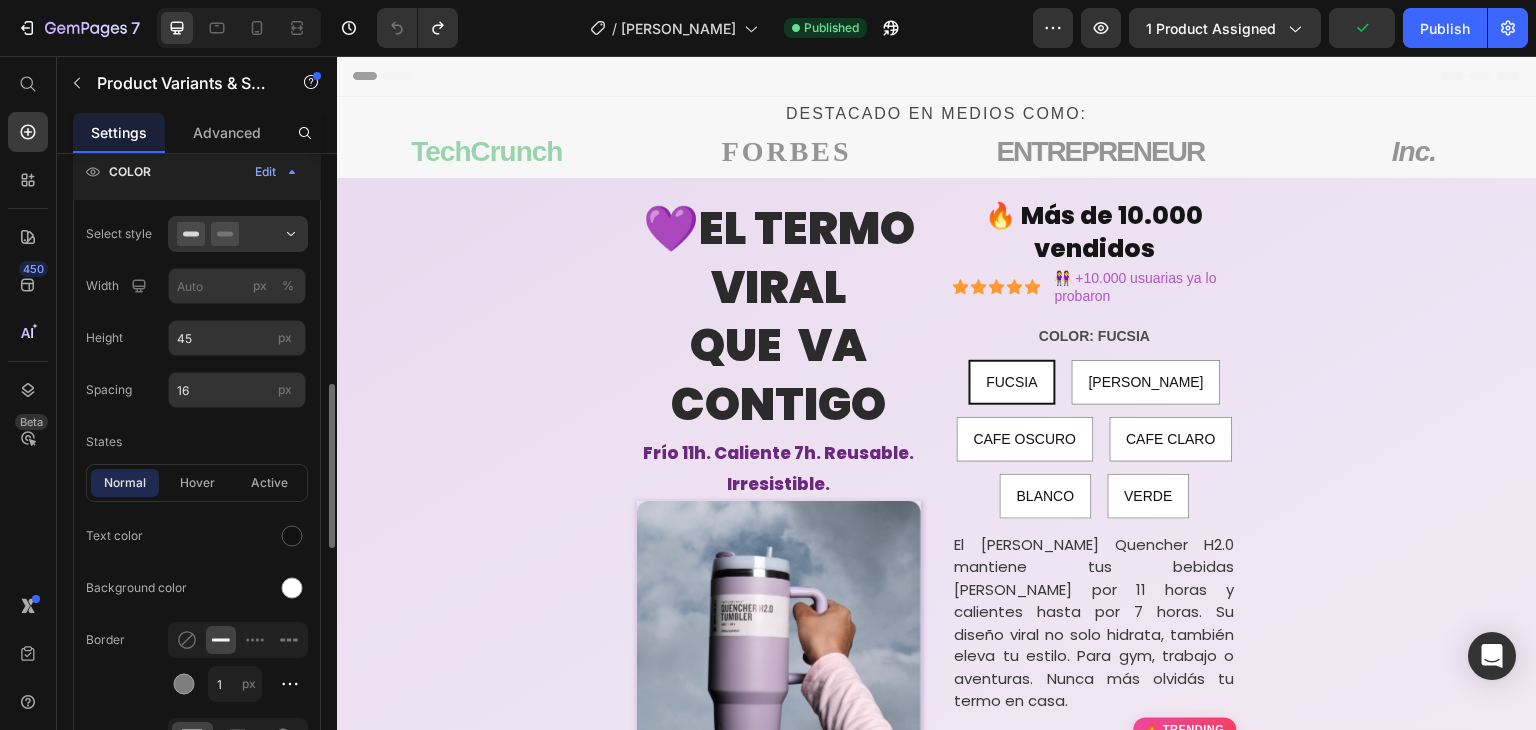 scroll, scrollTop: 500, scrollLeft: 0, axis: vertical 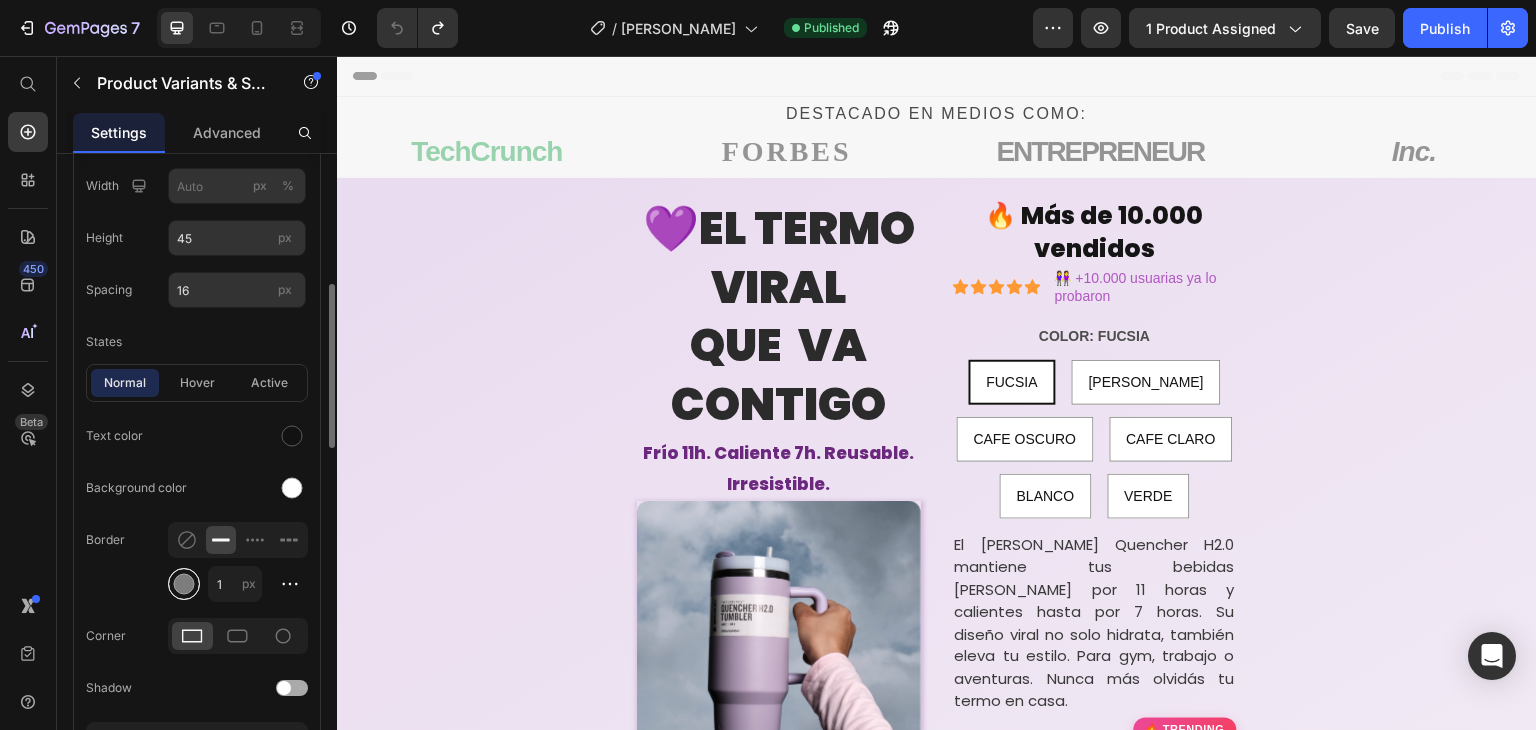 click at bounding box center (184, 584) 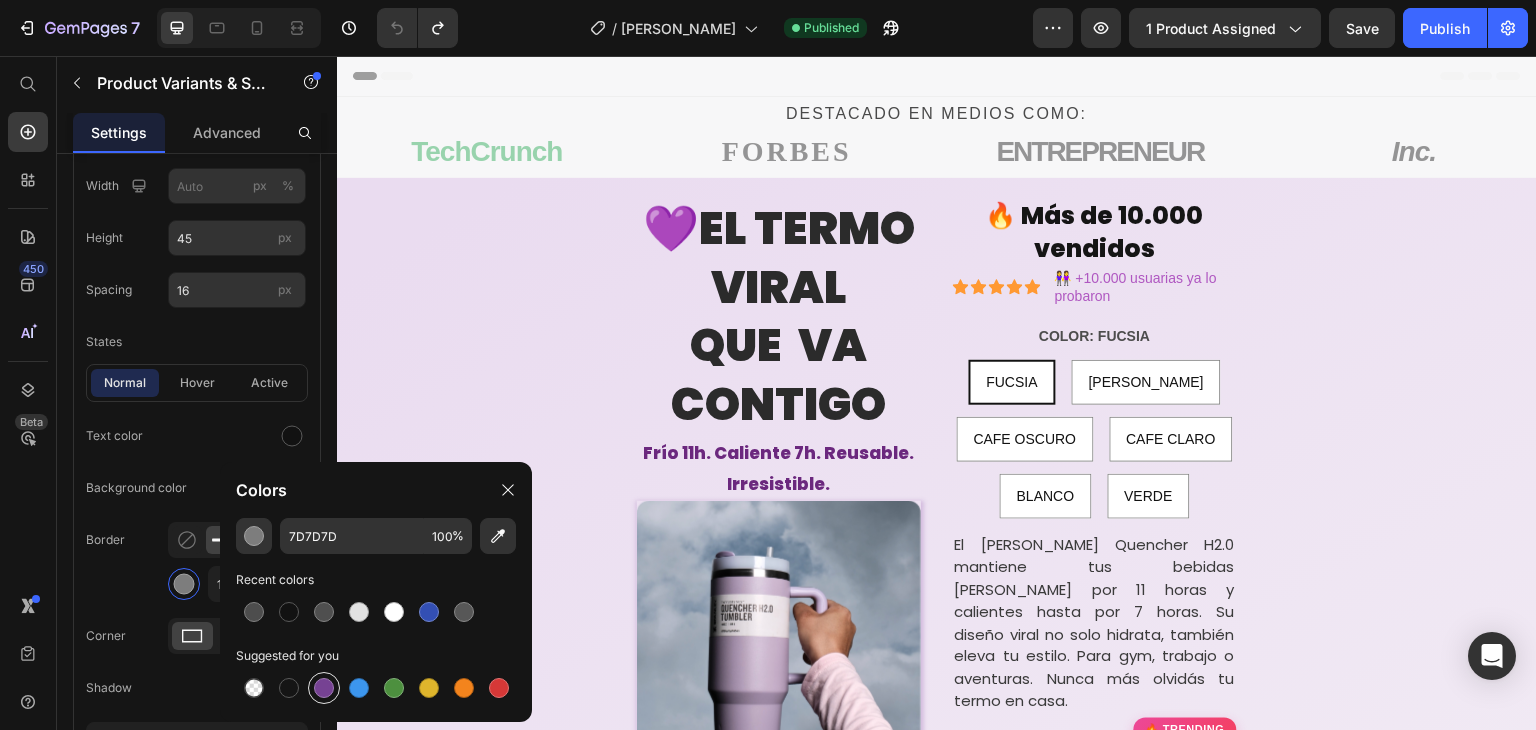 click at bounding box center (324, 688) 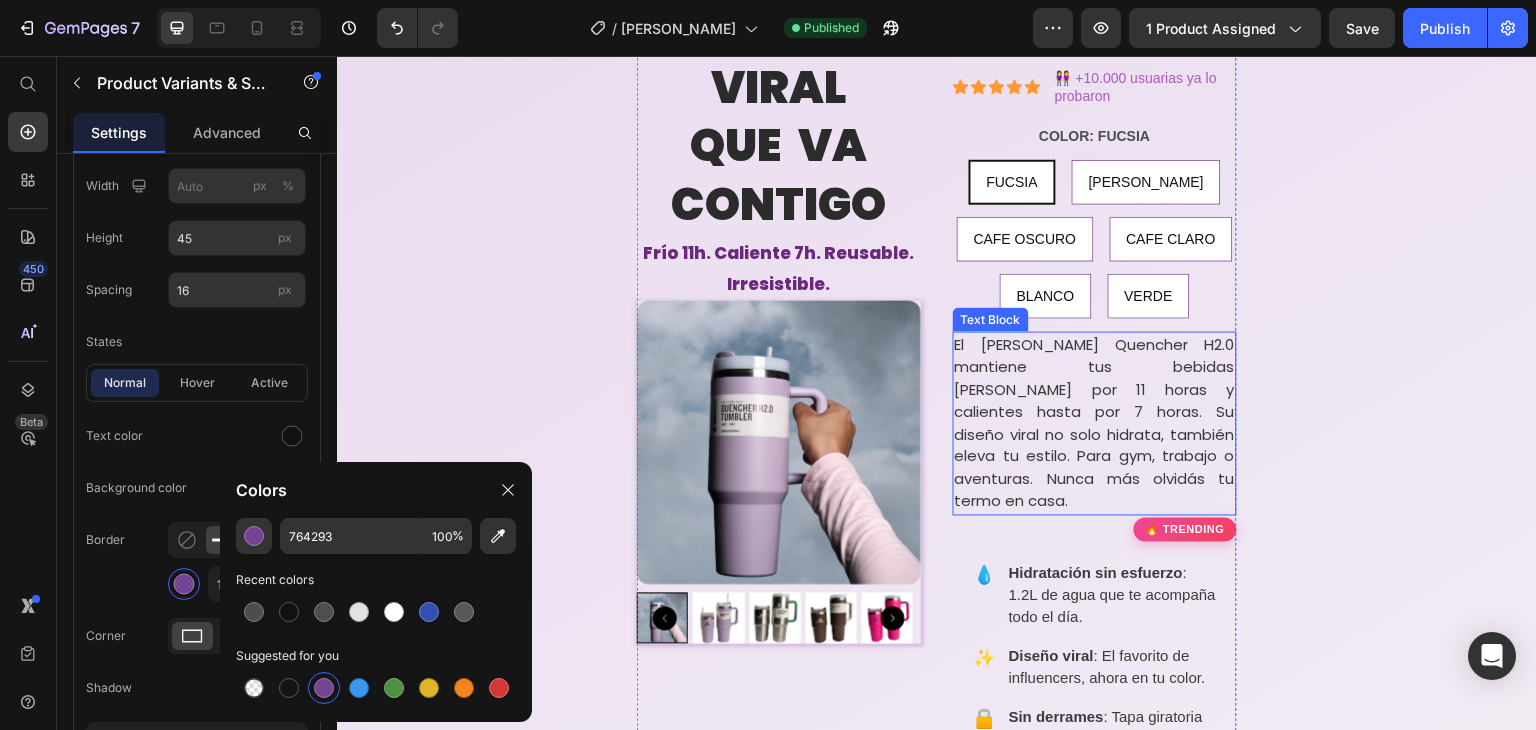 scroll, scrollTop: 300, scrollLeft: 0, axis: vertical 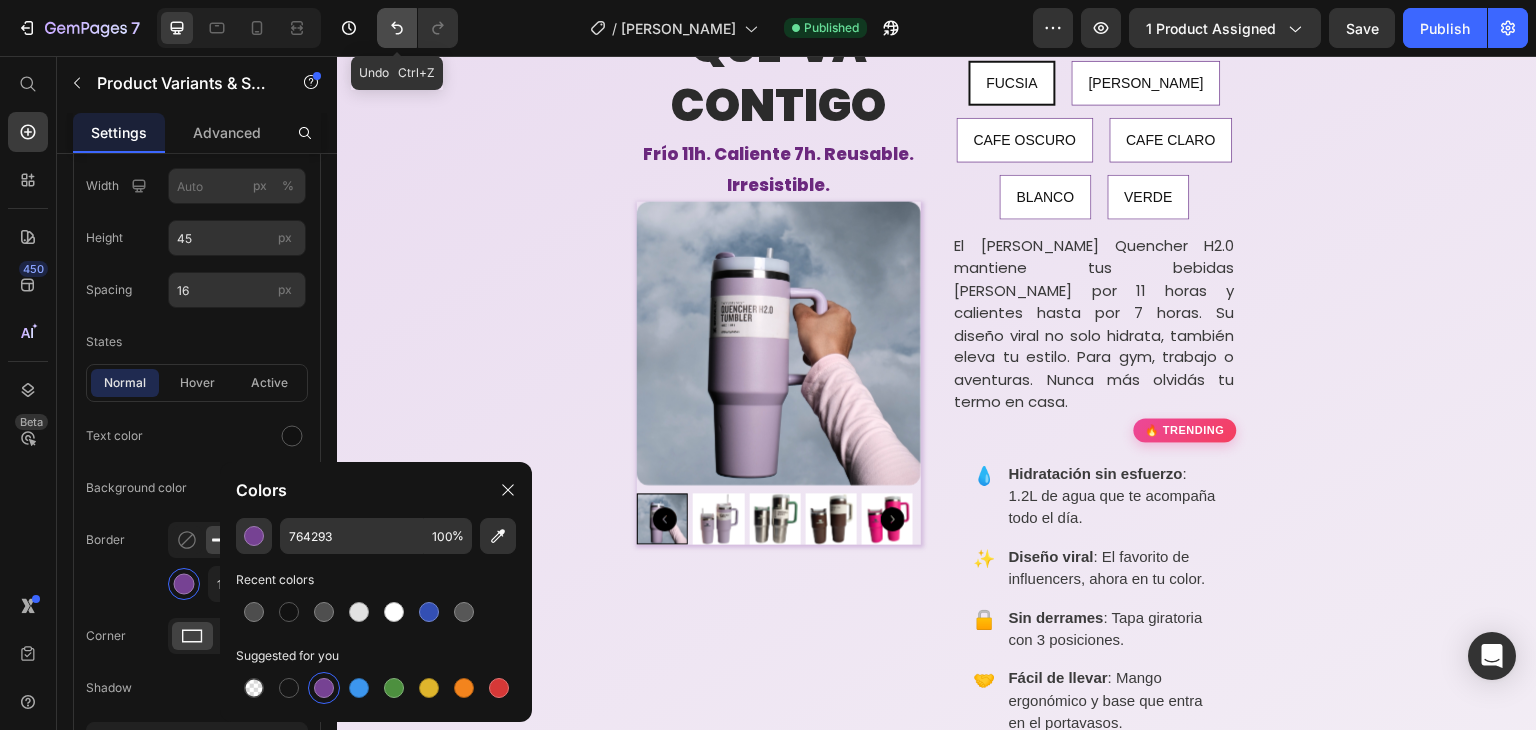 drag, startPoint x: 401, startPoint y: 17, endPoint x: 412, endPoint y: 46, distance: 31.016125 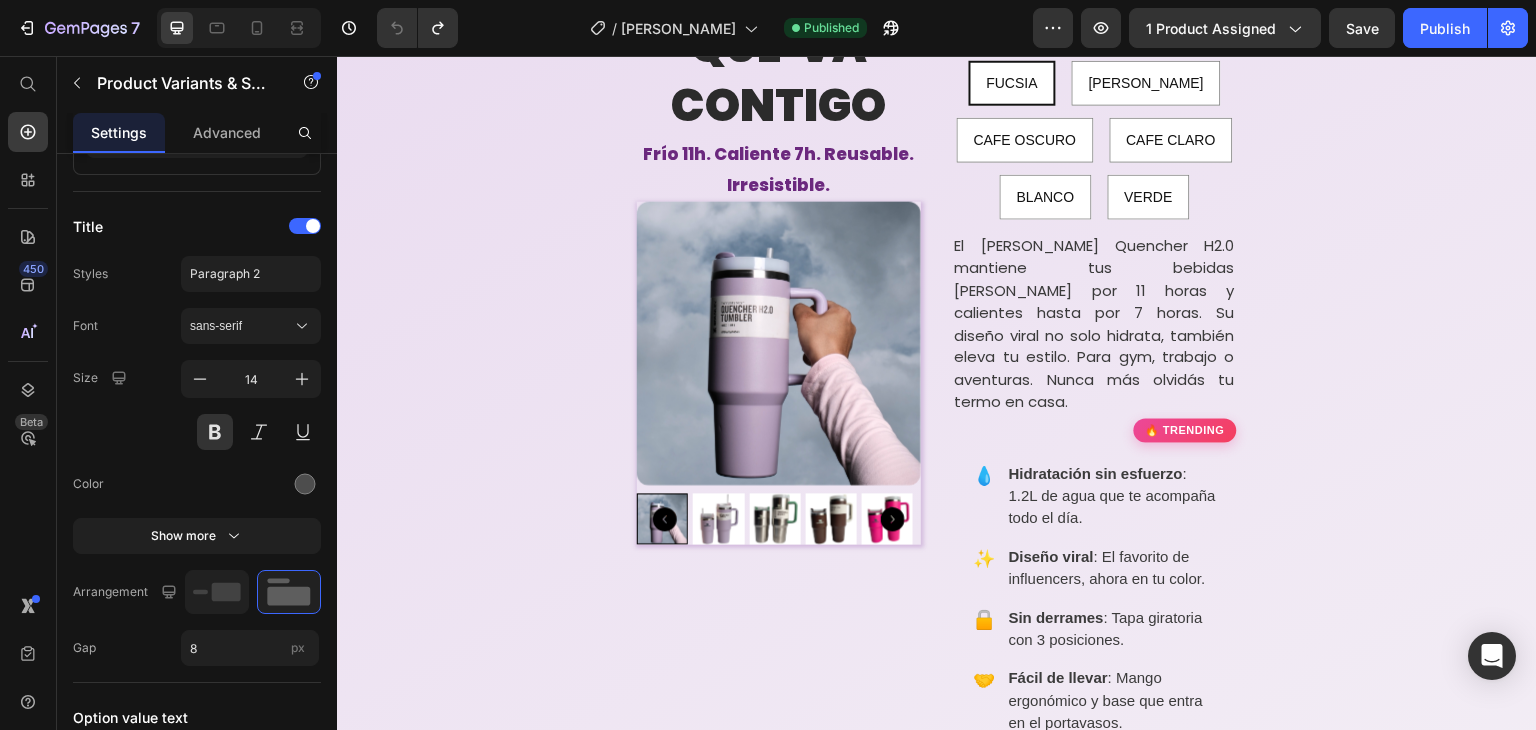 scroll, scrollTop: 1600, scrollLeft: 0, axis: vertical 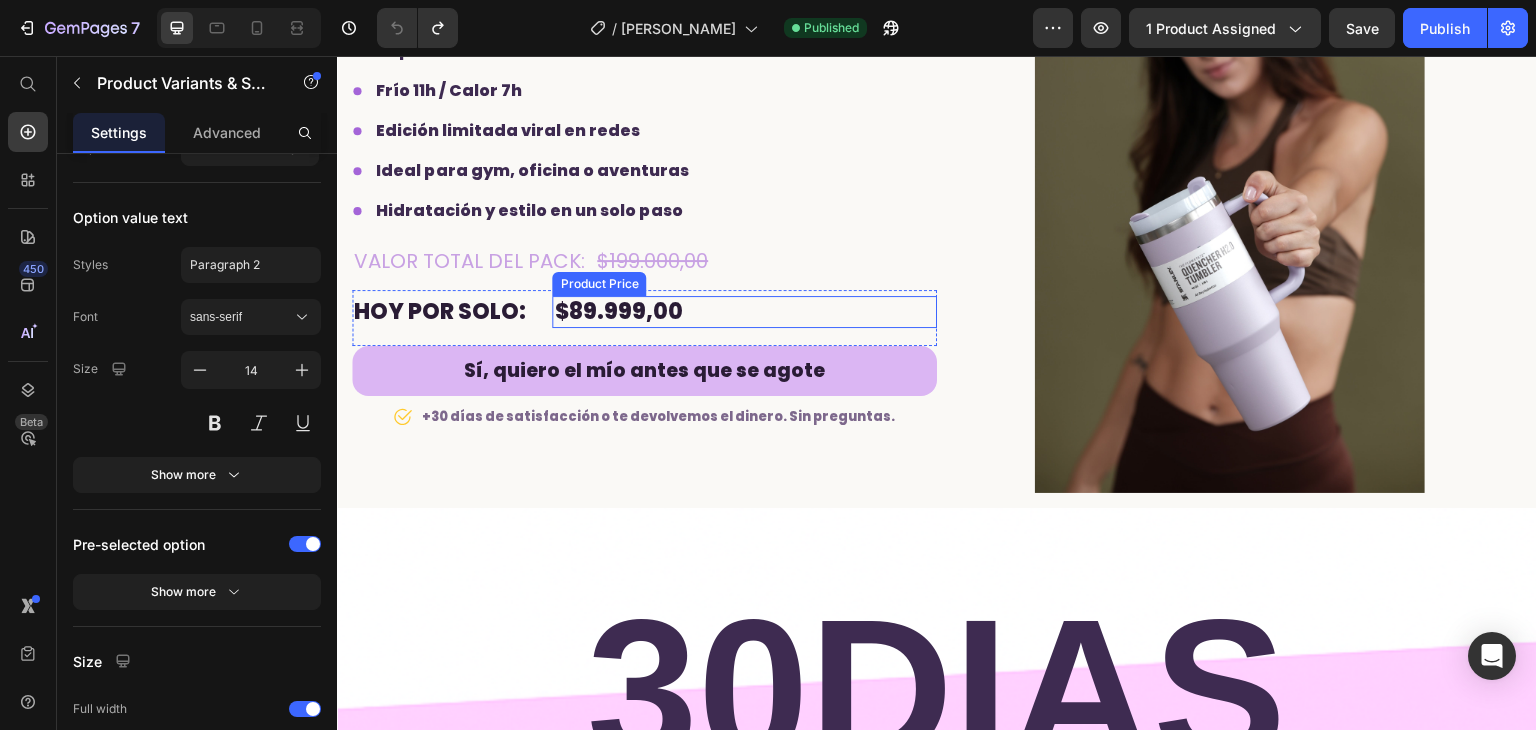 click on "$89.999,00" at bounding box center (744, 312) 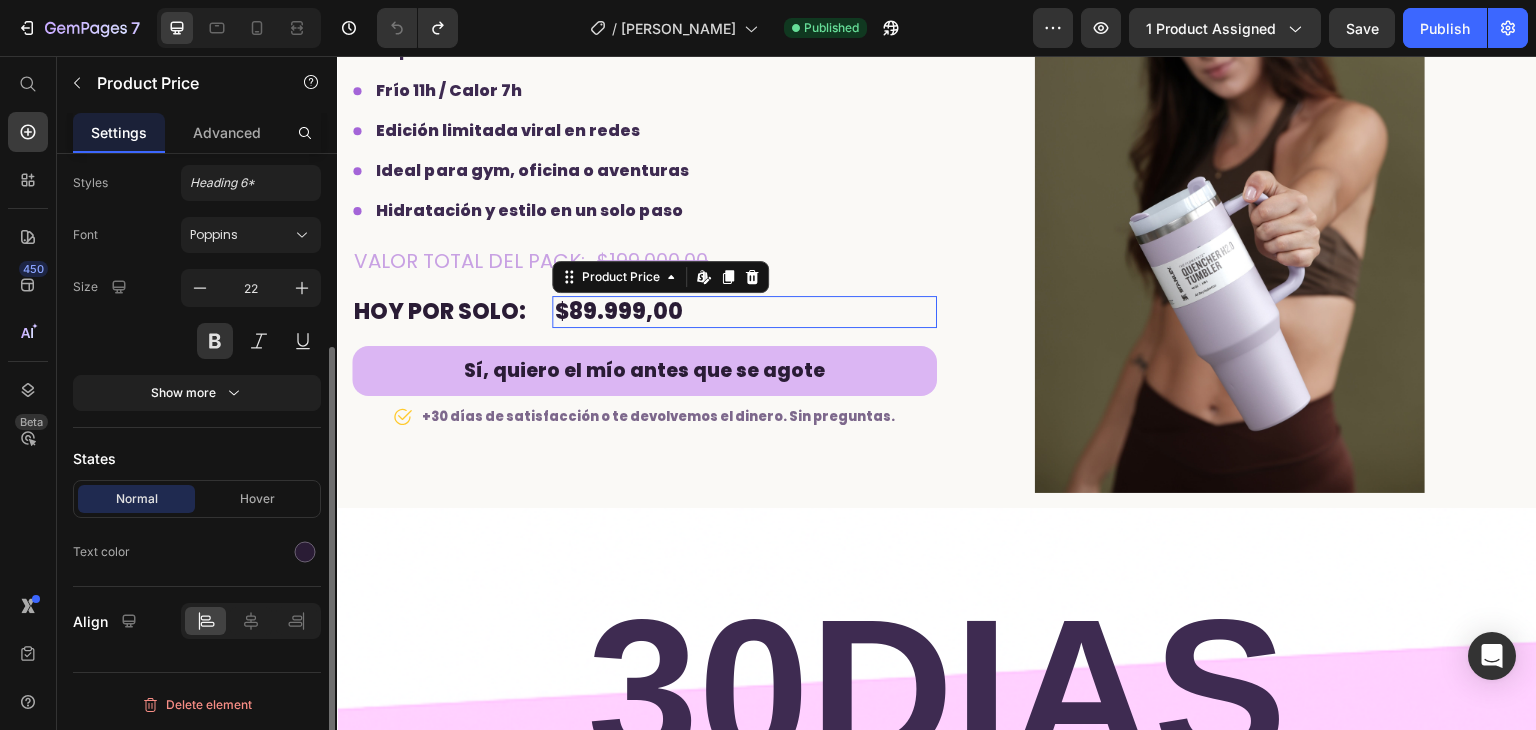 scroll, scrollTop: 0, scrollLeft: 0, axis: both 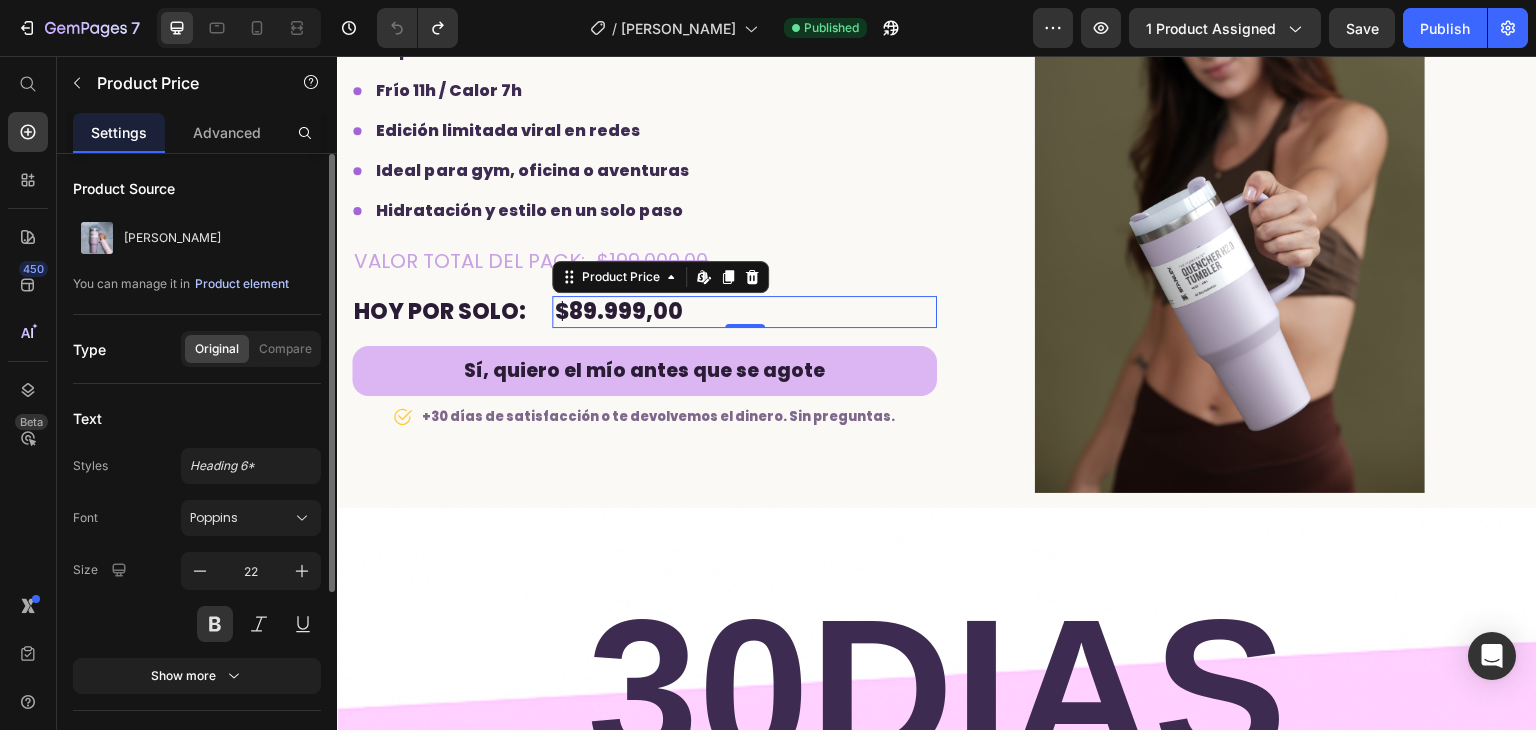 click on "Product element" at bounding box center (242, 284) 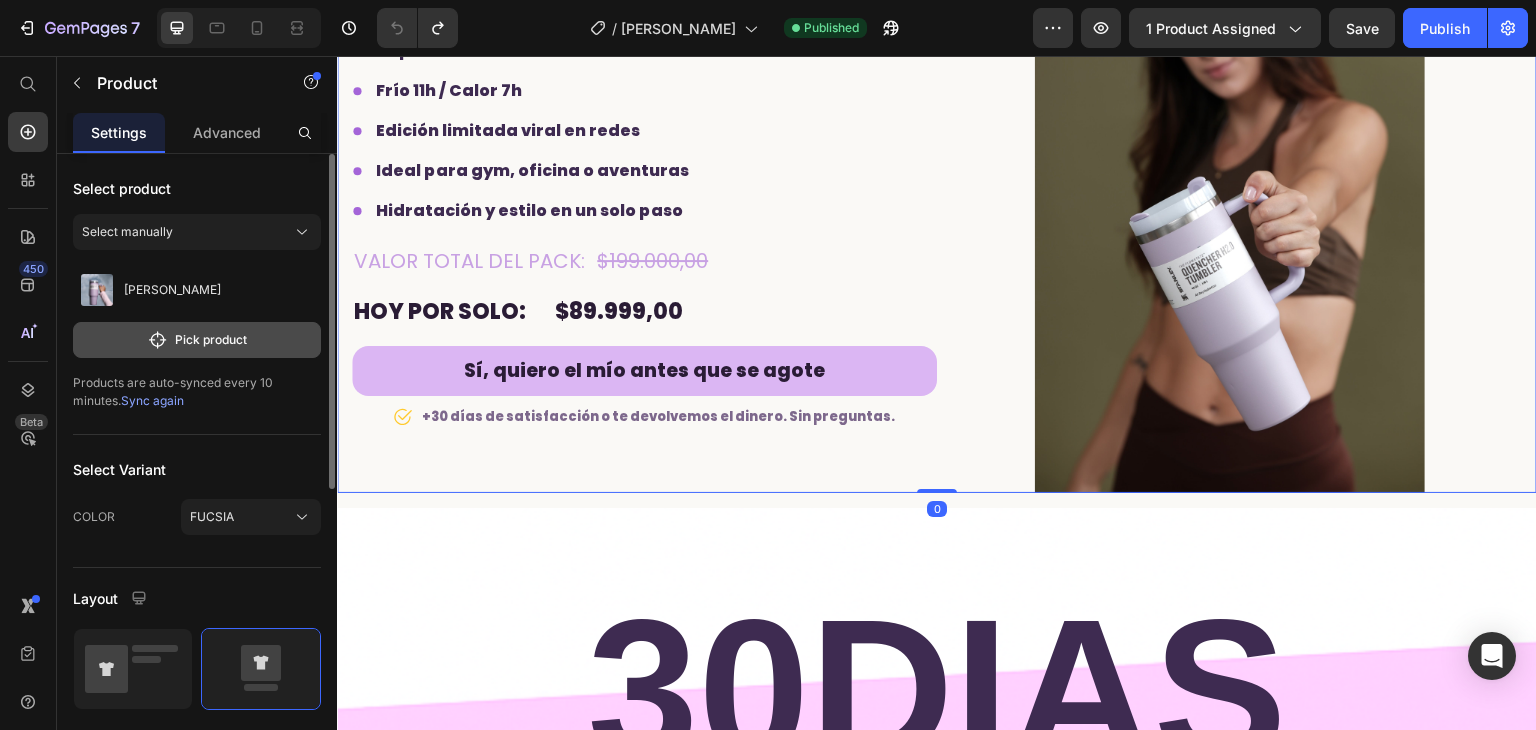 click on "Pick product" at bounding box center (197, 340) 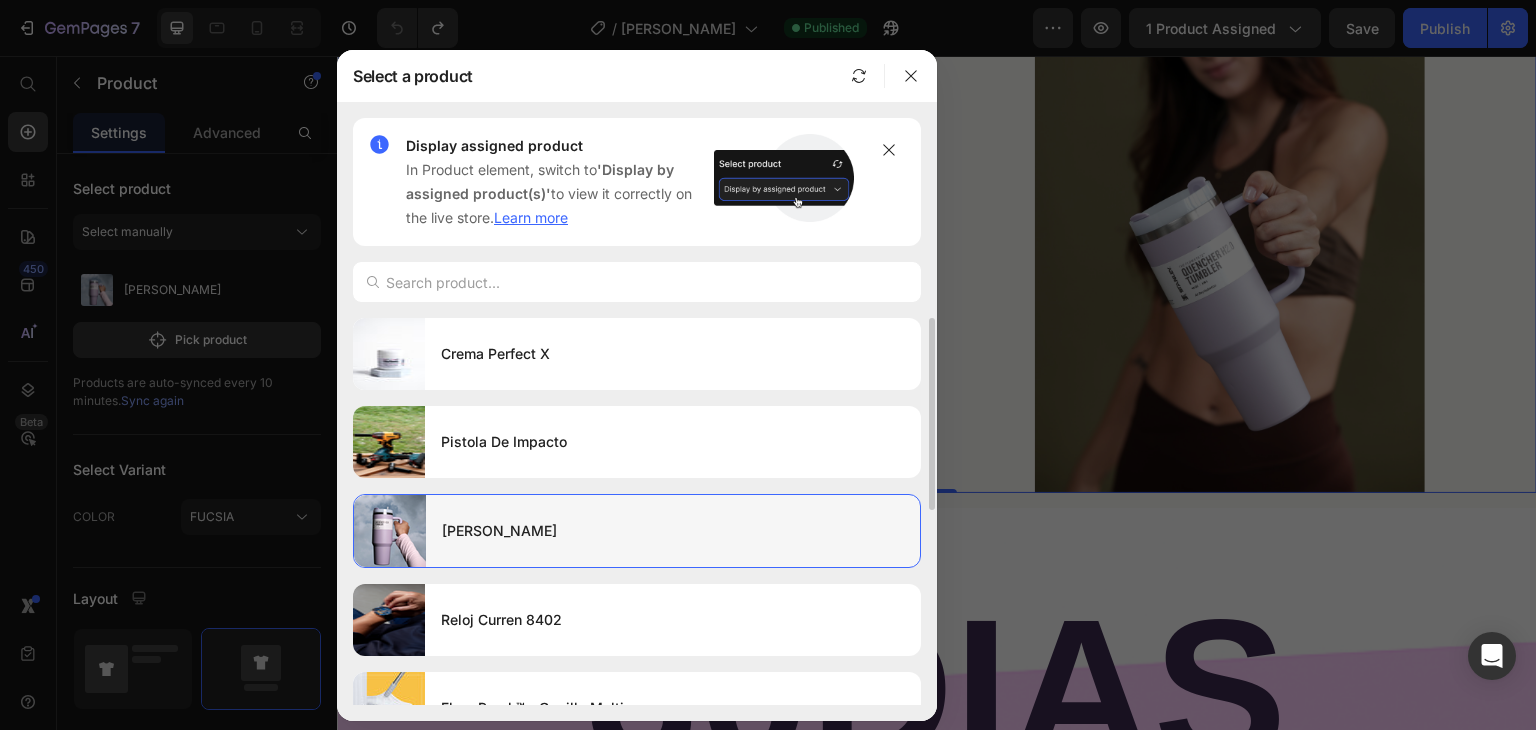 click on "[PERSON_NAME]" at bounding box center [673, 531] 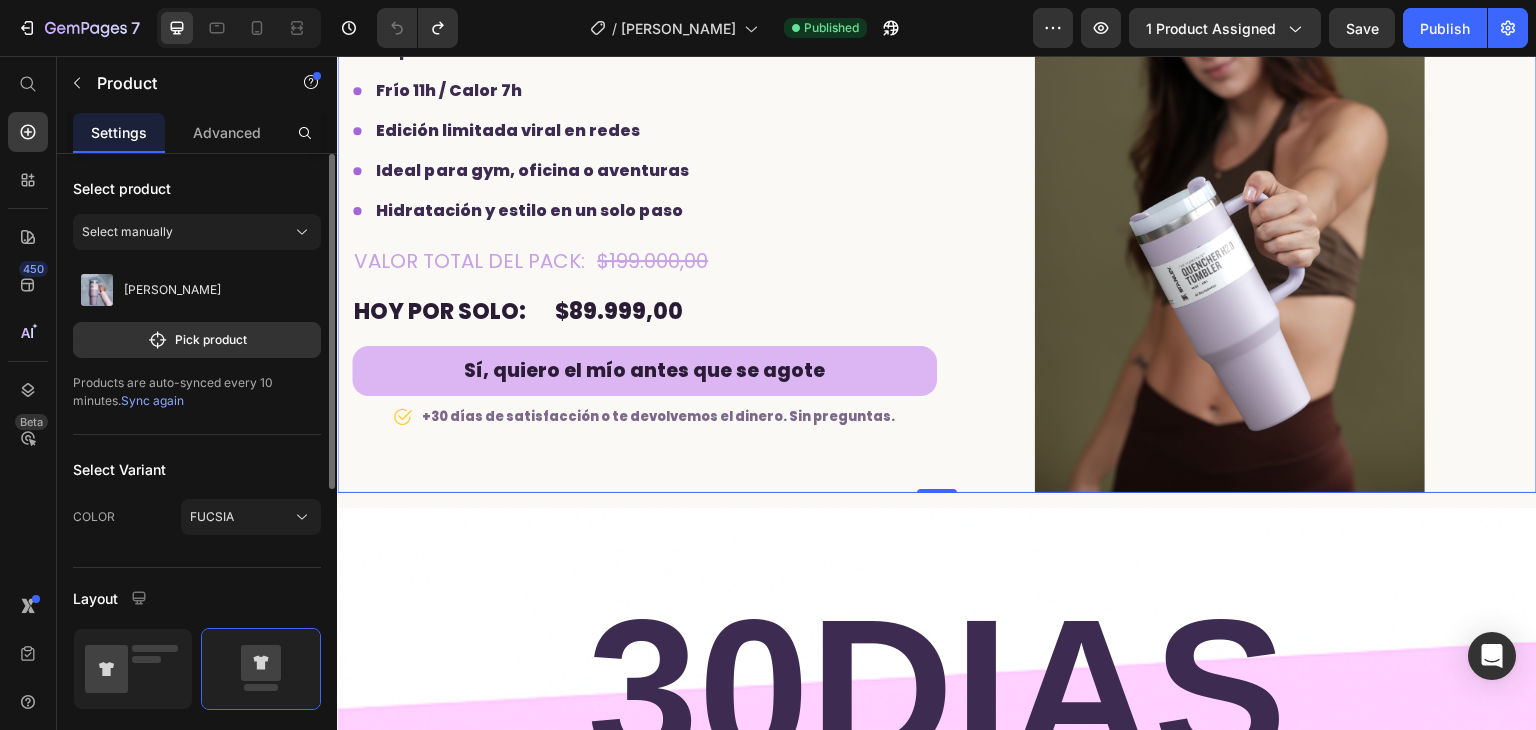 click on "Sync again" at bounding box center [152, 400] 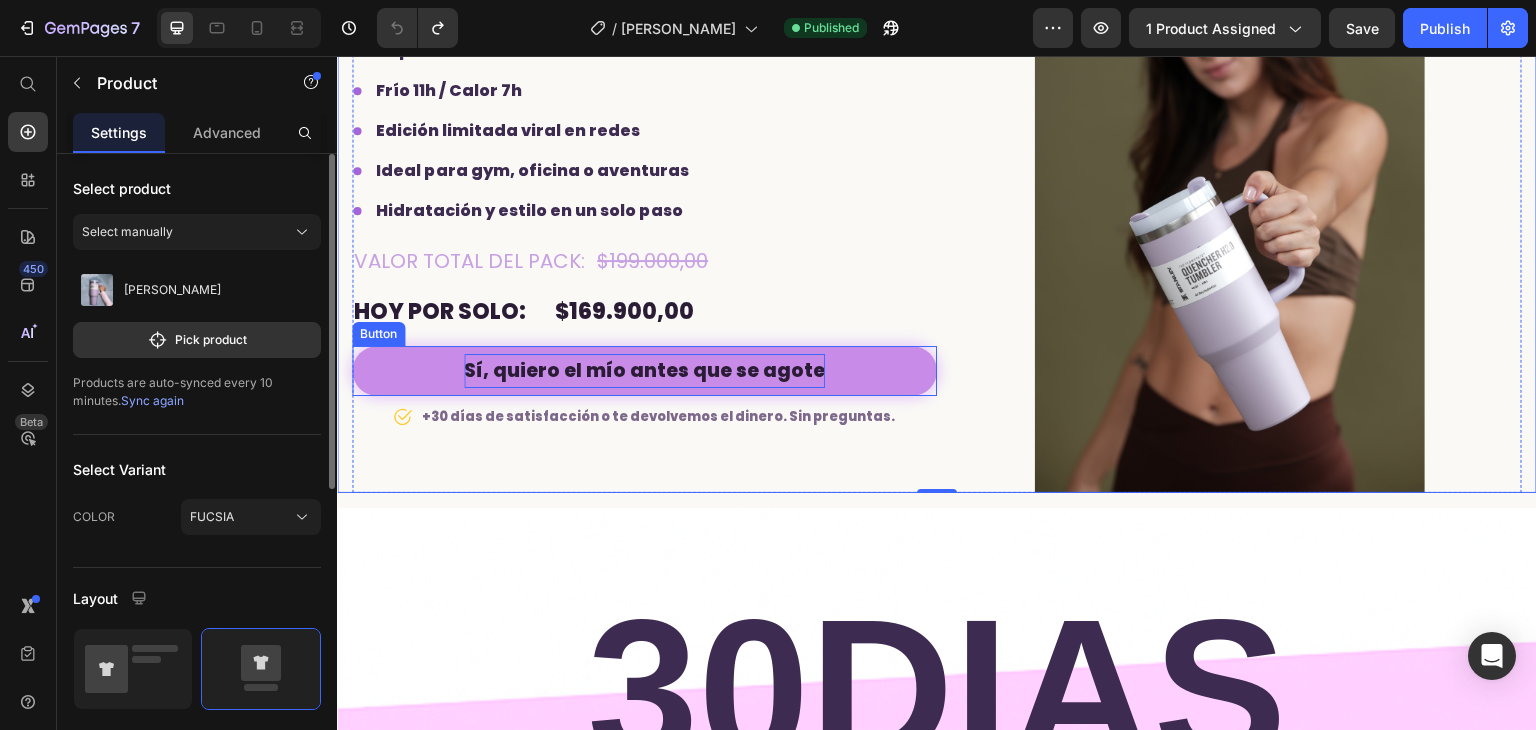 click on "Sí, quiero el mío antes que se agote" at bounding box center (644, 371) 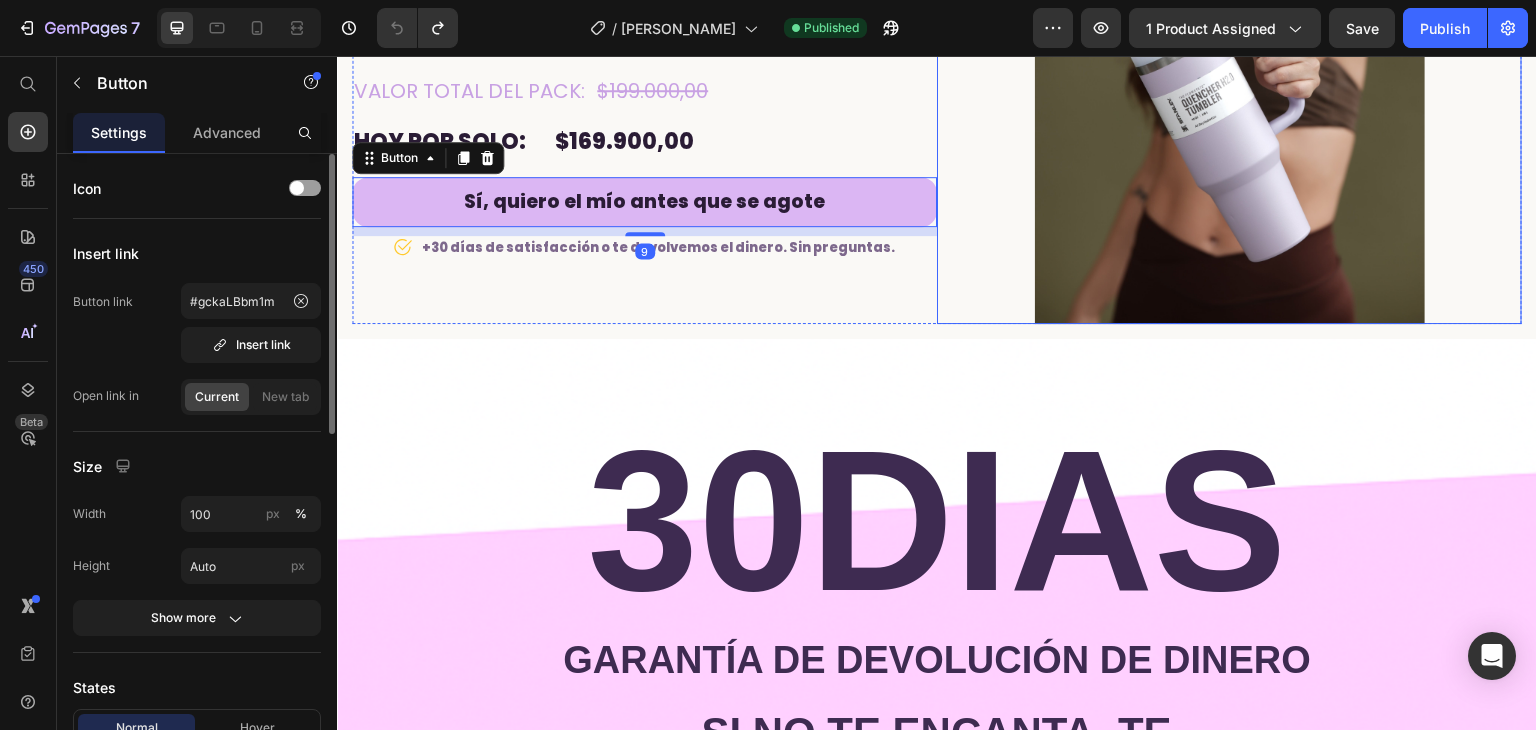 scroll, scrollTop: 3199, scrollLeft: 0, axis: vertical 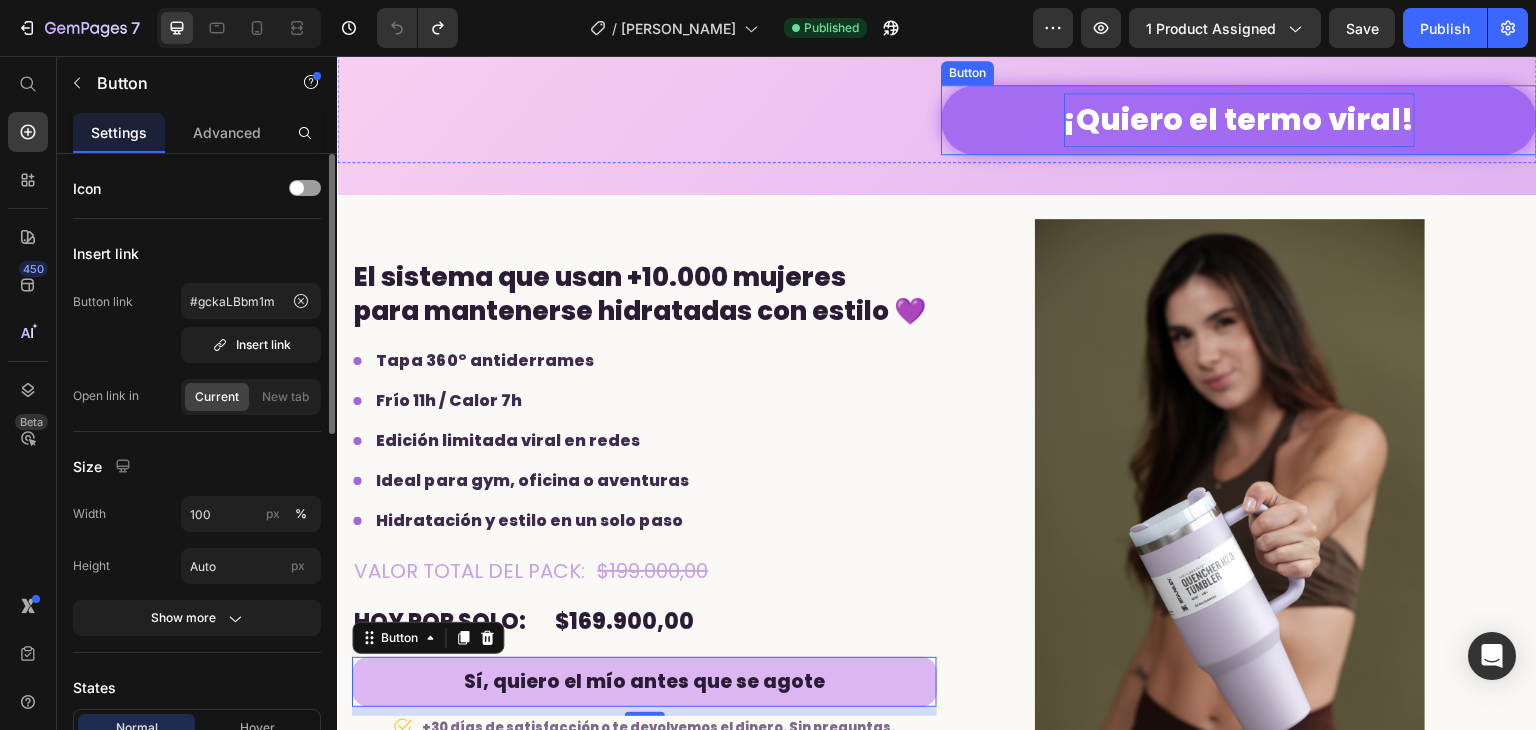 click on "¡Quiero el termo viral!" at bounding box center [1239, 120] 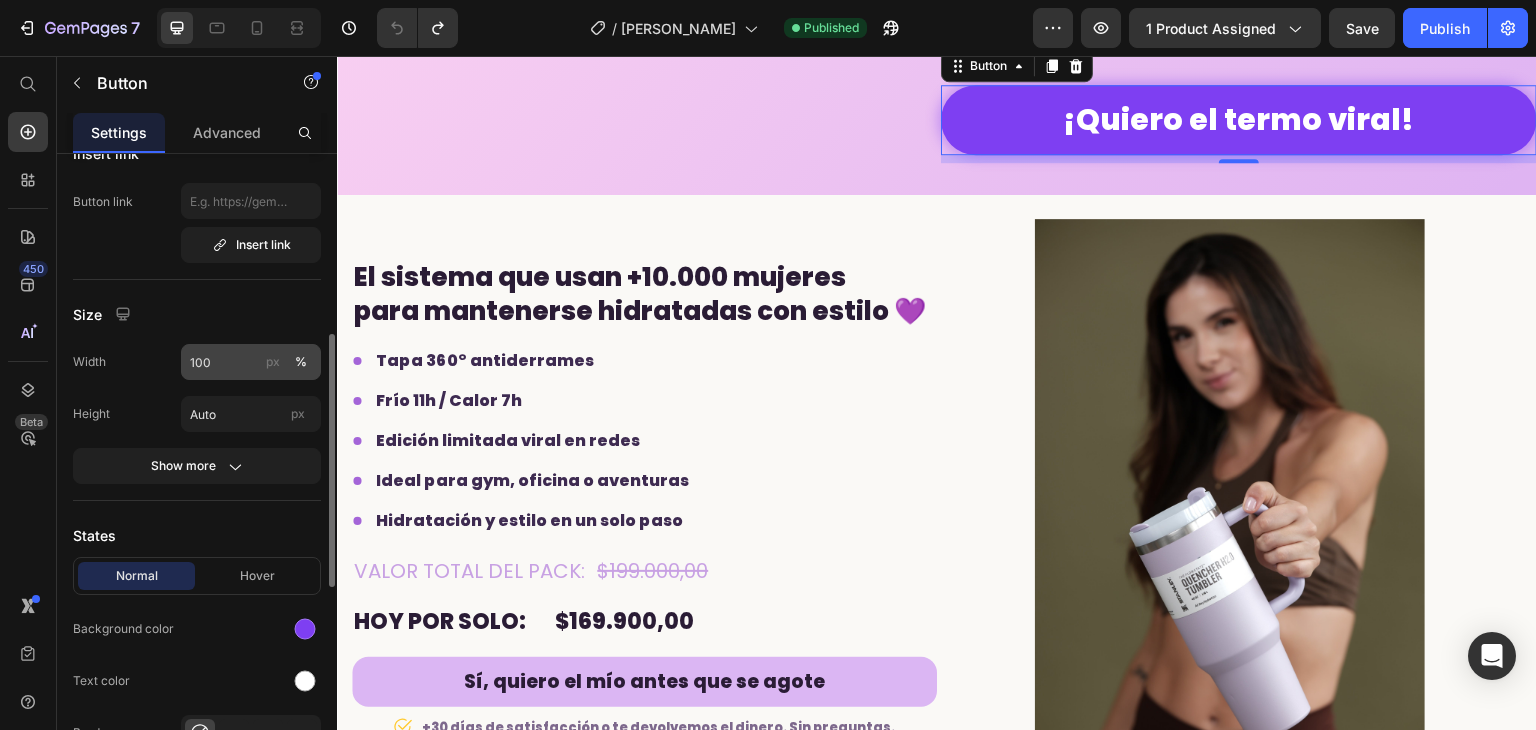 scroll, scrollTop: 200, scrollLeft: 0, axis: vertical 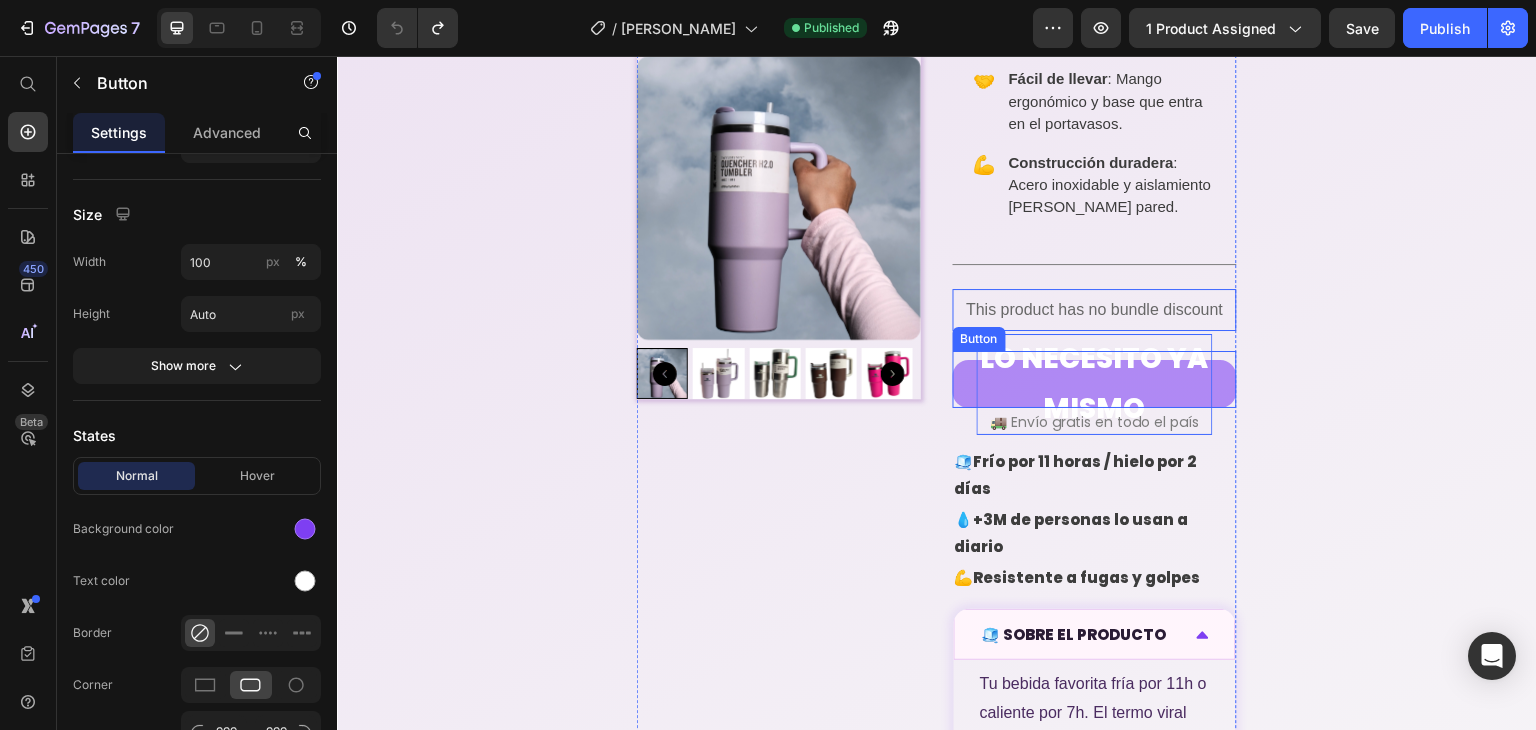 click on "LO NECESITO YA MISMO" at bounding box center (1095, 384) 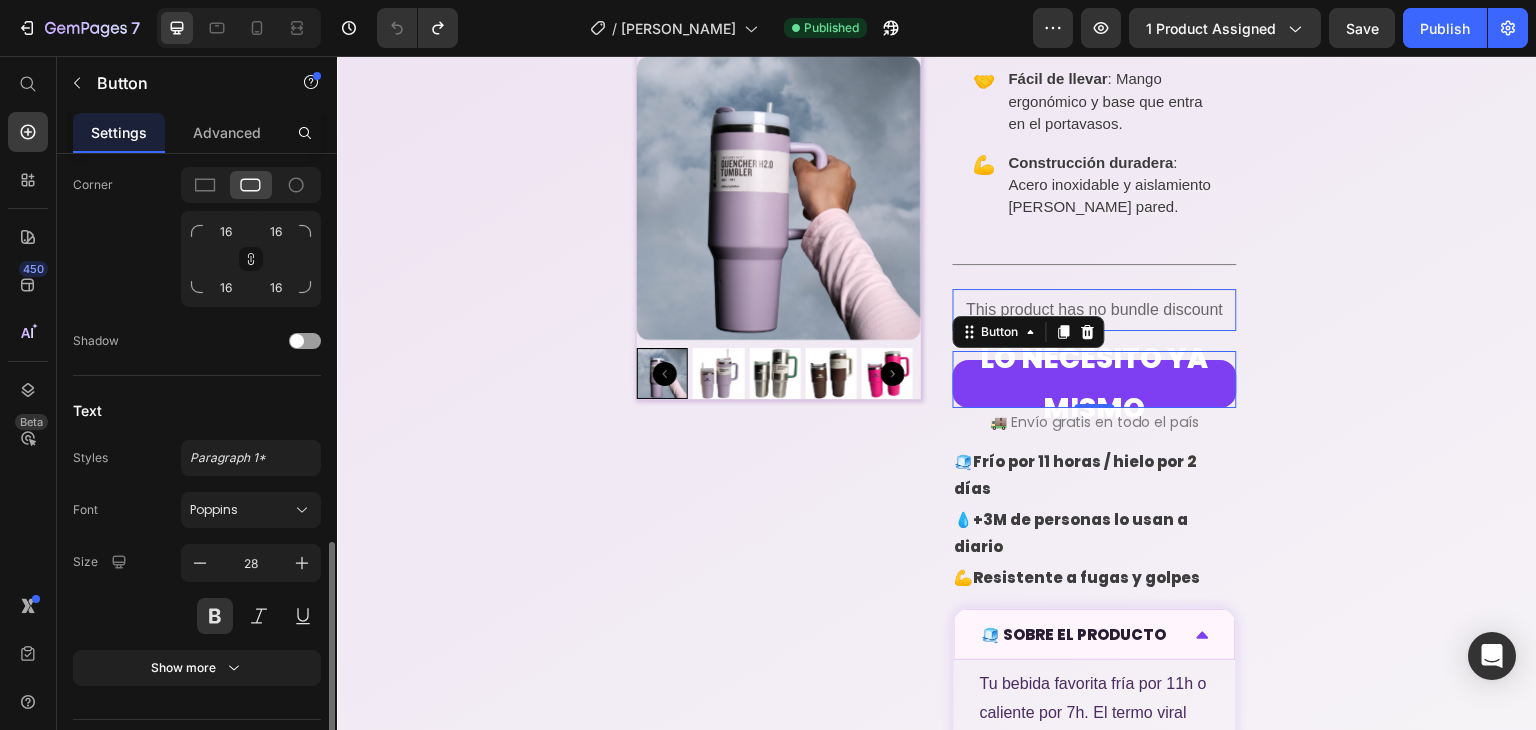 scroll, scrollTop: 745, scrollLeft: 0, axis: vertical 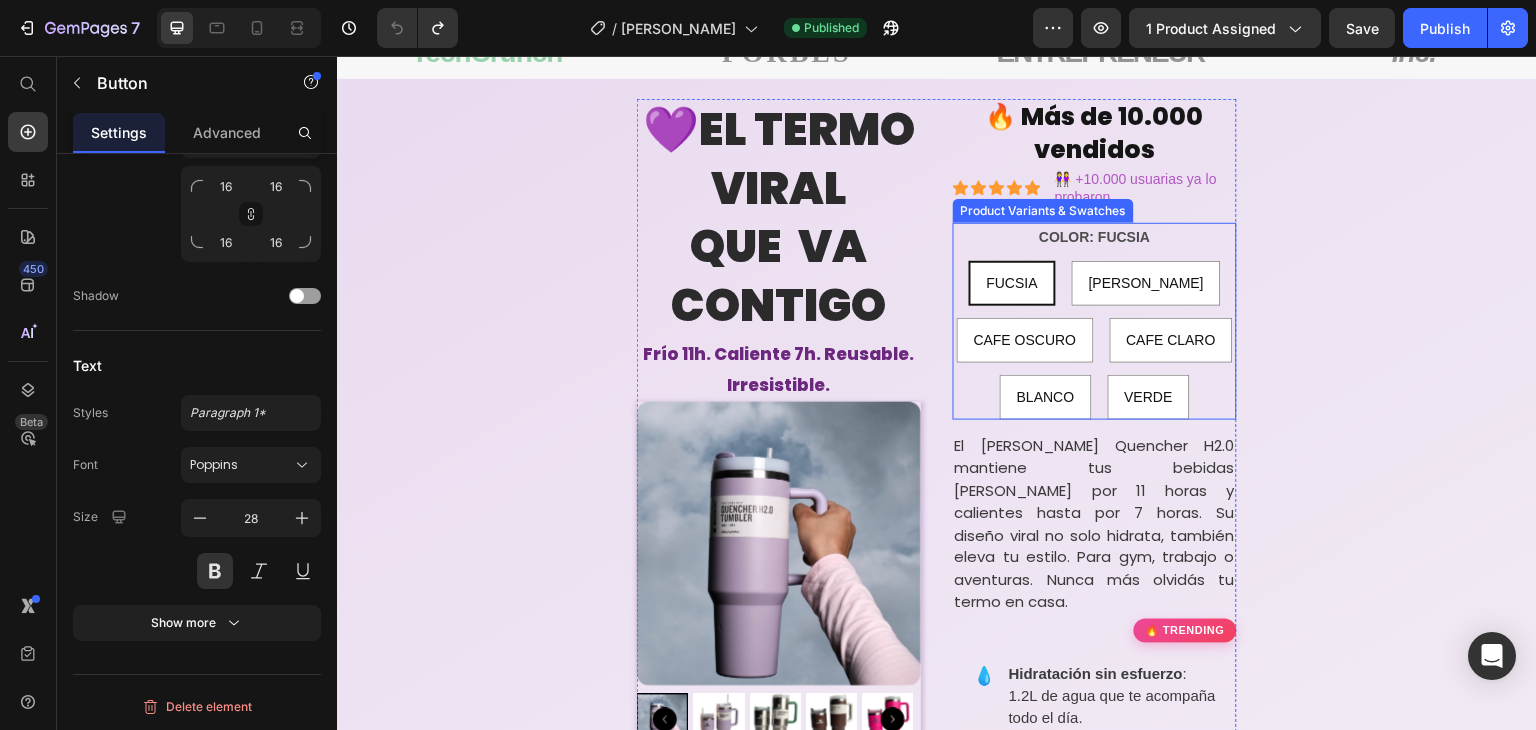 click on "FUCSIA" at bounding box center (1012, 283) 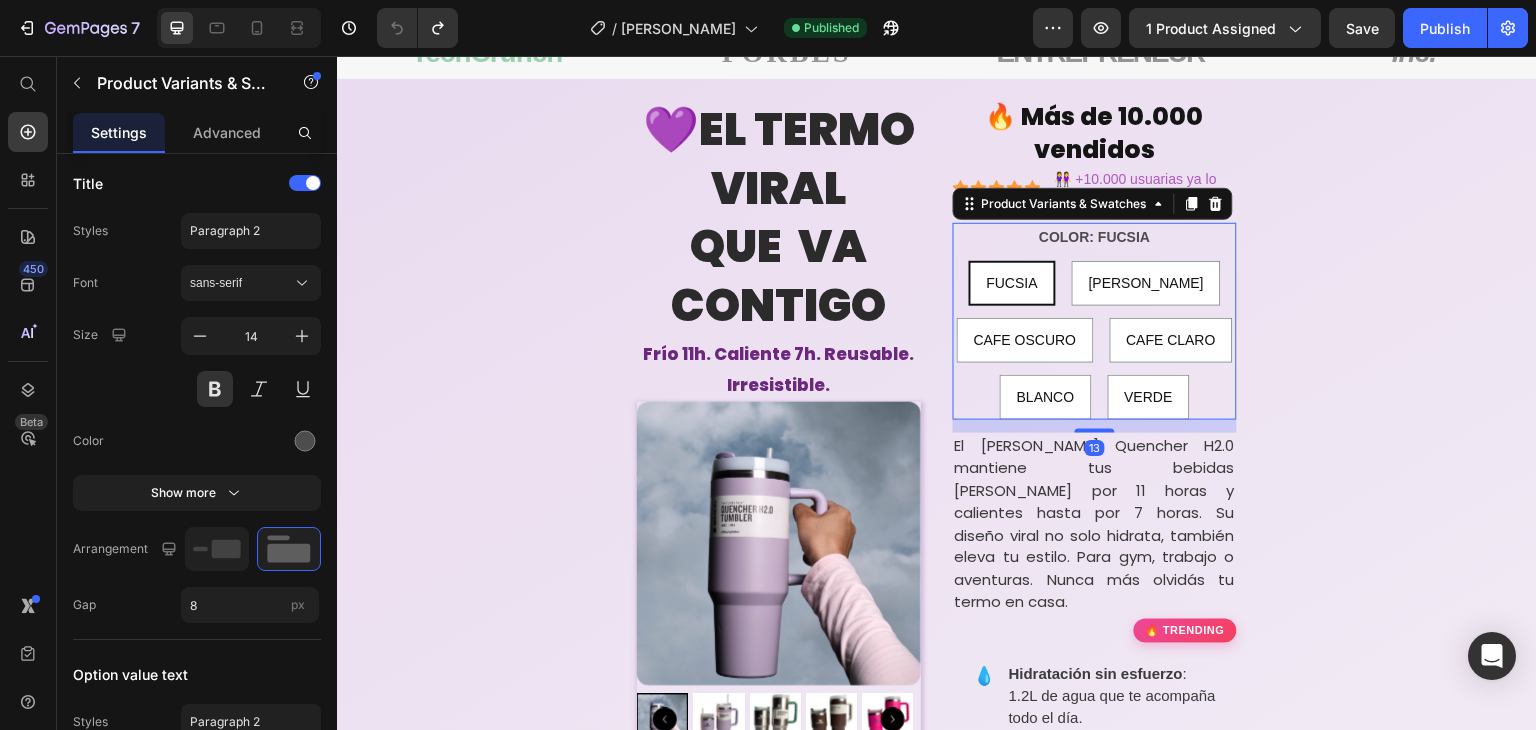scroll, scrollTop: 0, scrollLeft: 0, axis: both 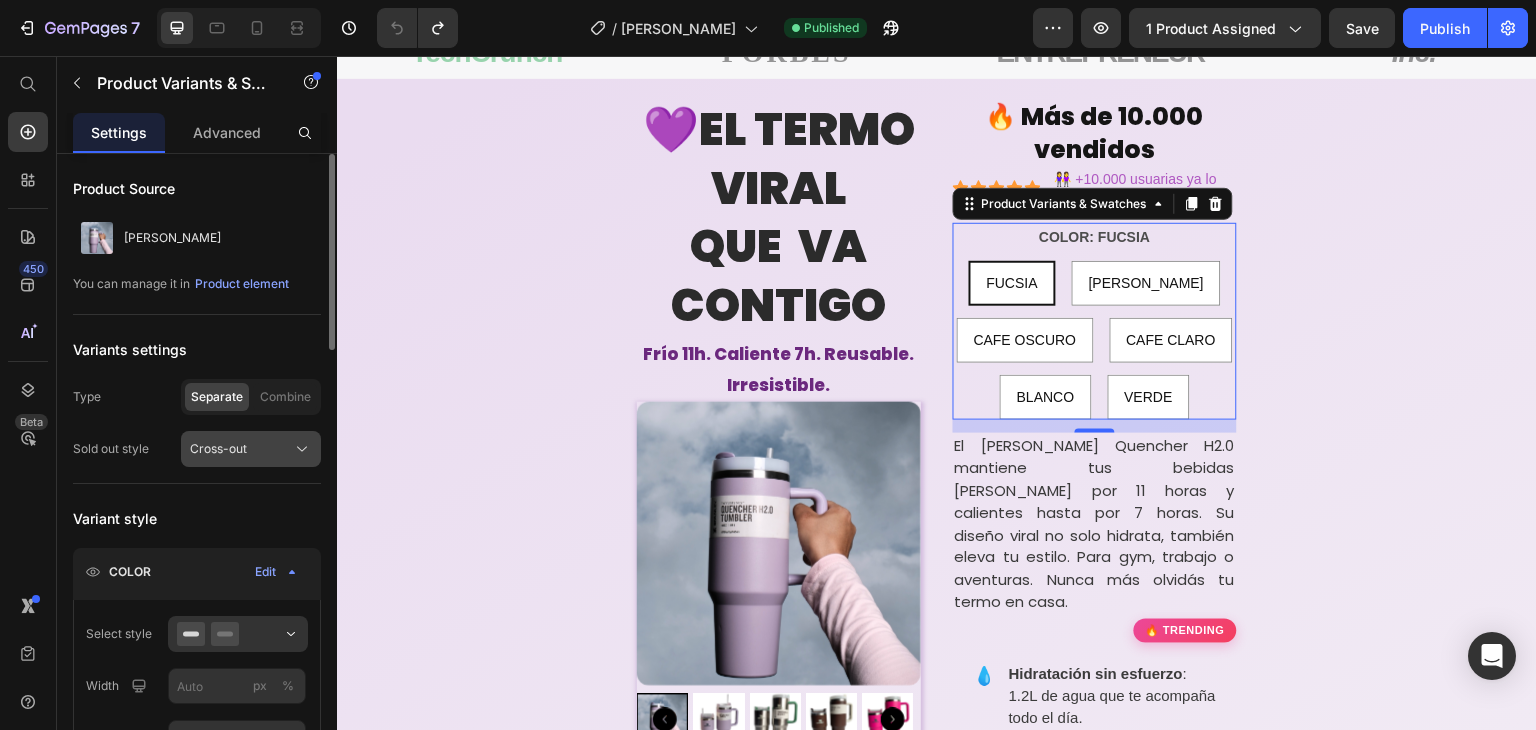 click on "Cross-out" 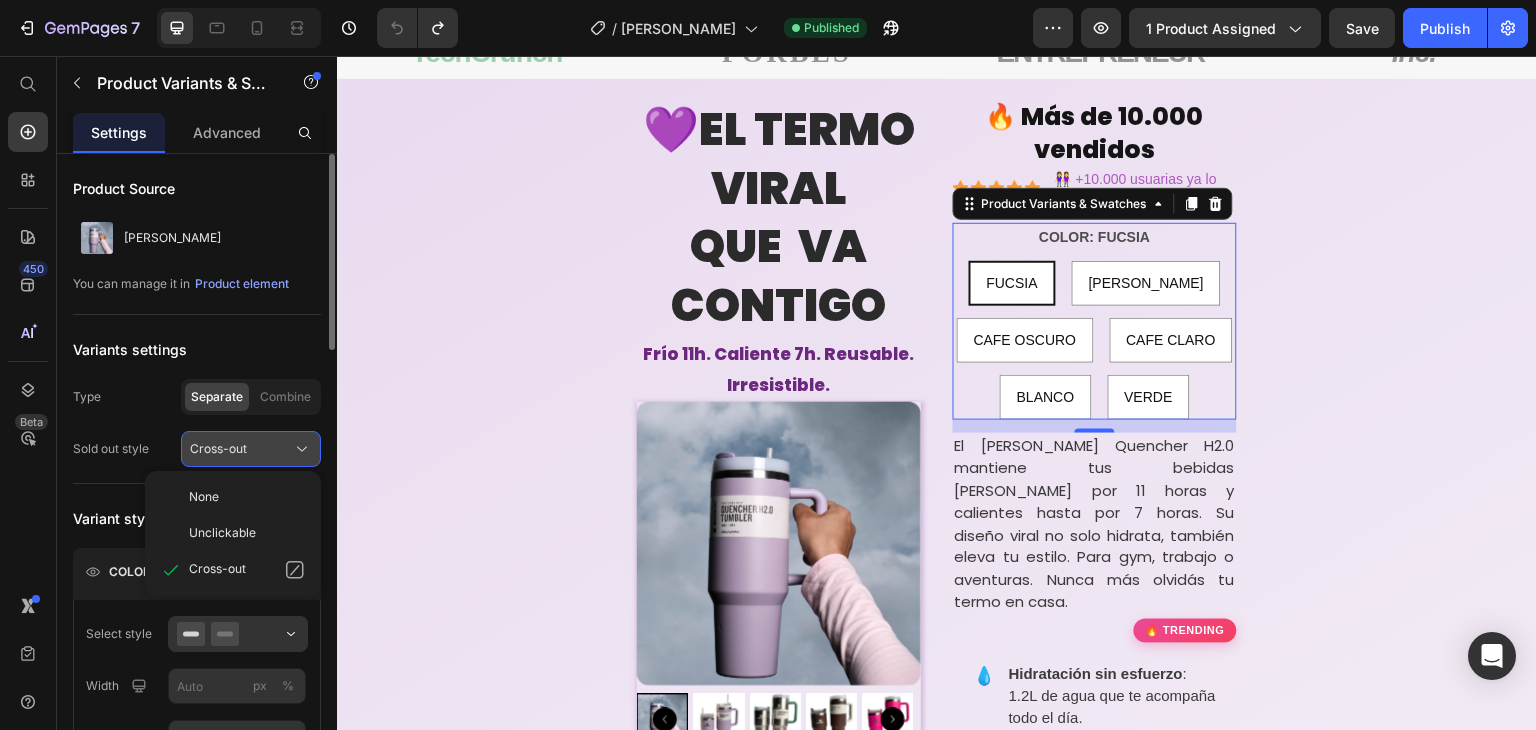 click on "Cross-out" 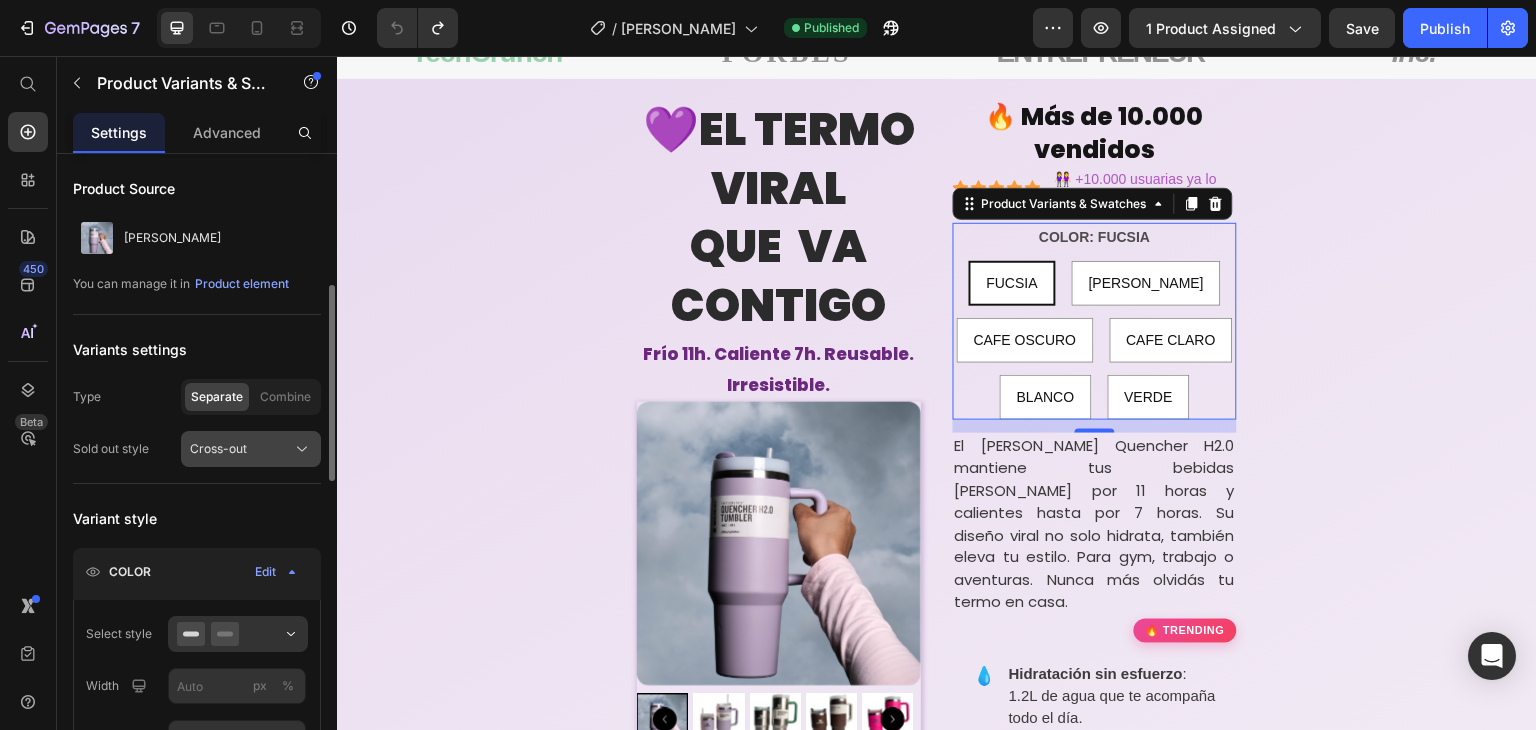 scroll, scrollTop: 100, scrollLeft: 0, axis: vertical 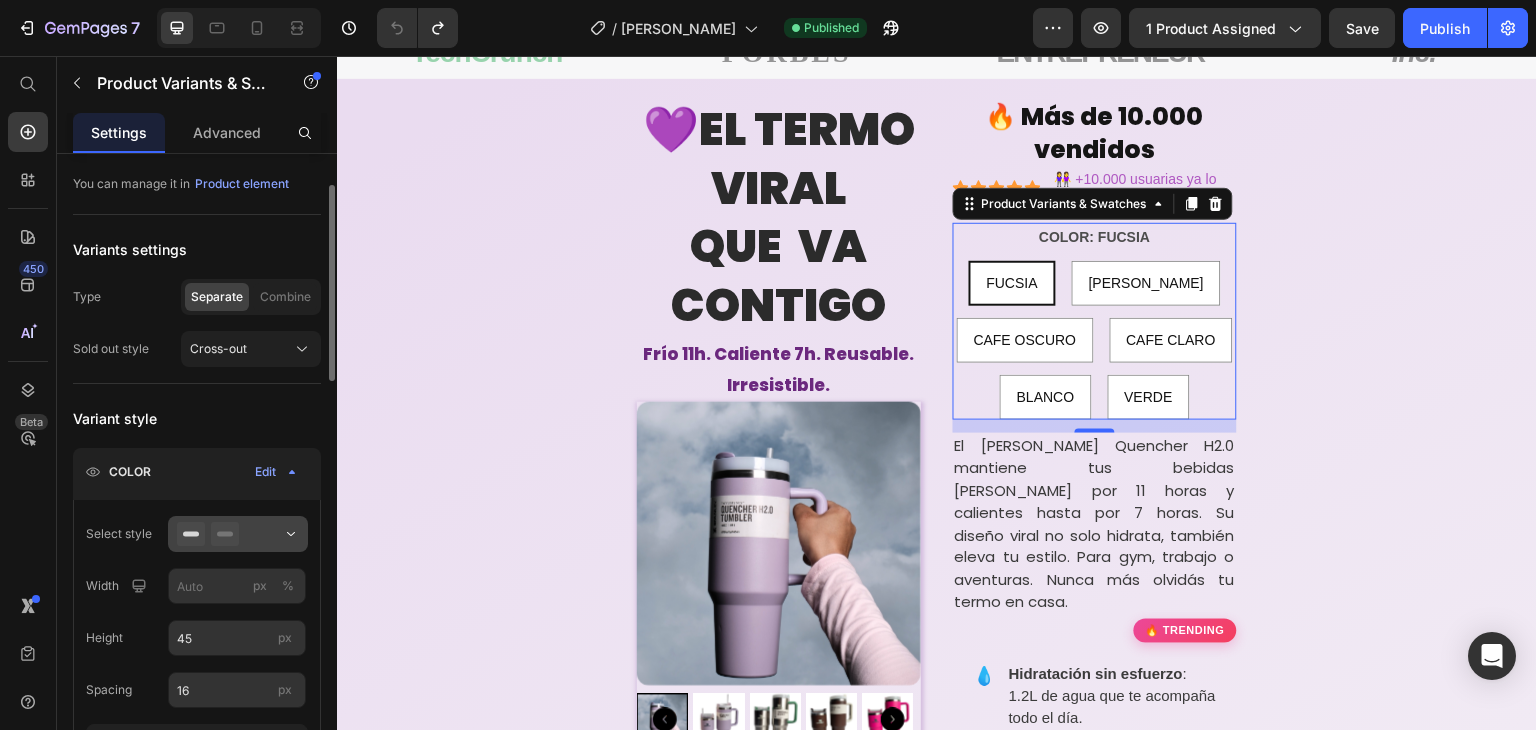 click at bounding box center [238, 534] 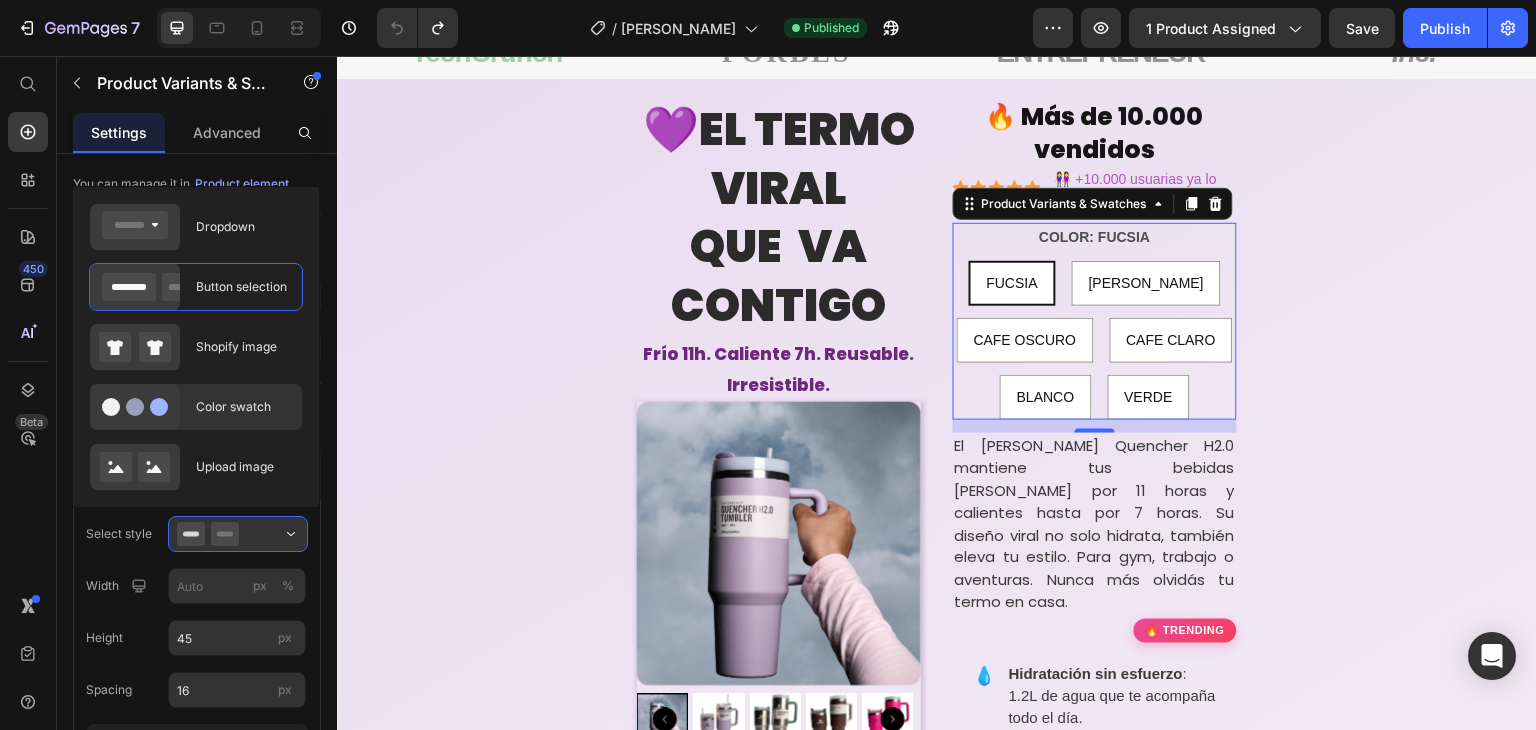 click on "Color swatch" 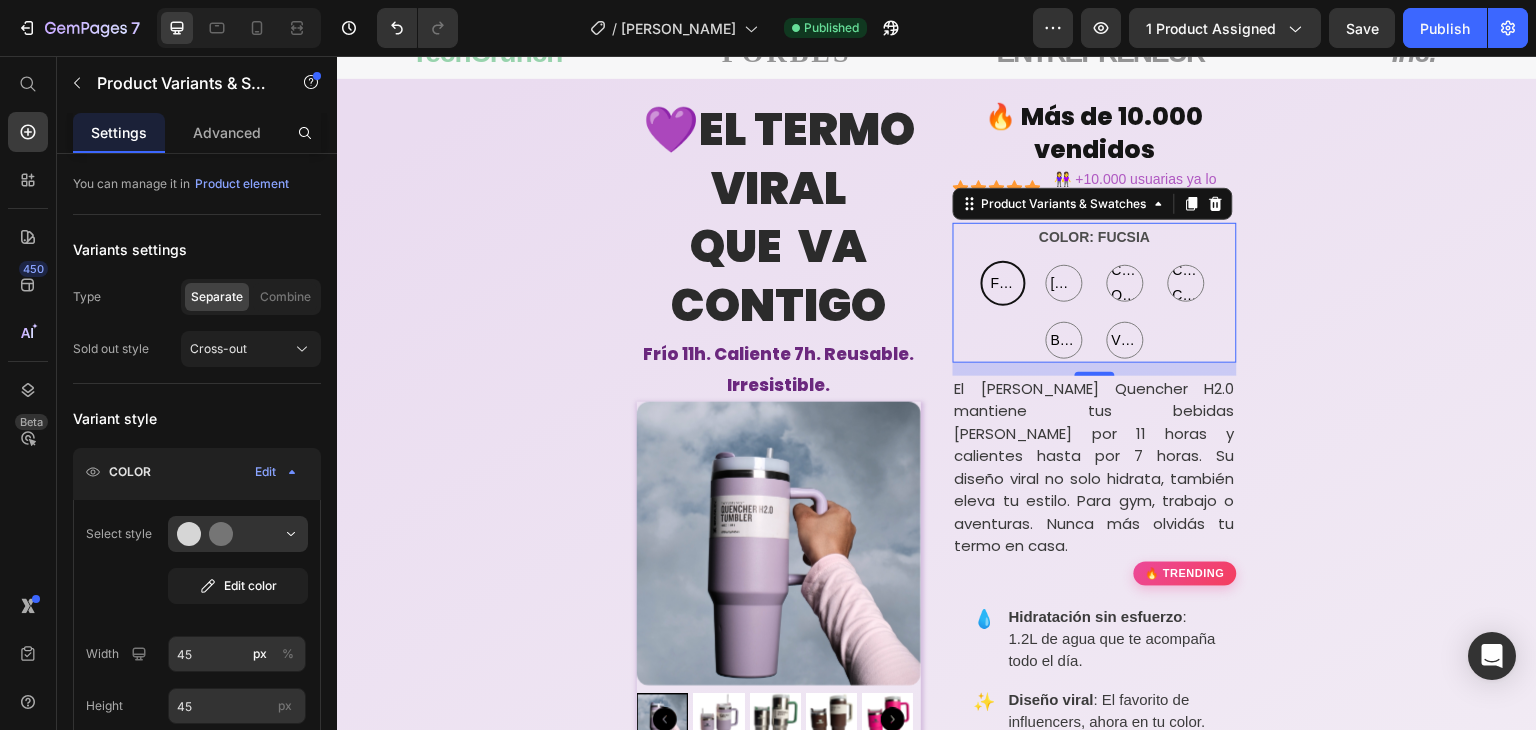 click on "FUCSIA" at bounding box center [1003, 283] 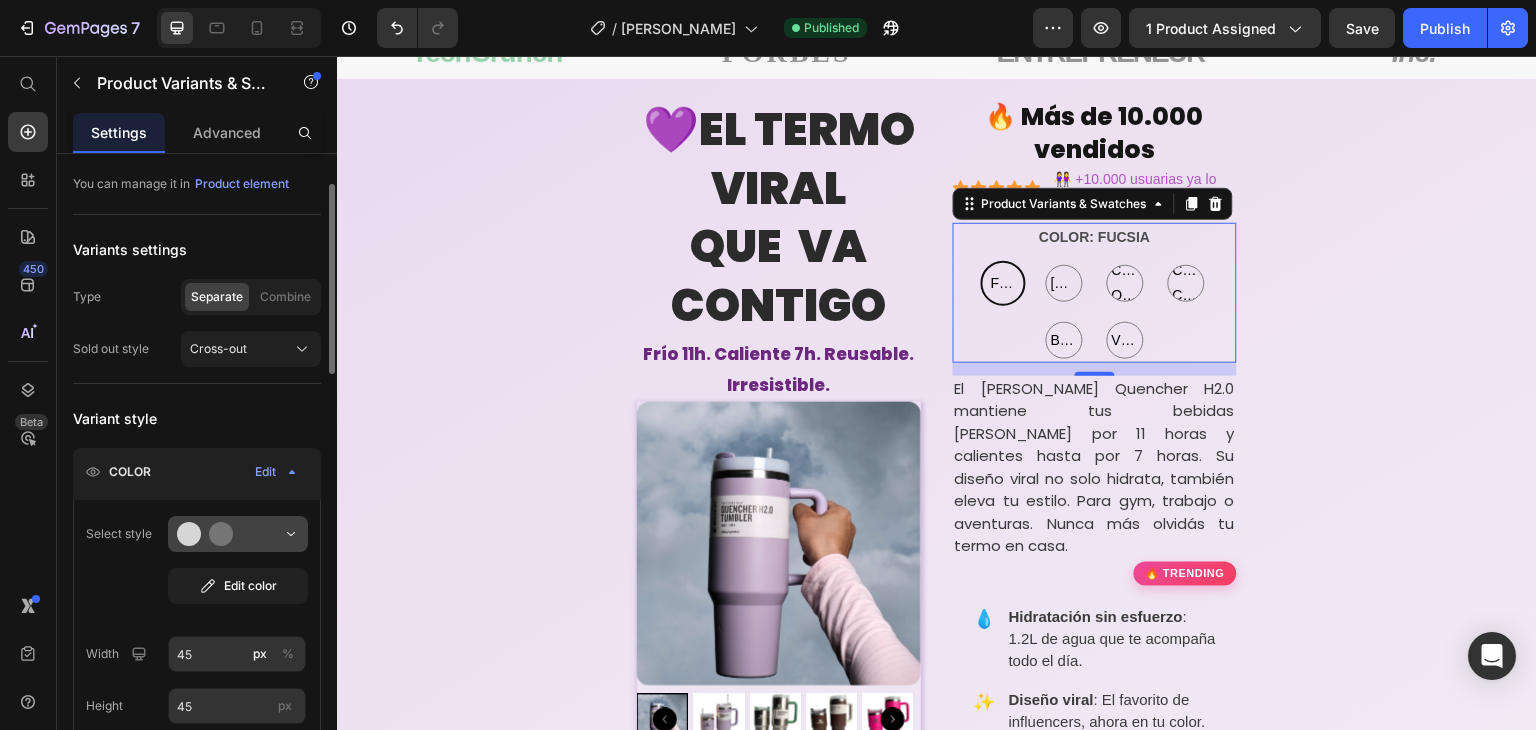 click at bounding box center (238, 534) 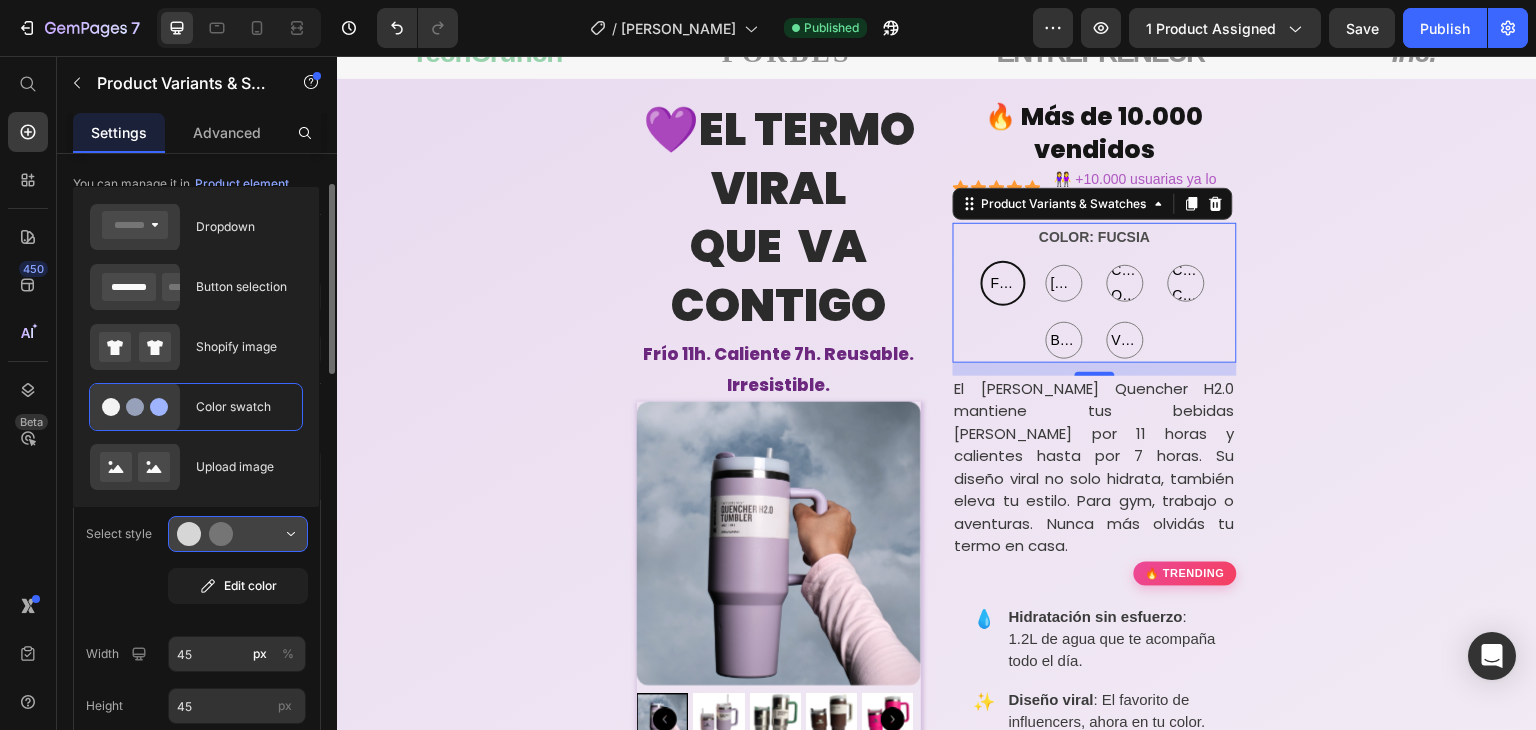 click at bounding box center (238, 534) 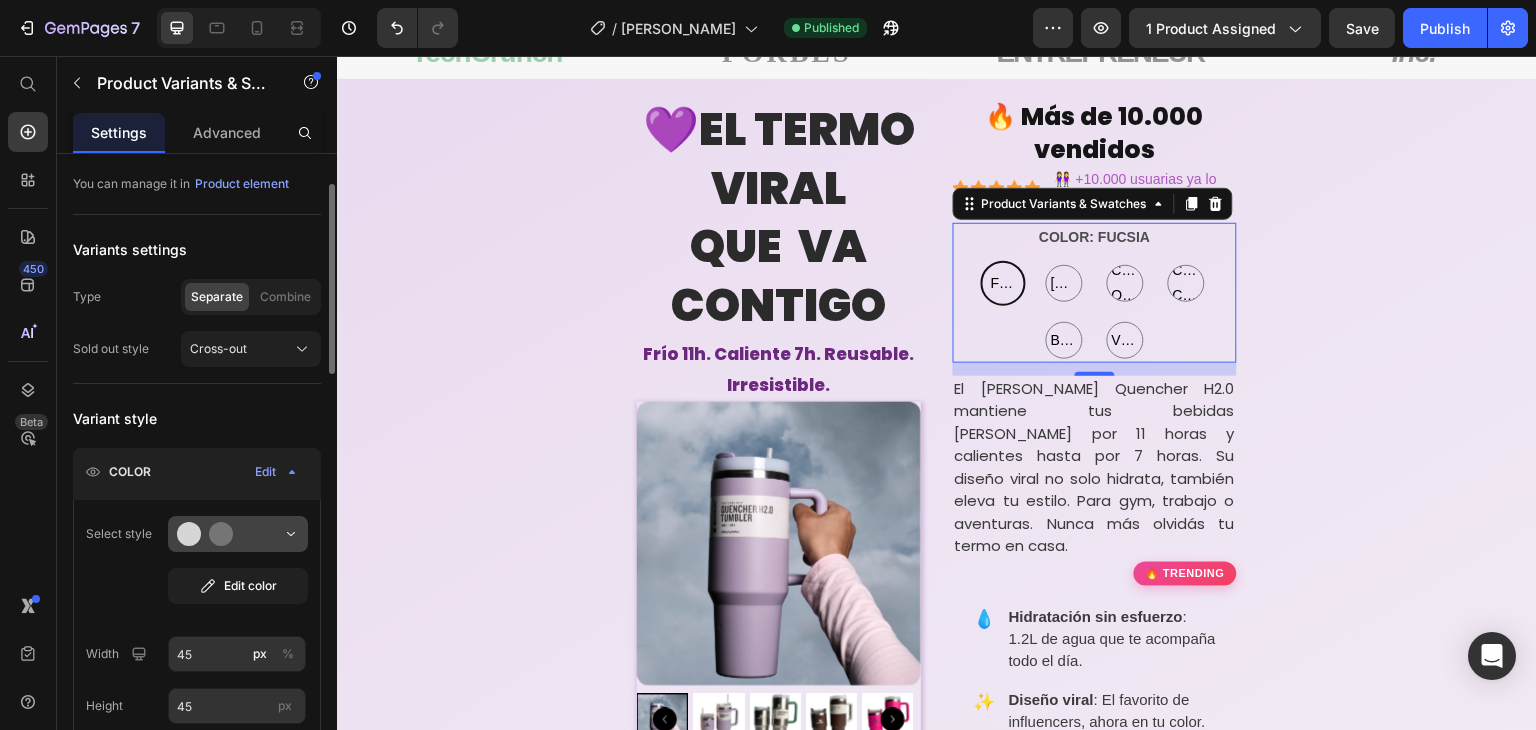 scroll, scrollTop: 200, scrollLeft: 0, axis: vertical 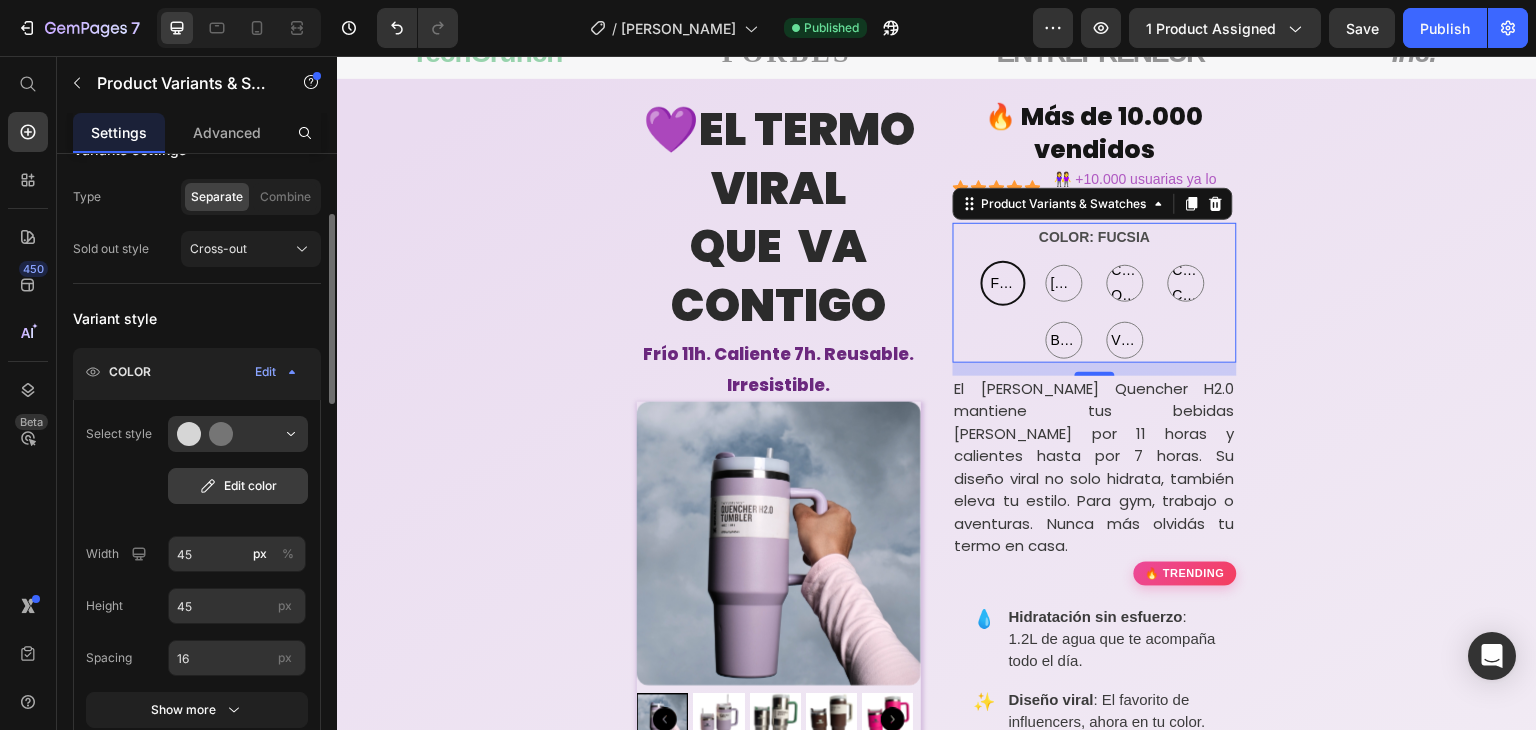 click on "Edit color" at bounding box center (238, 486) 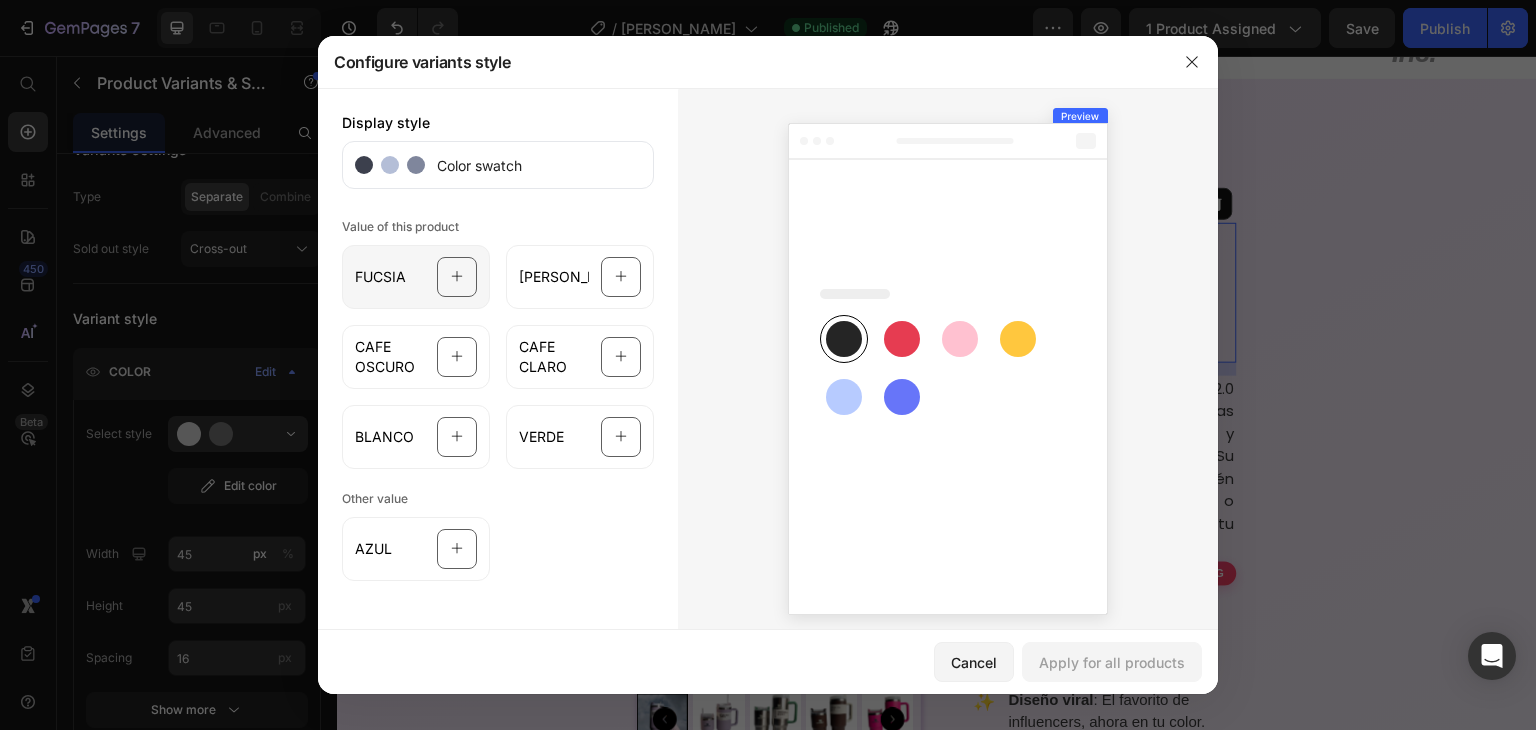 click at bounding box center [457, 277] 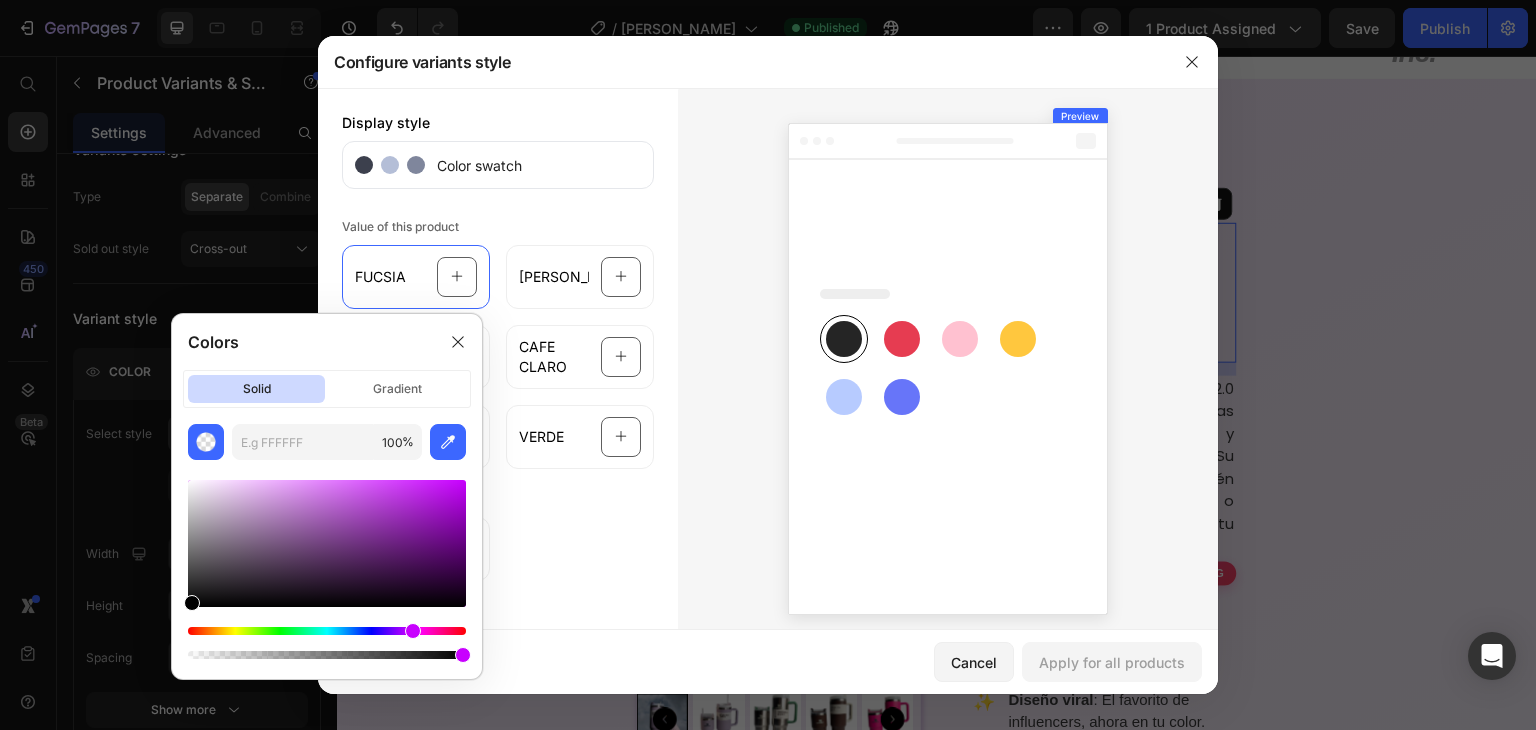 click at bounding box center [327, 631] 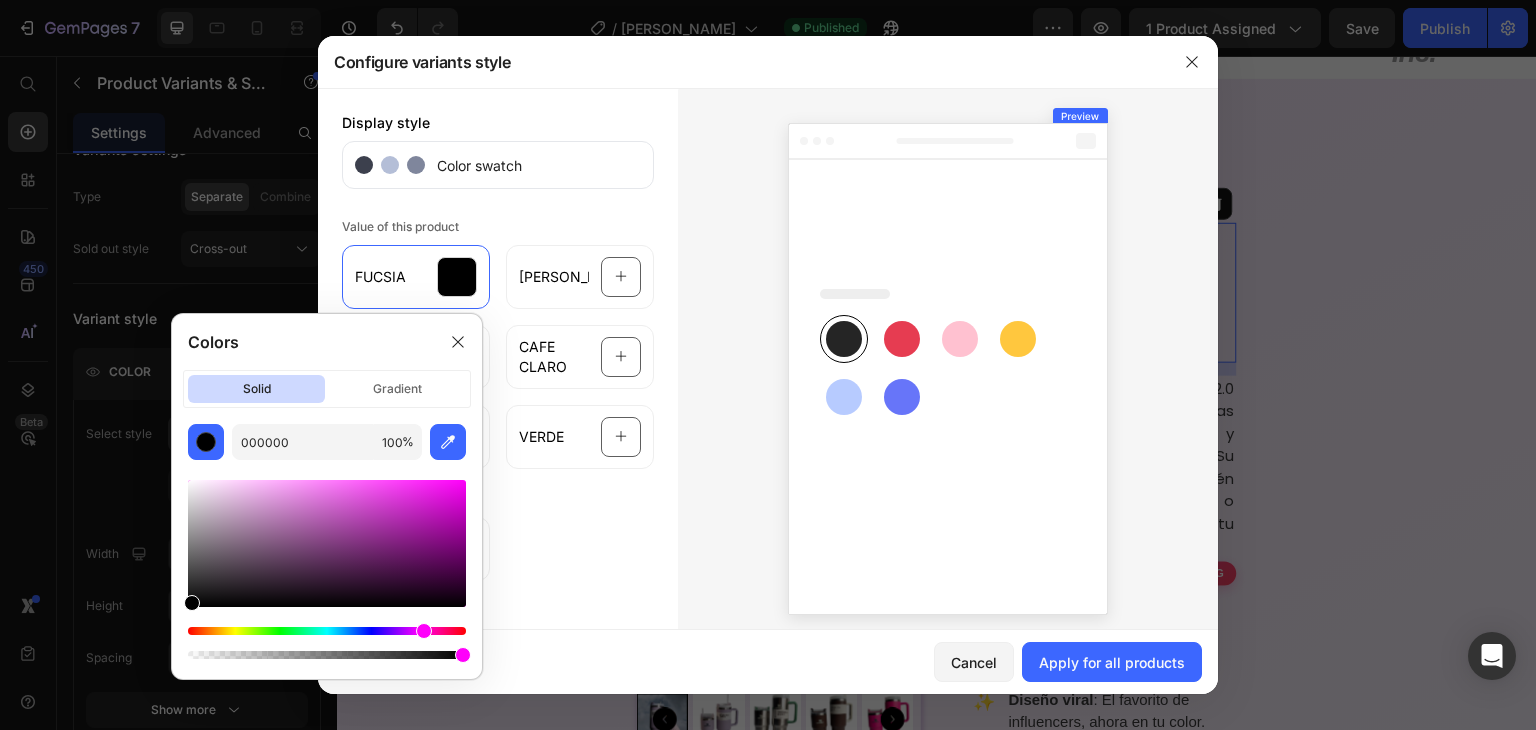 drag, startPoint x: 412, startPoint y: 630, endPoint x: 422, endPoint y: 629, distance: 10.049875 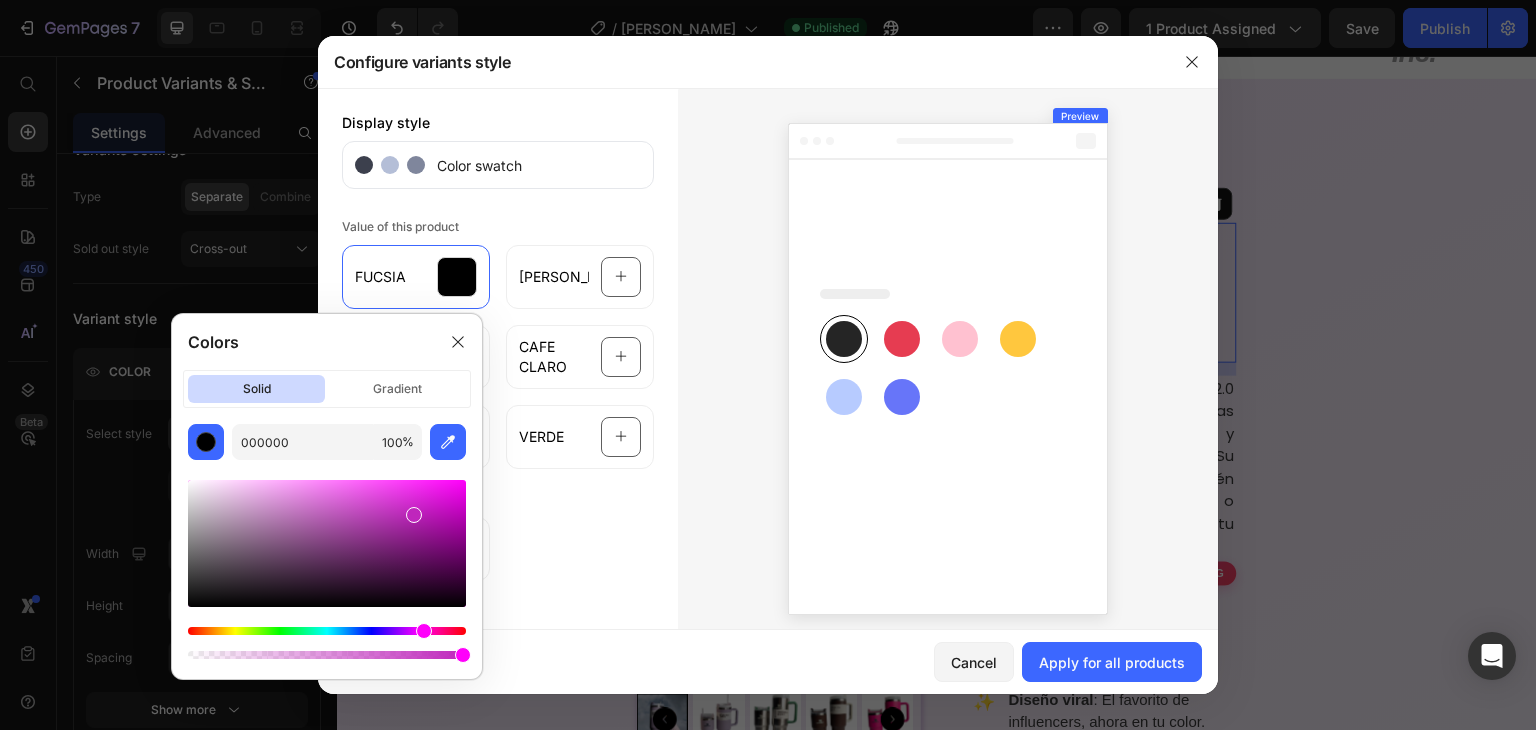 click at bounding box center (327, 543) 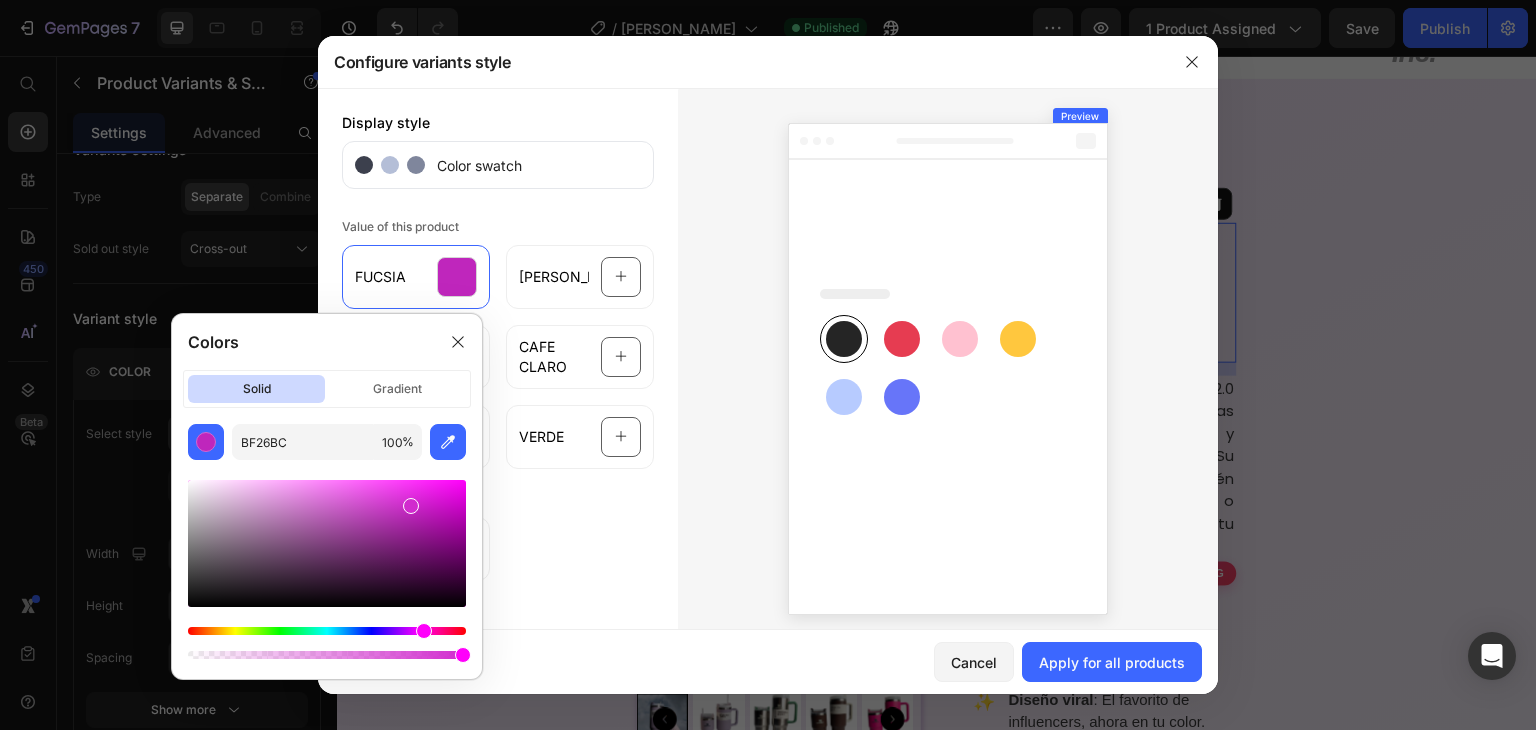 click at bounding box center [327, 543] 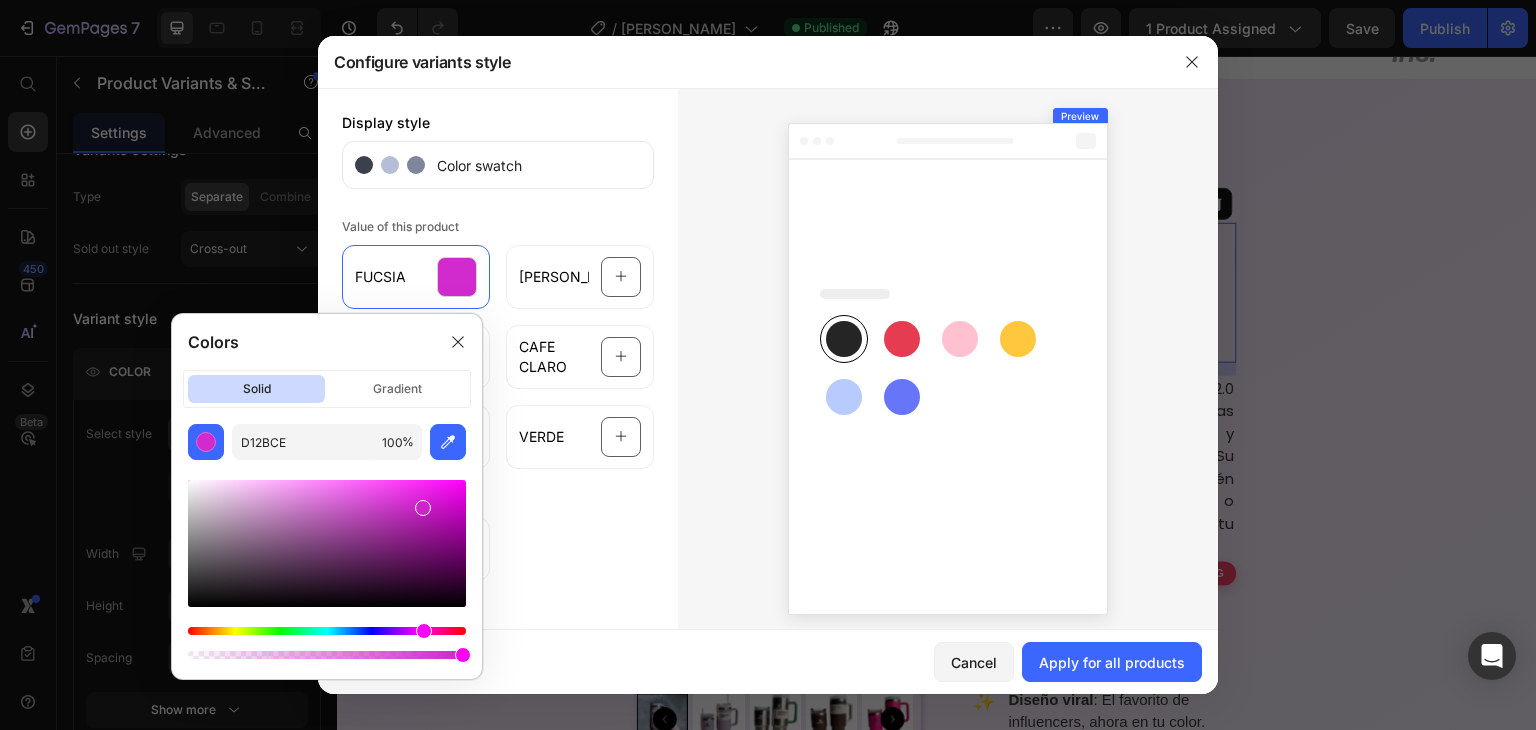 click at bounding box center [423, 508] 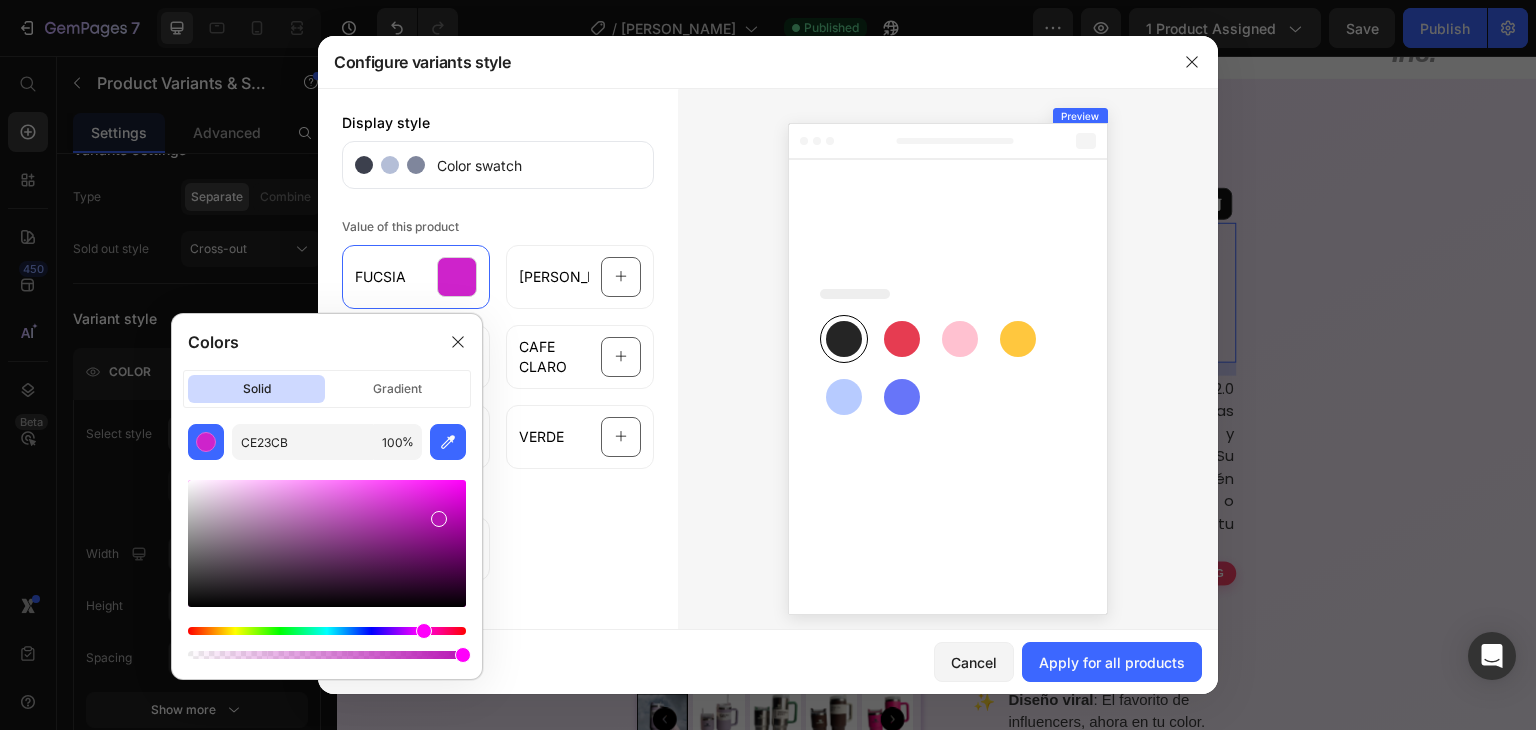 click at bounding box center (327, 543) 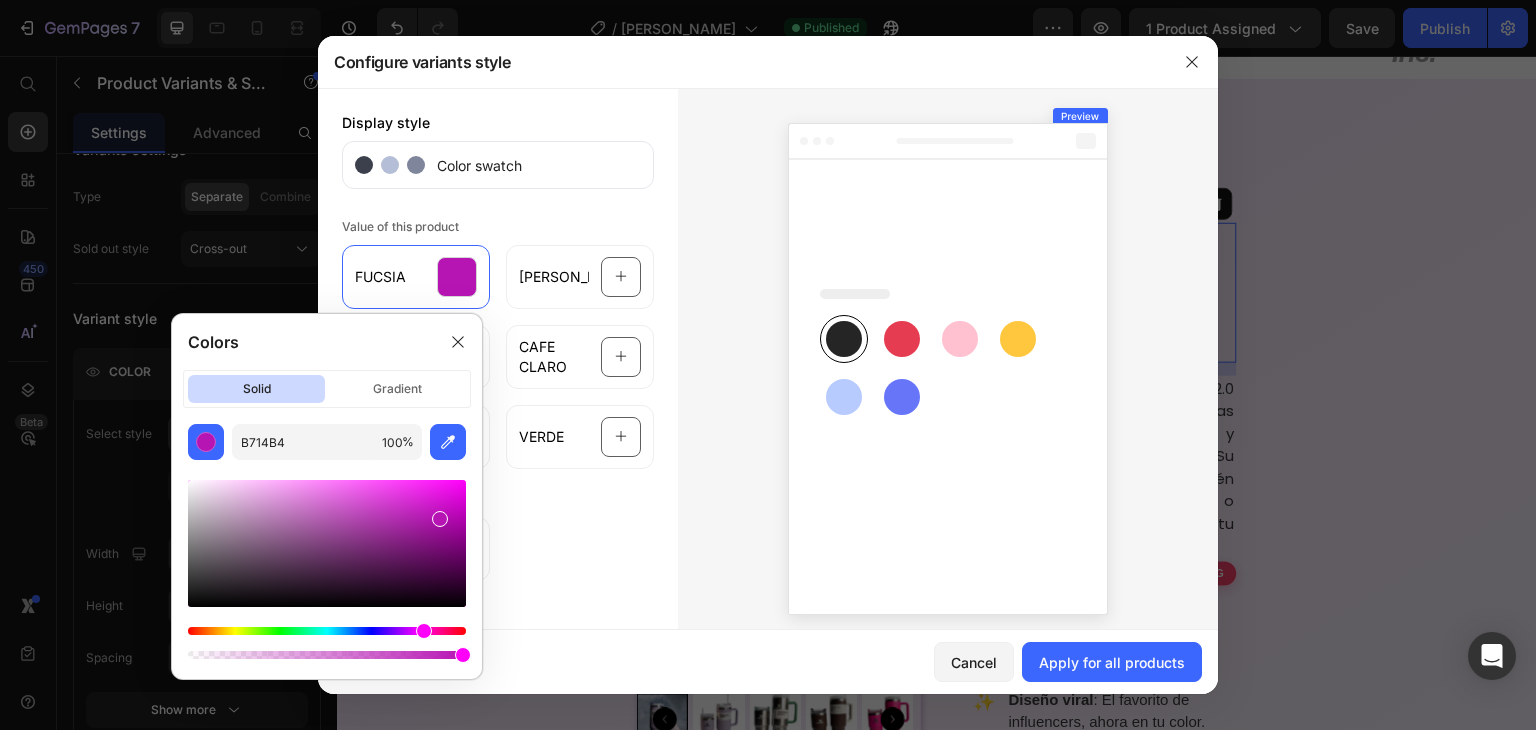 click at bounding box center [327, 543] 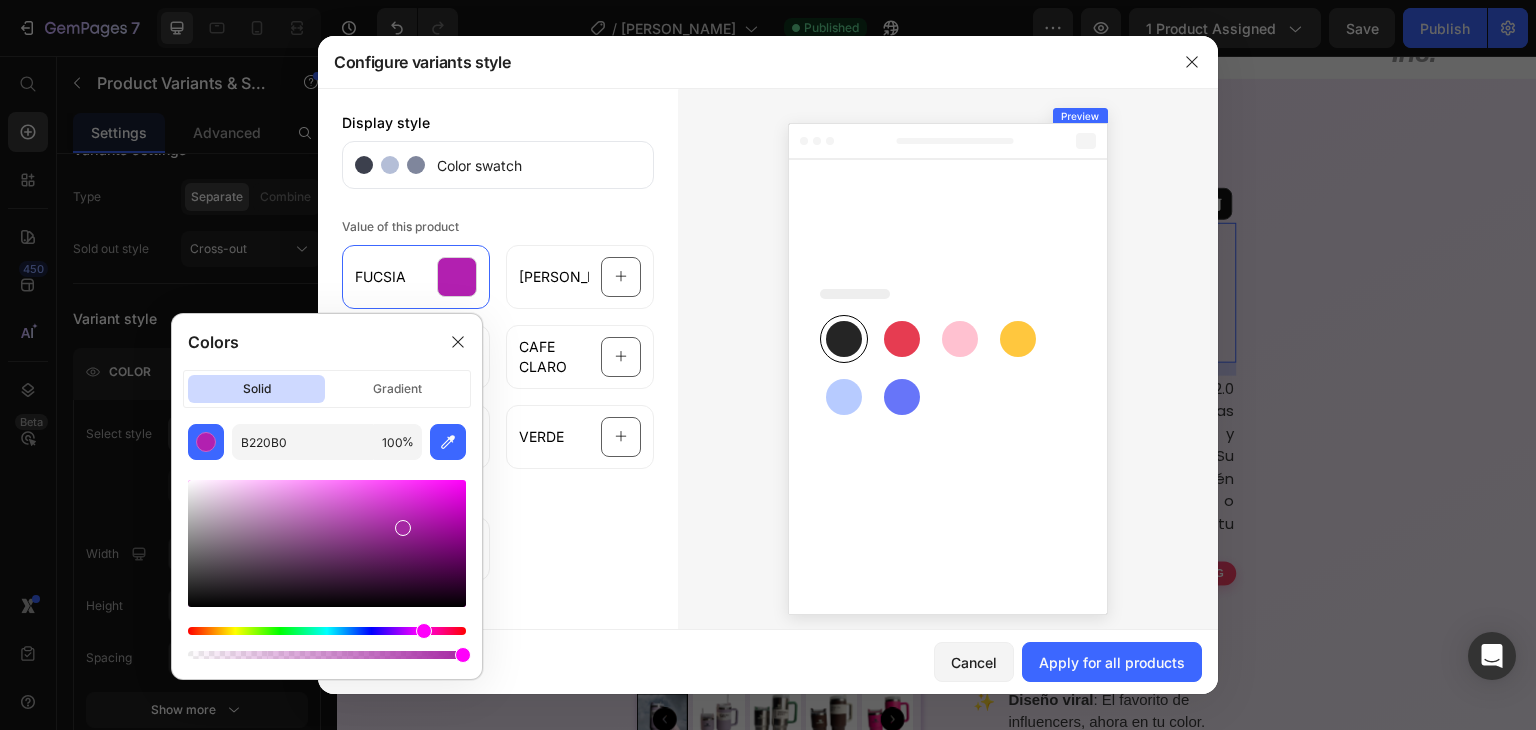 click at bounding box center (327, 543) 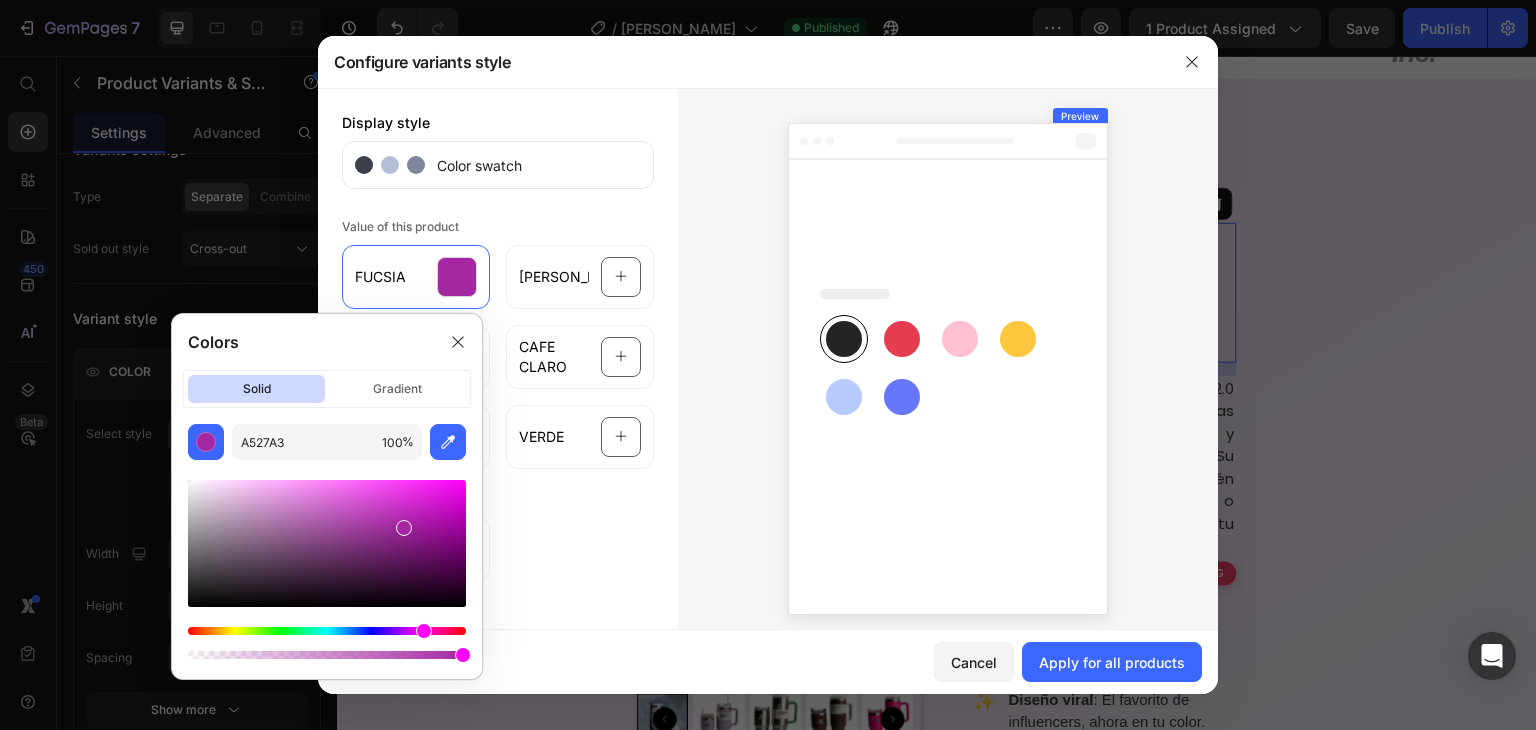 click at bounding box center (327, 543) 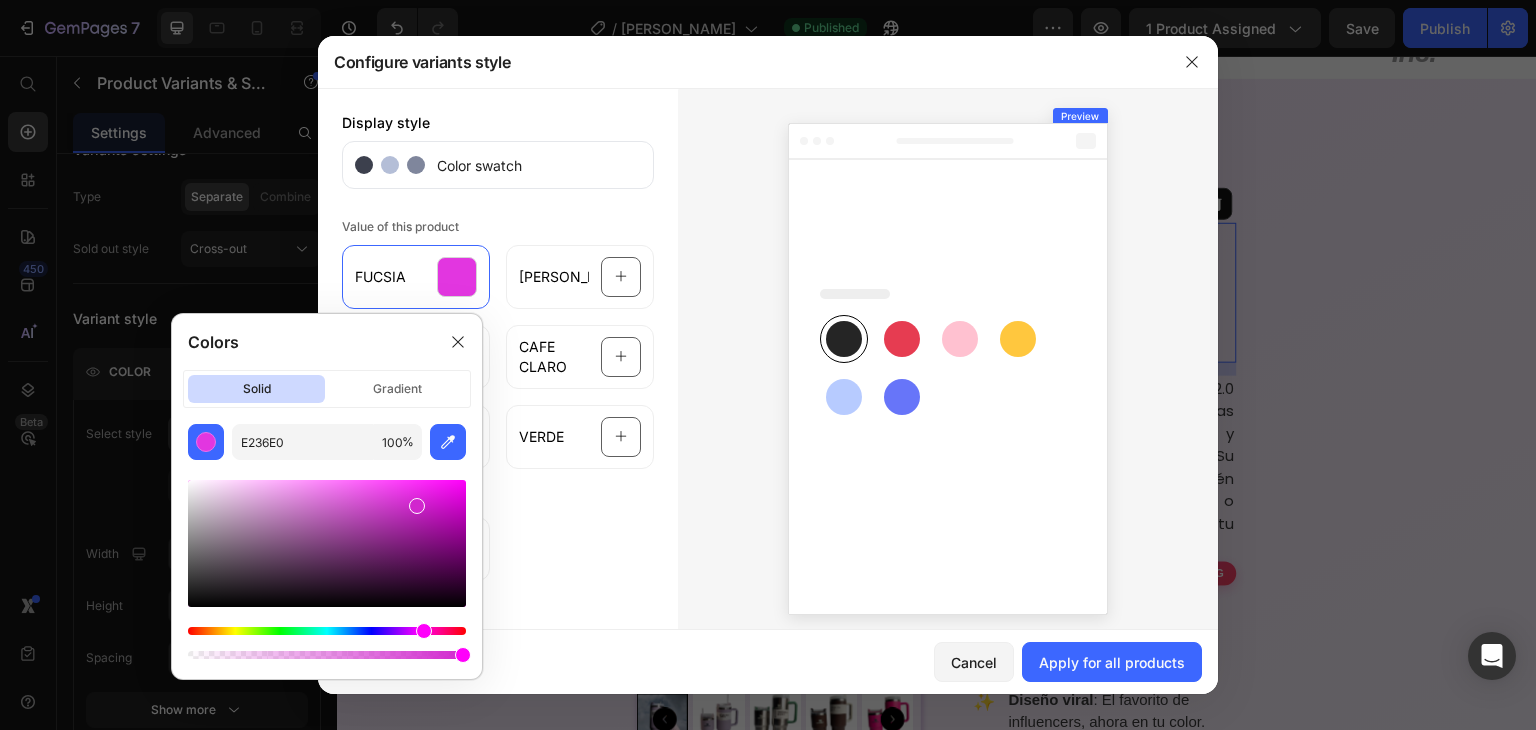 click at bounding box center (327, 543) 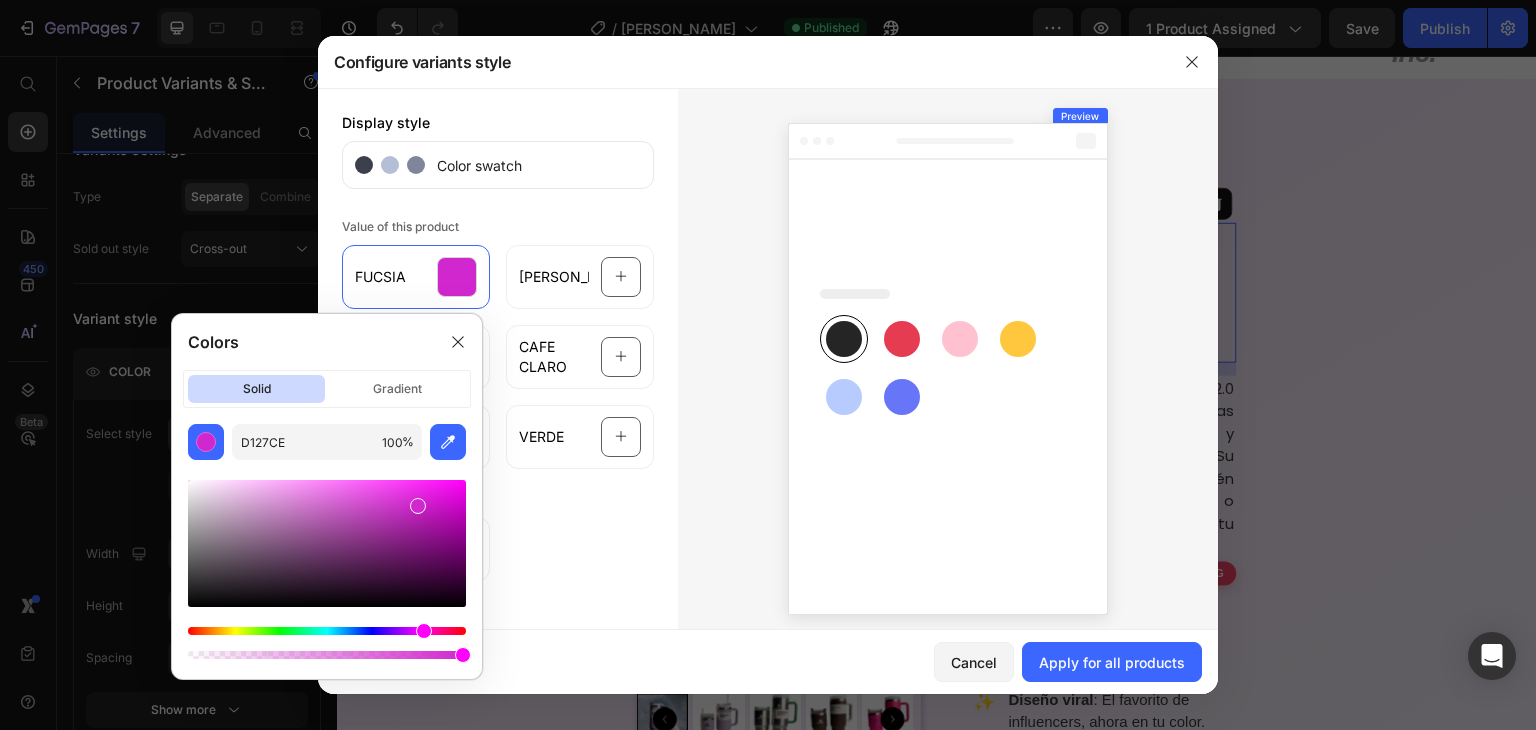 click at bounding box center [327, 543] 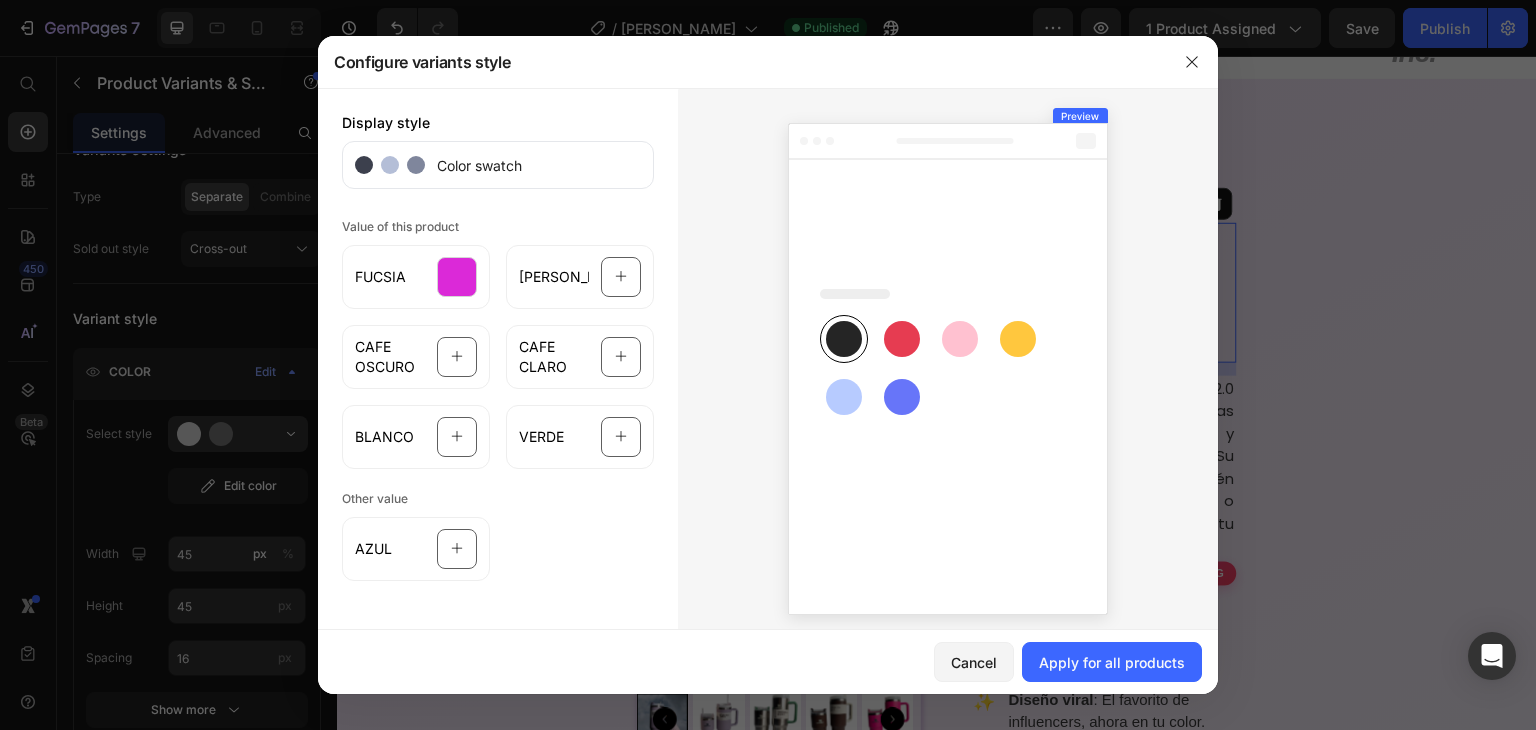 click on "AZUL" at bounding box center (498, 557) 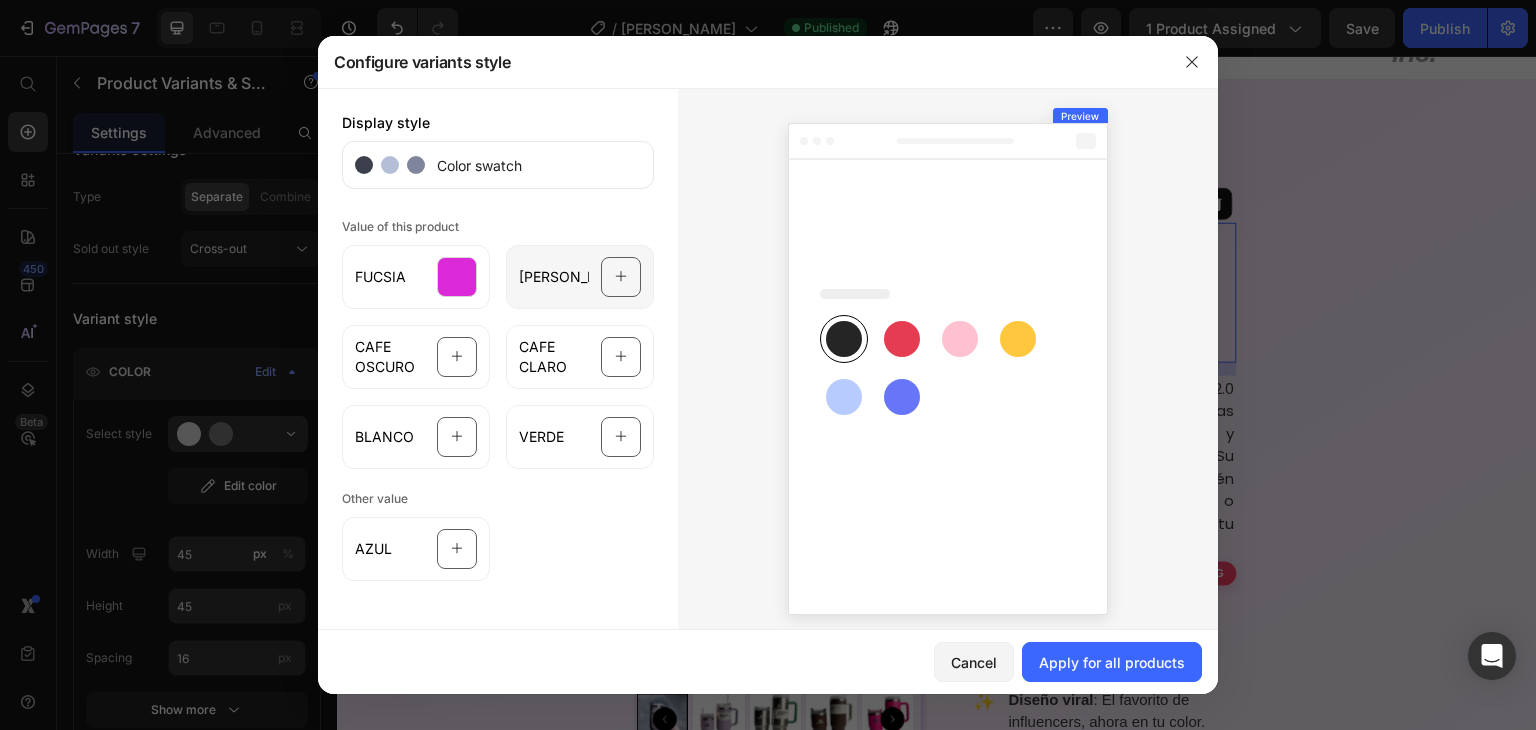 click 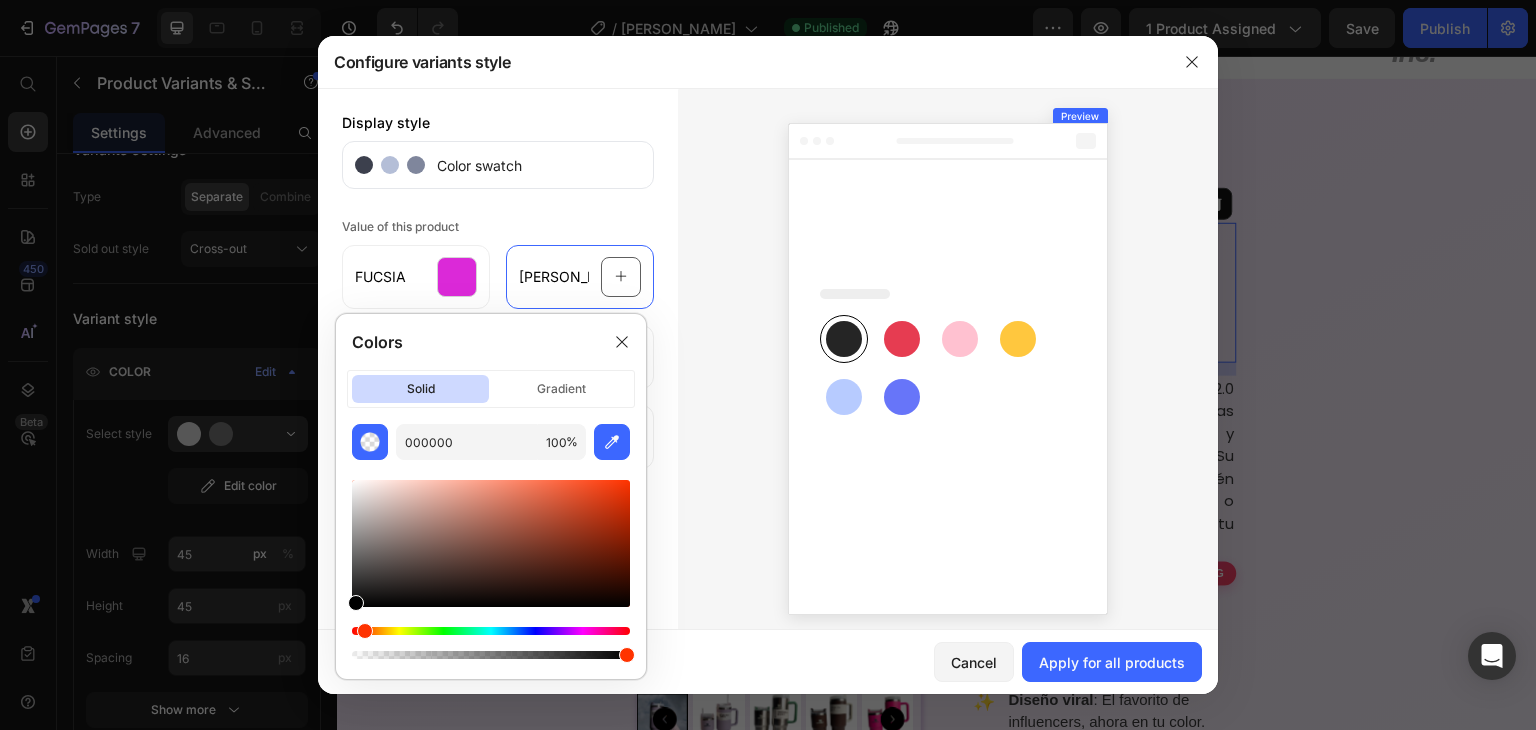 click at bounding box center (491, 631) 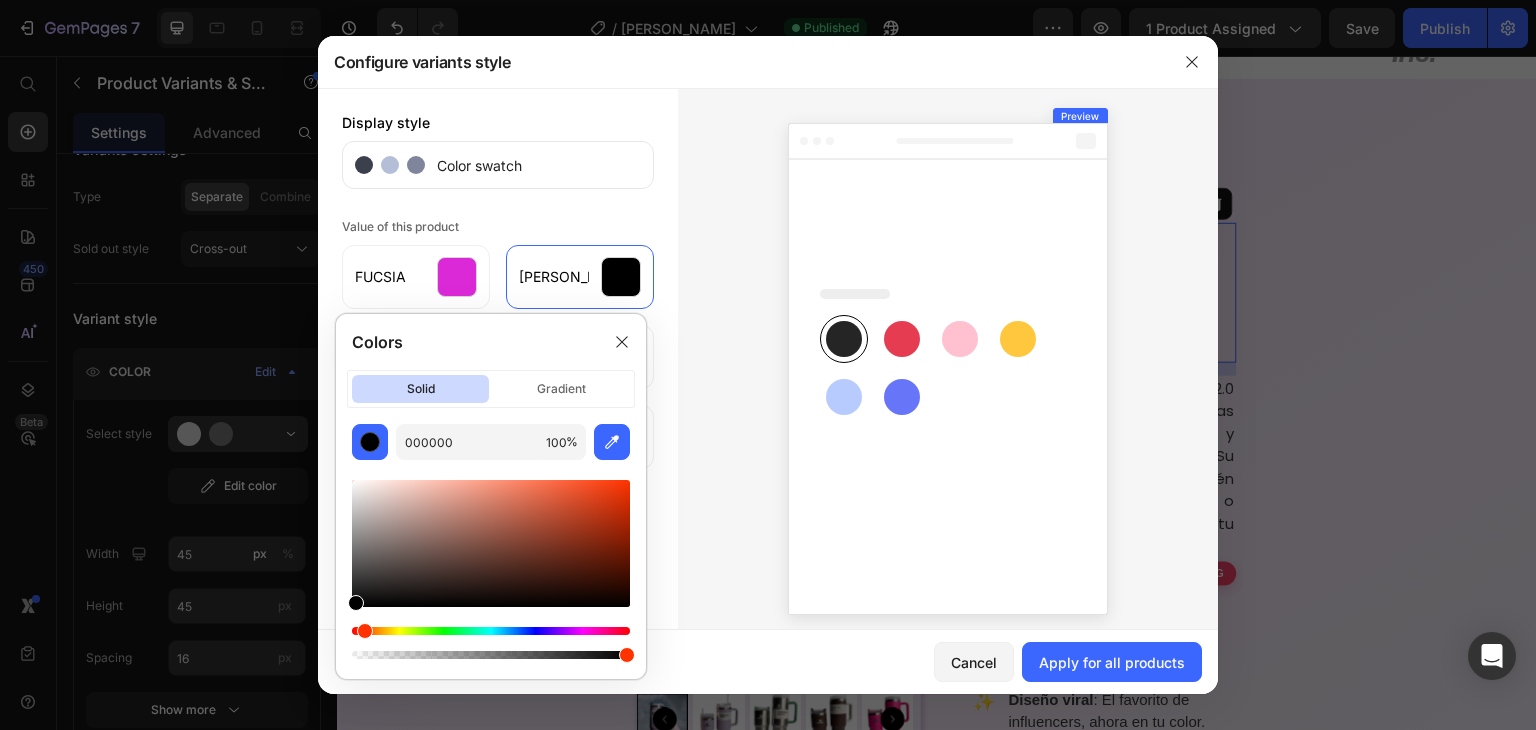 click at bounding box center [365, 631] 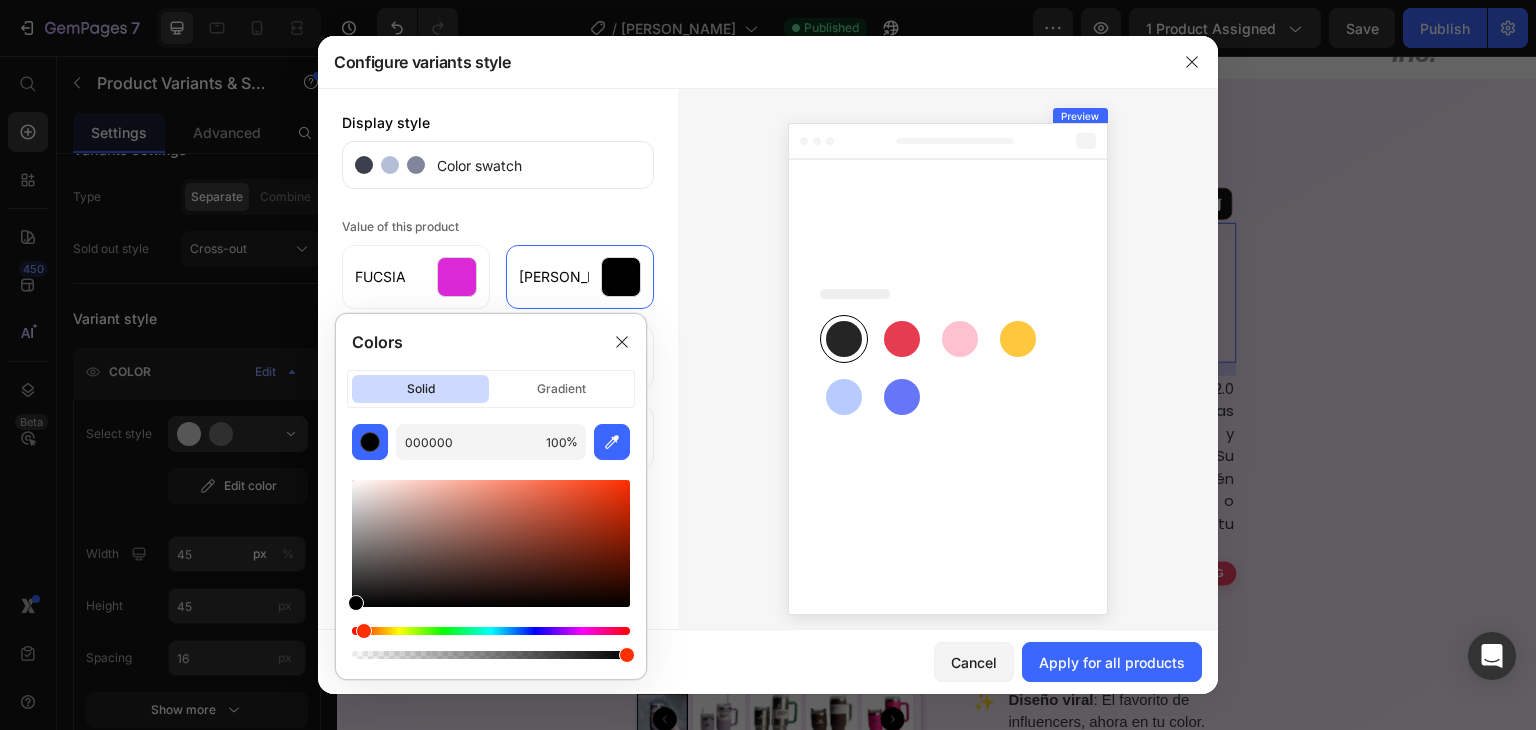 click at bounding box center (491, 543) 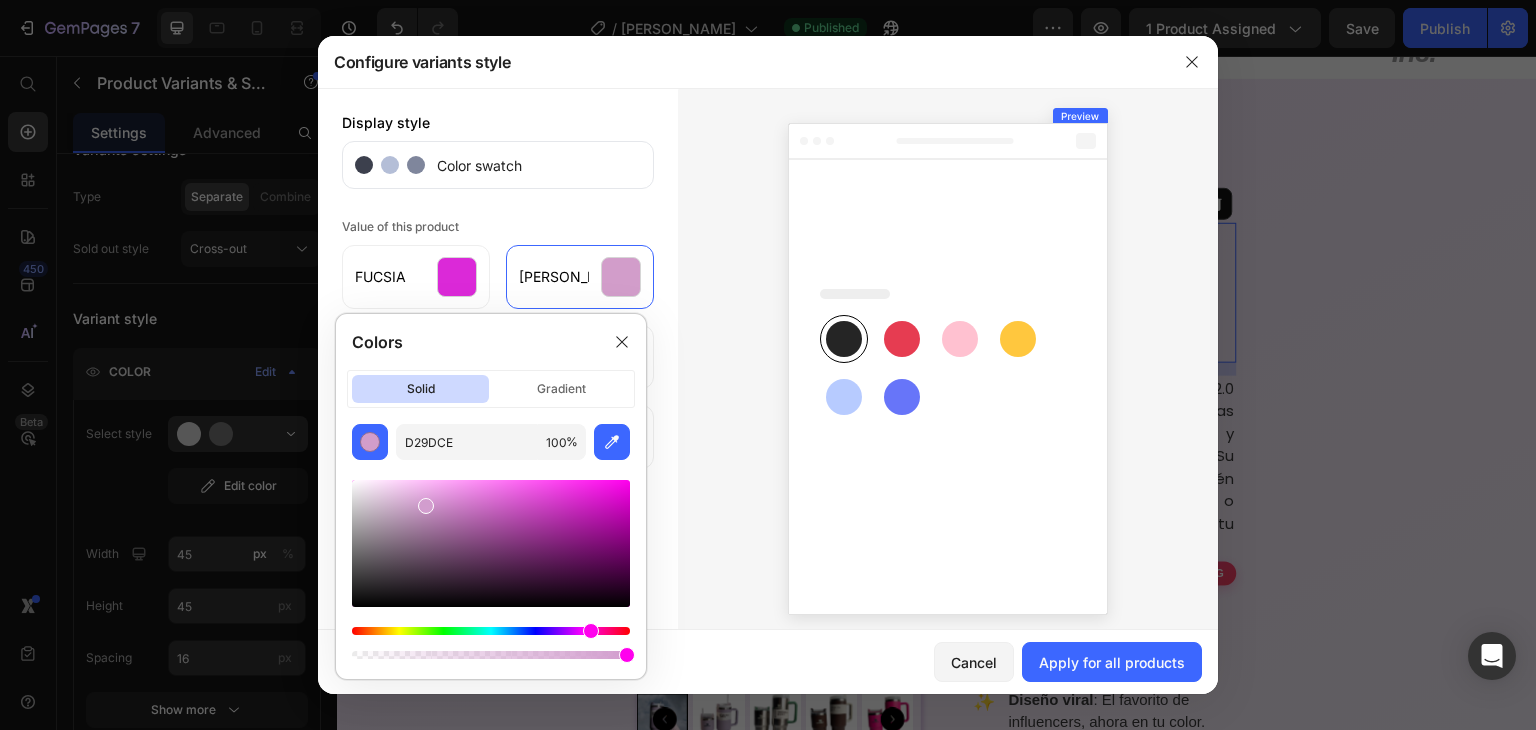 click at bounding box center (491, 631) 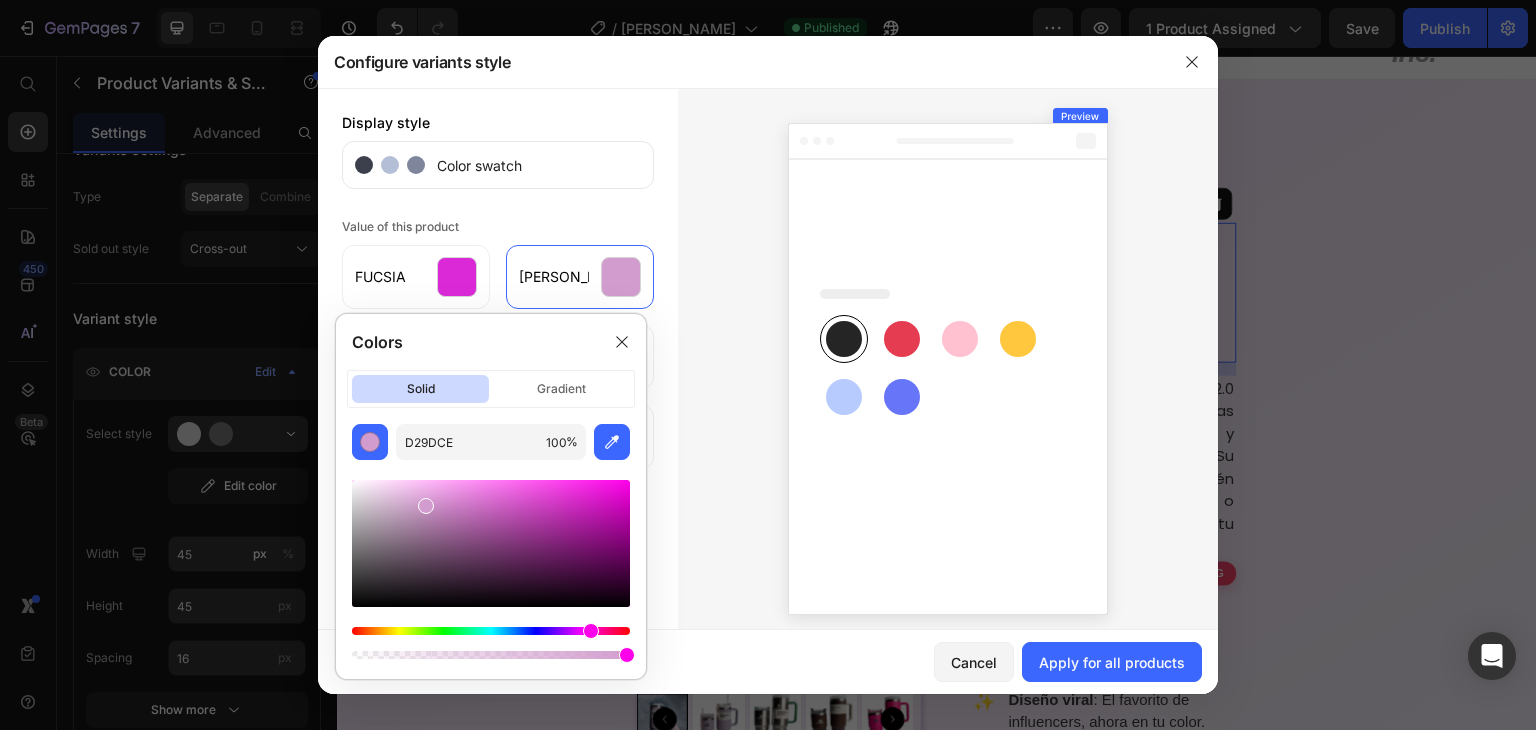click at bounding box center [491, 543] 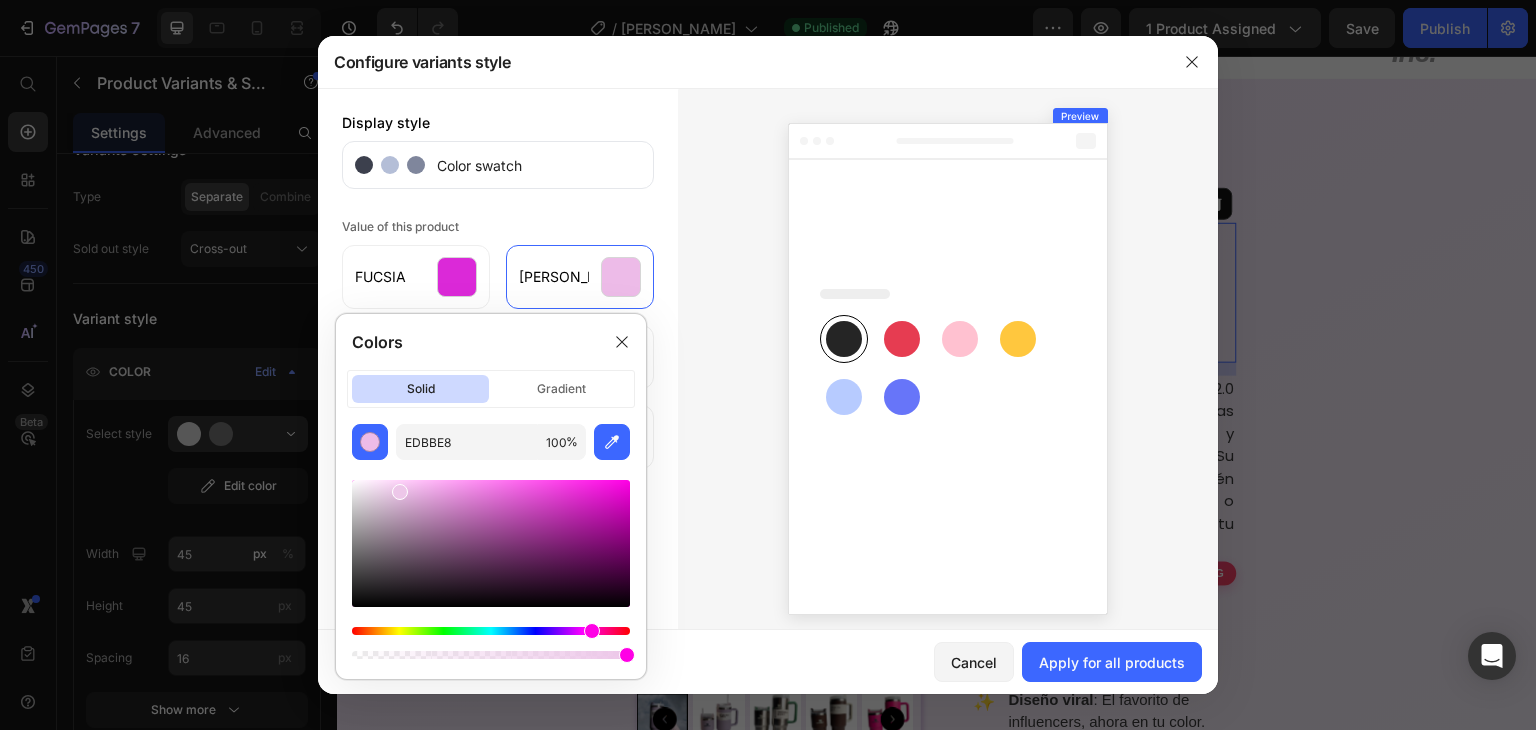 click at bounding box center (491, 543) 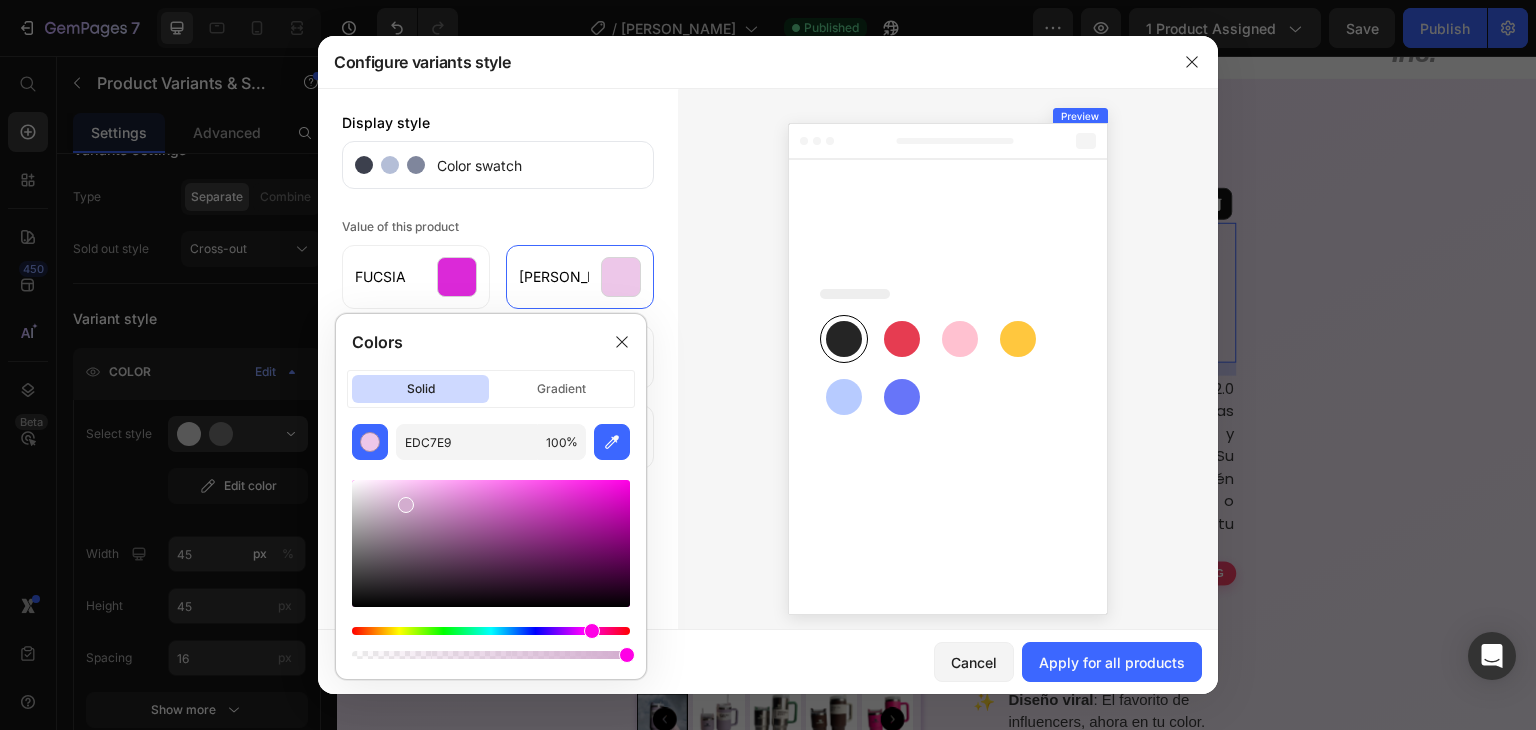 click at bounding box center [491, 543] 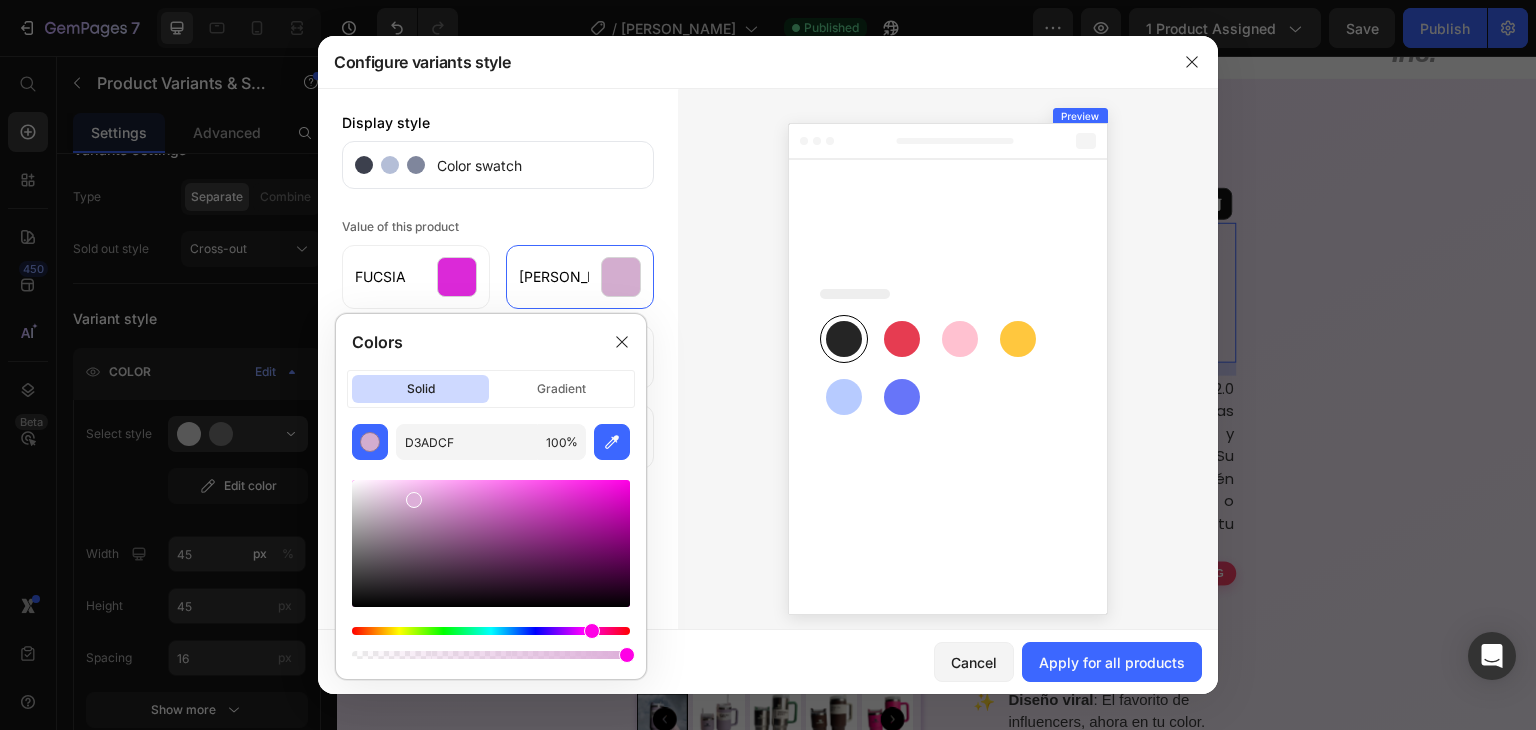 click at bounding box center (491, 543) 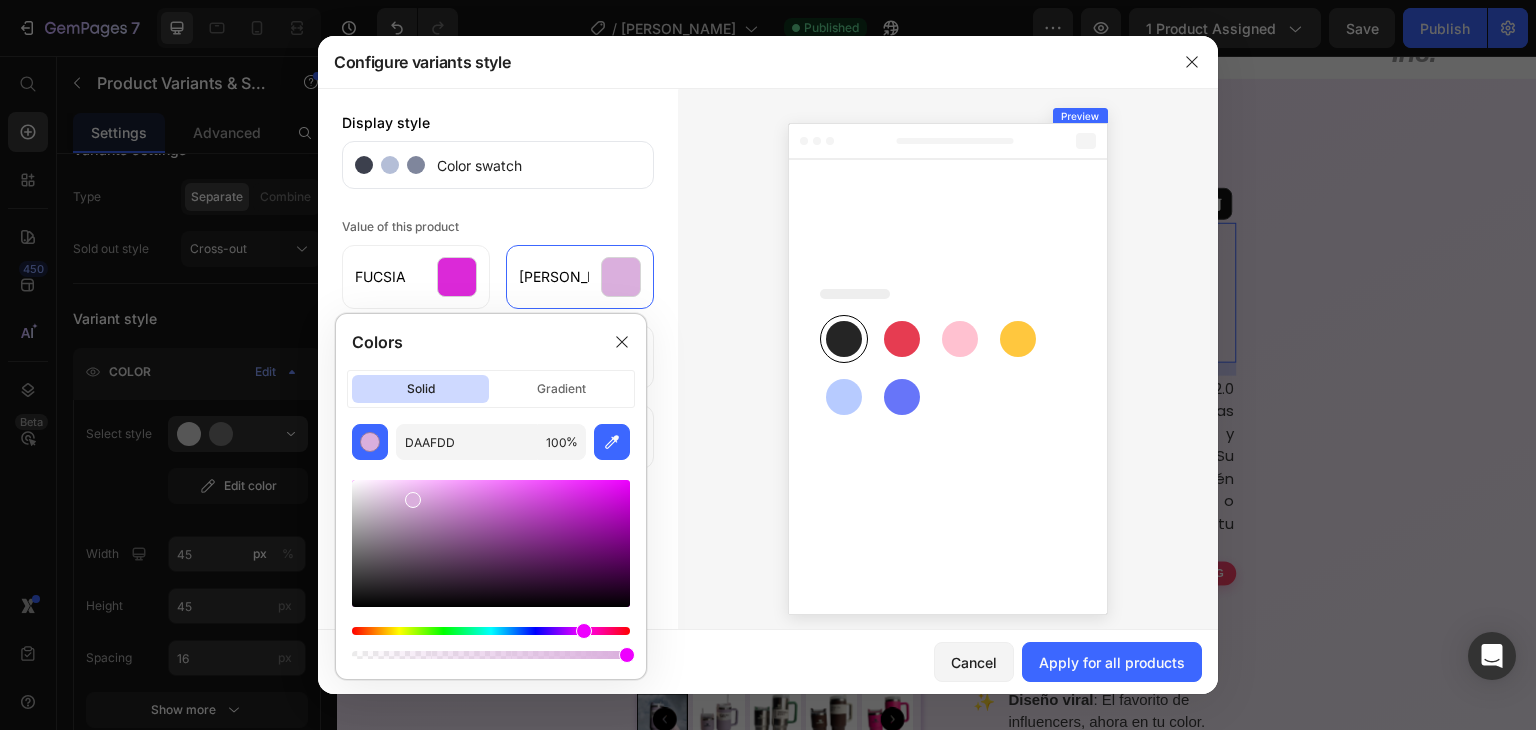 click at bounding box center [584, 631] 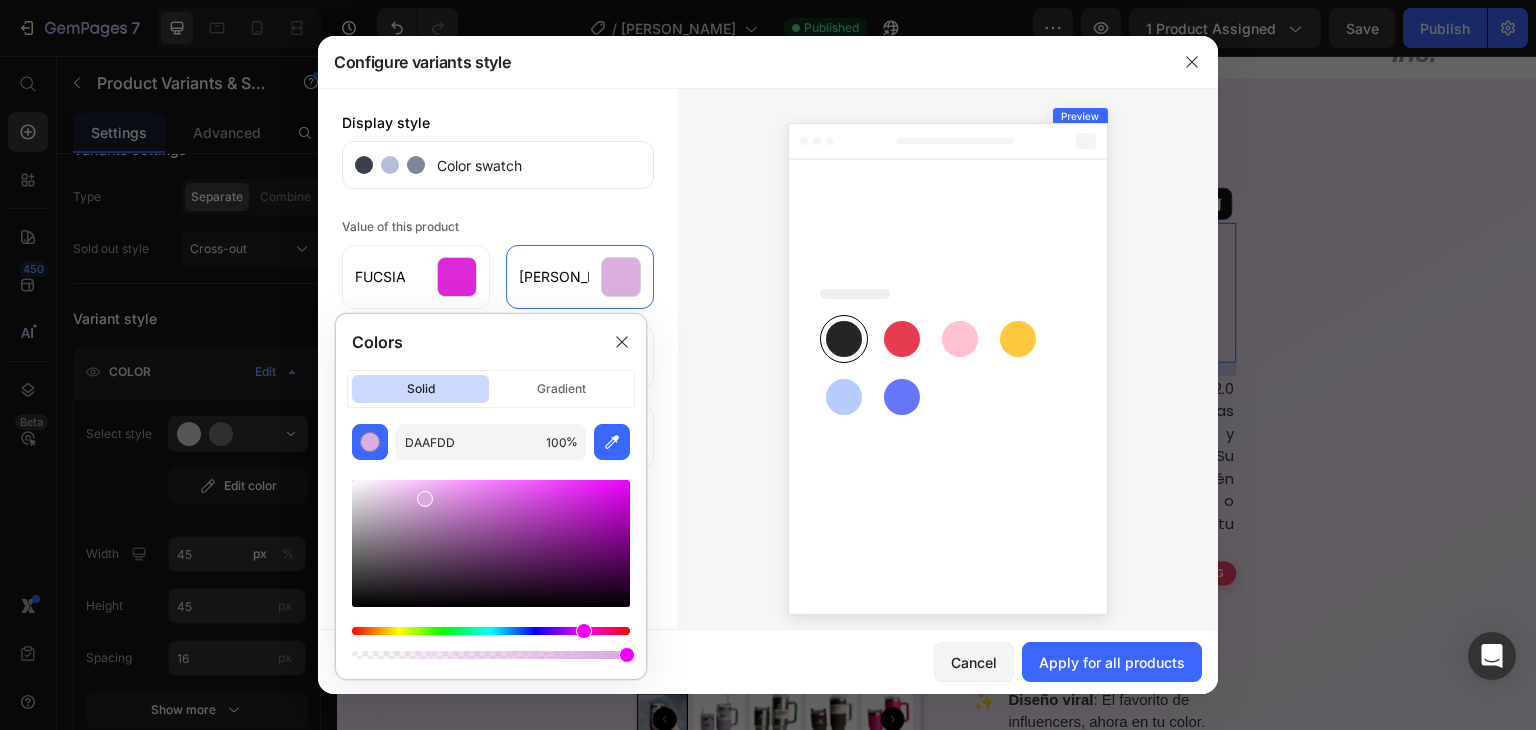 click at bounding box center (491, 543) 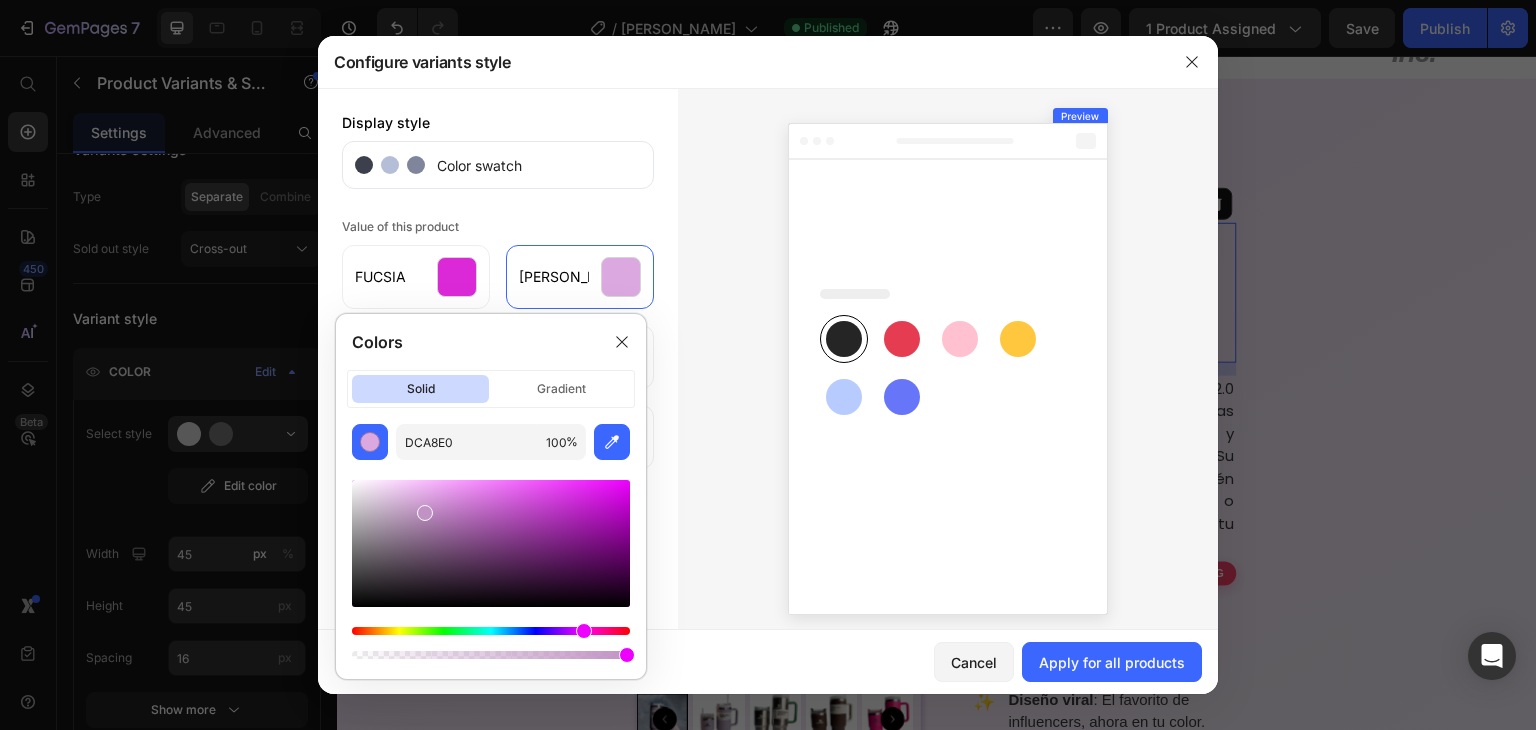 click at bounding box center (491, 543) 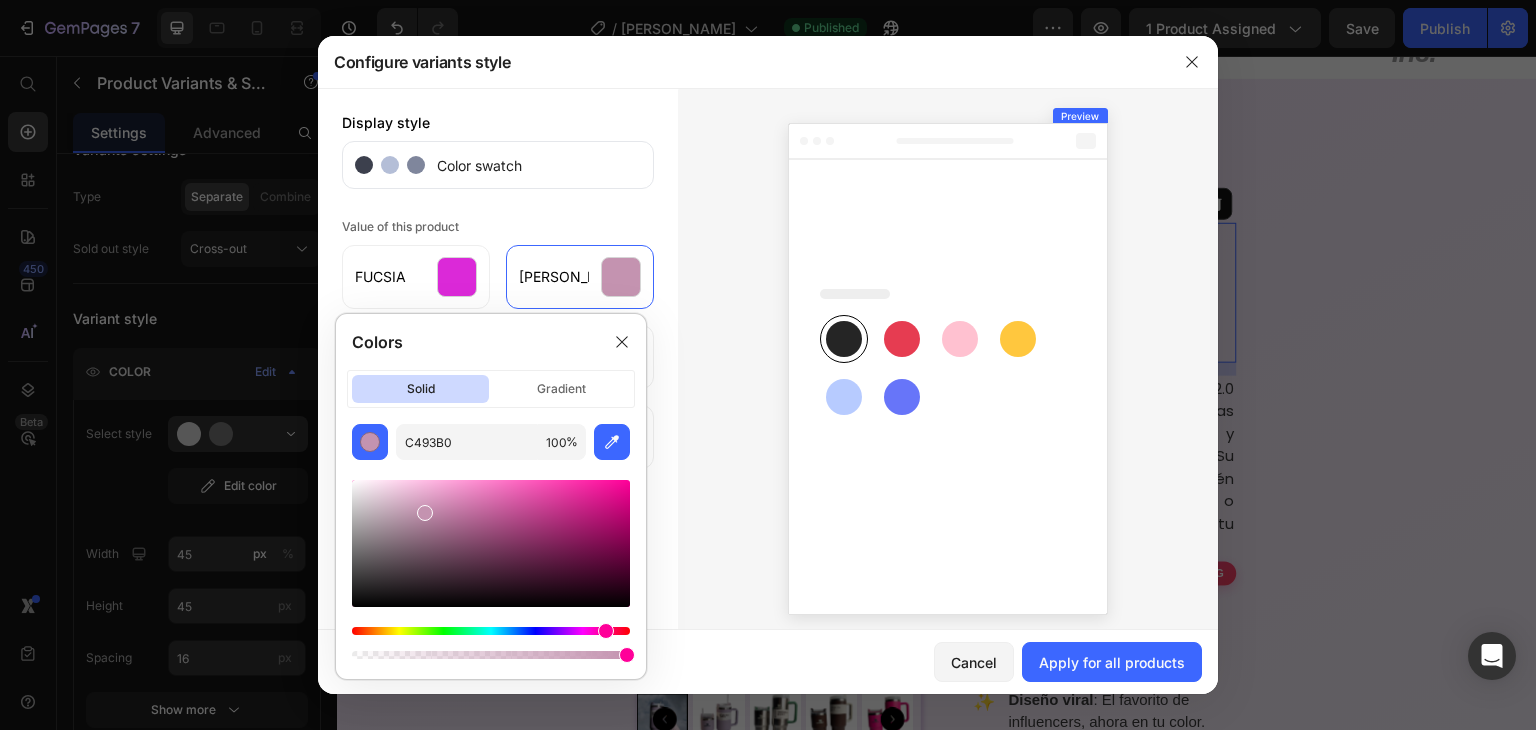 drag, startPoint x: 581, startPoint y: 629, endPoint x: 568, endPoint y: 589, distance: 42.059483 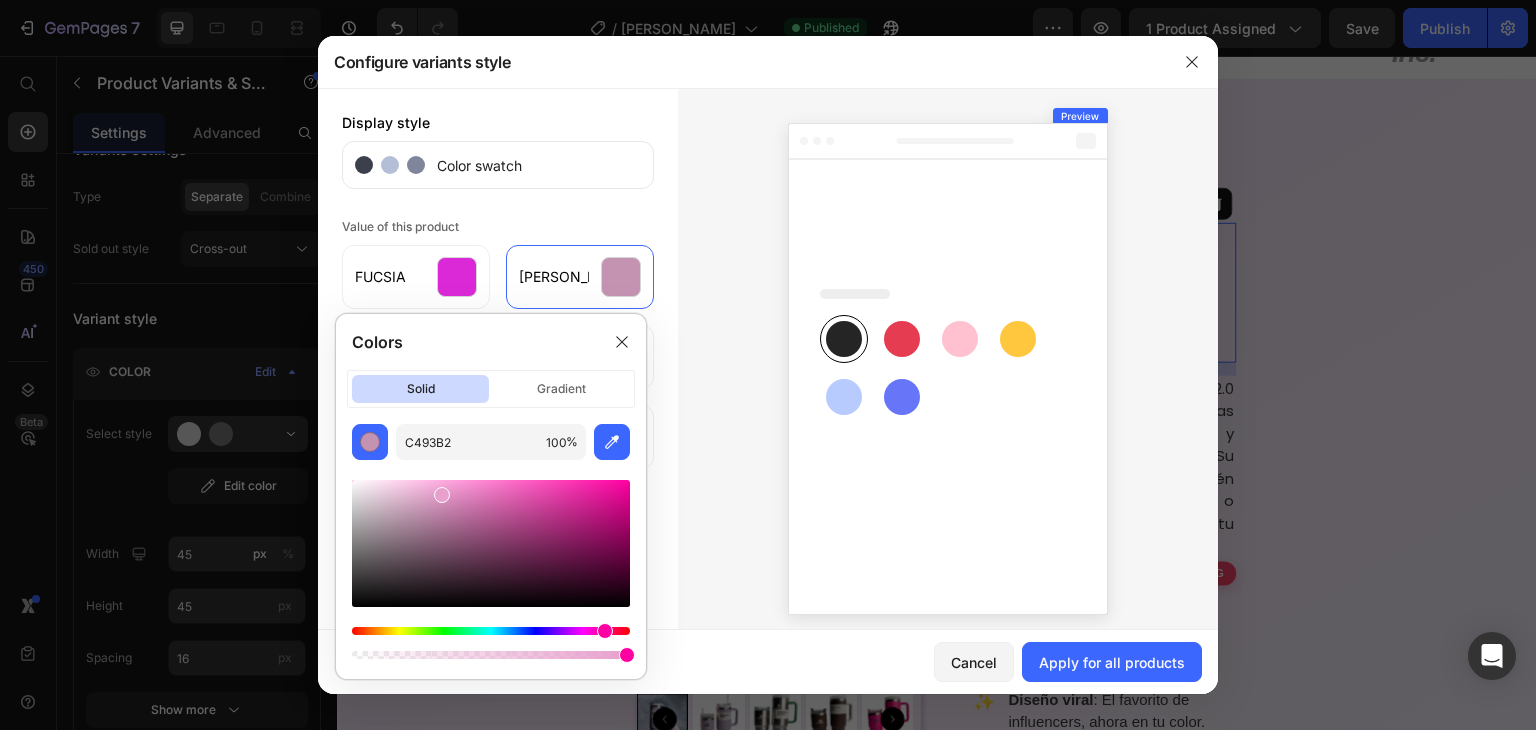 click at bounding box center [491, 543] 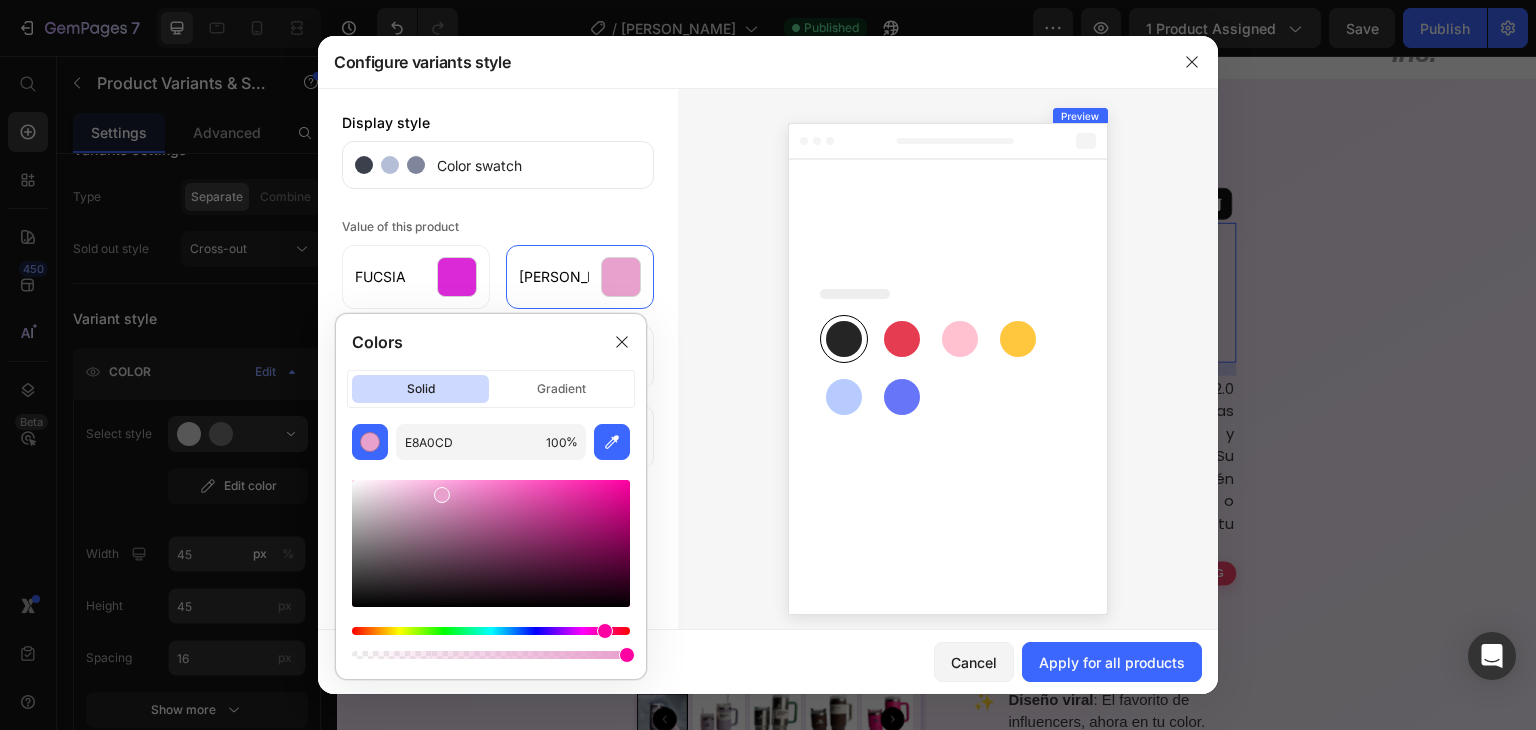 click at bounding box center (948, 365) 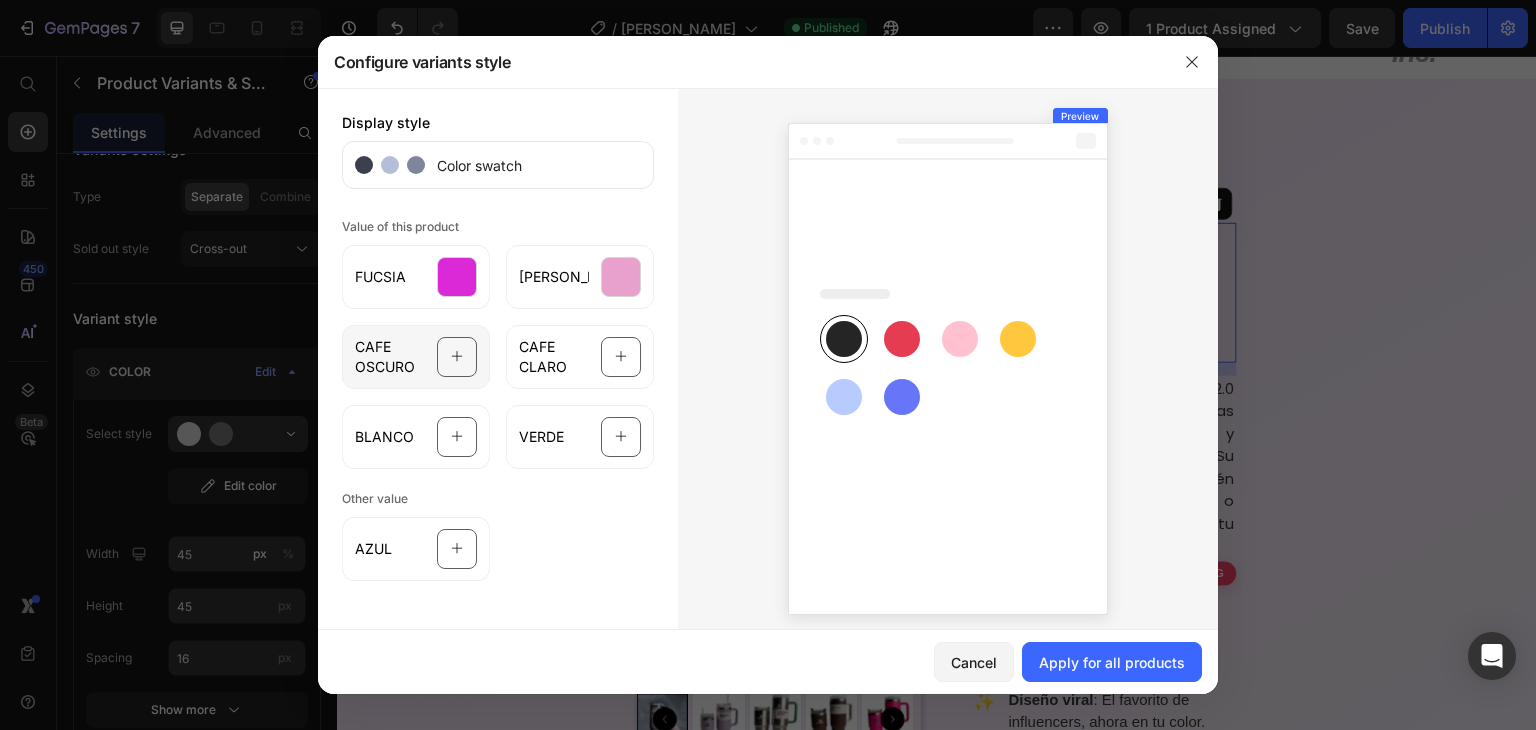 click 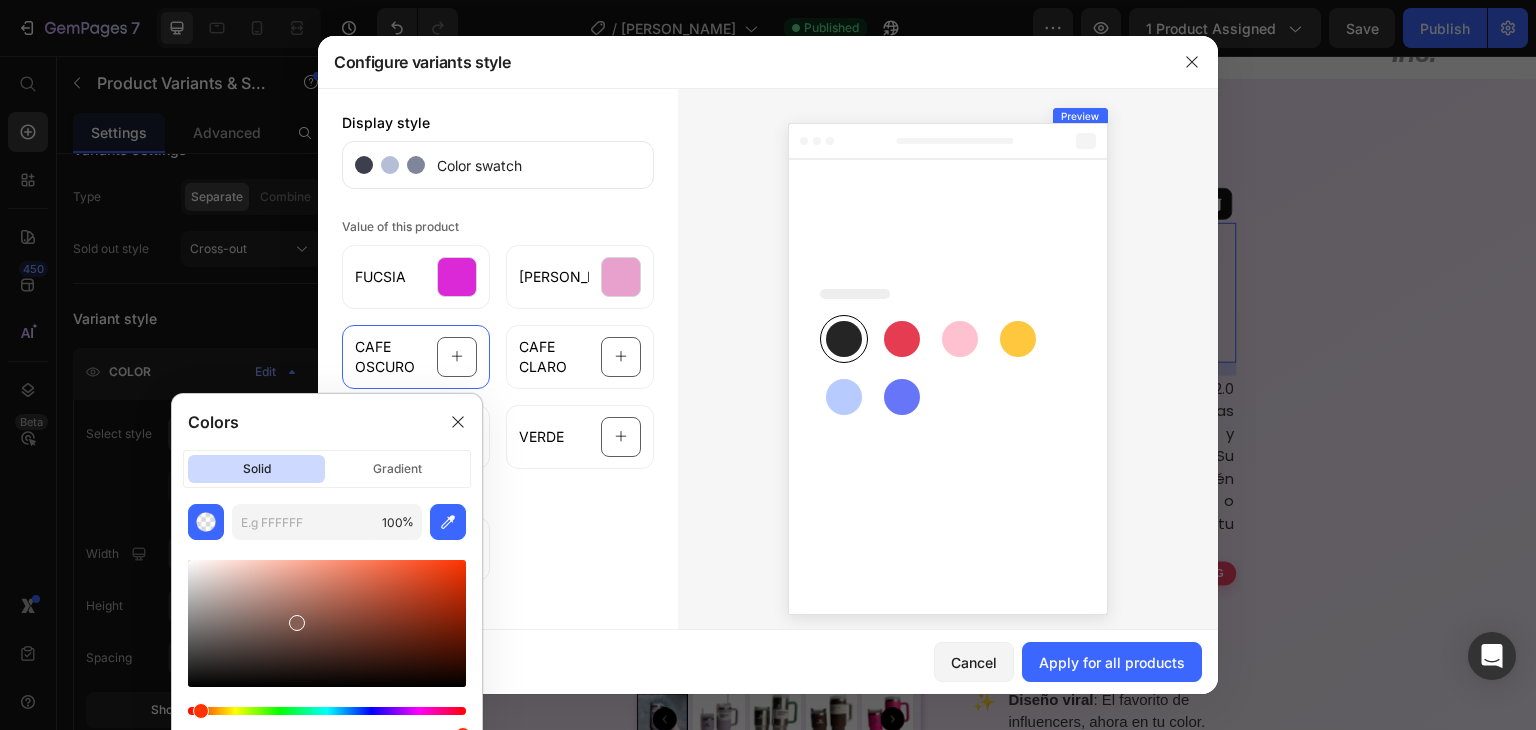 click at bounding box center (327, 623) 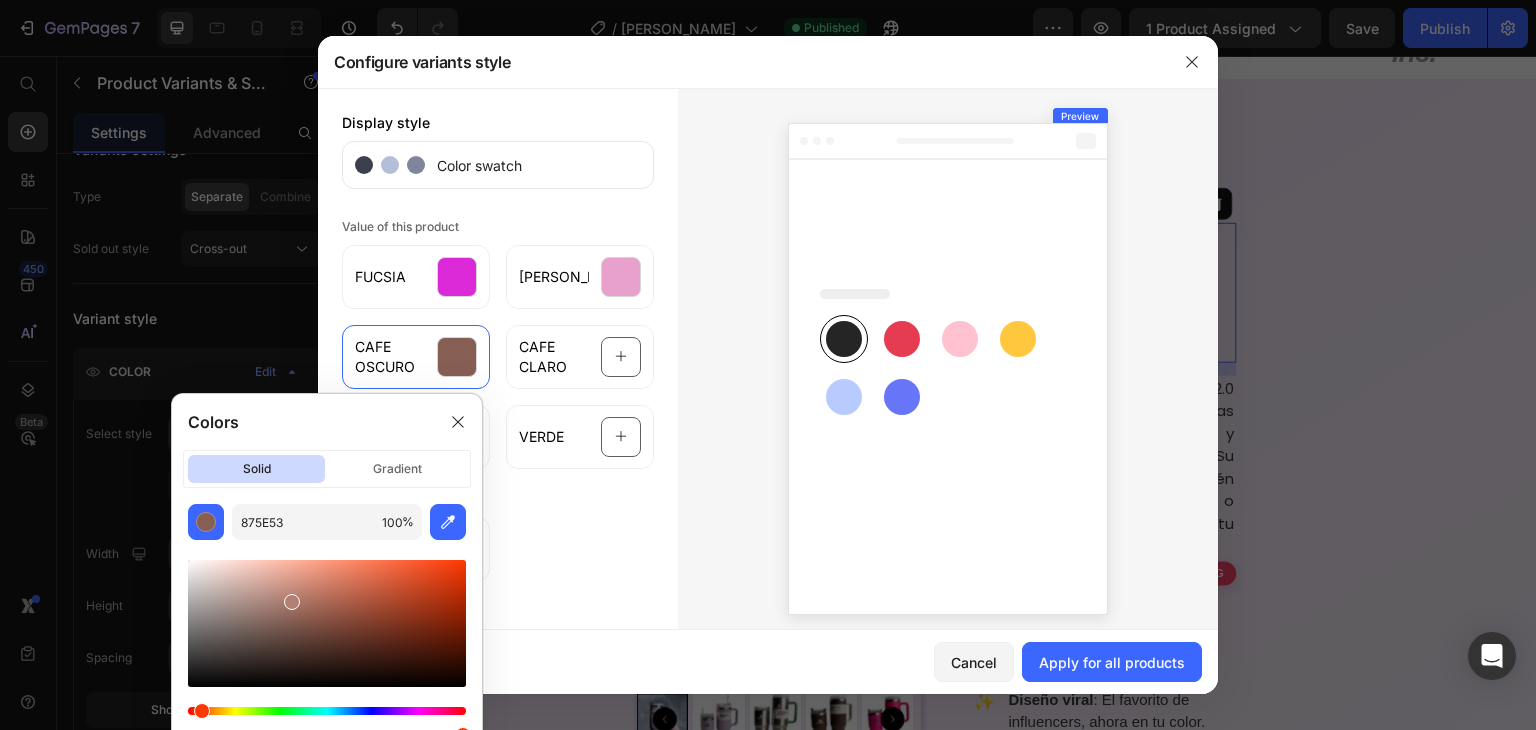 click at bounding box center (327, 623) 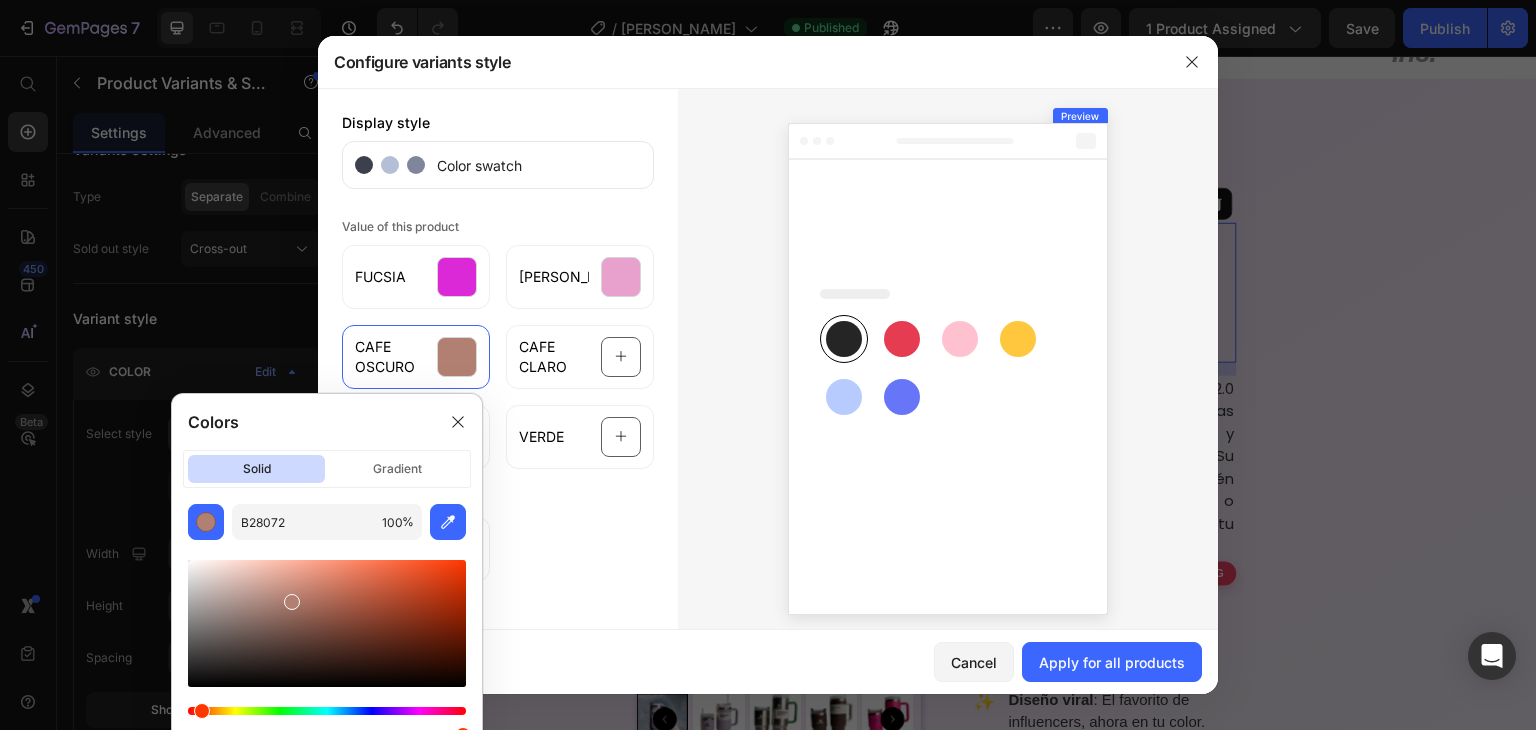 click at bounding box center [327, 623] 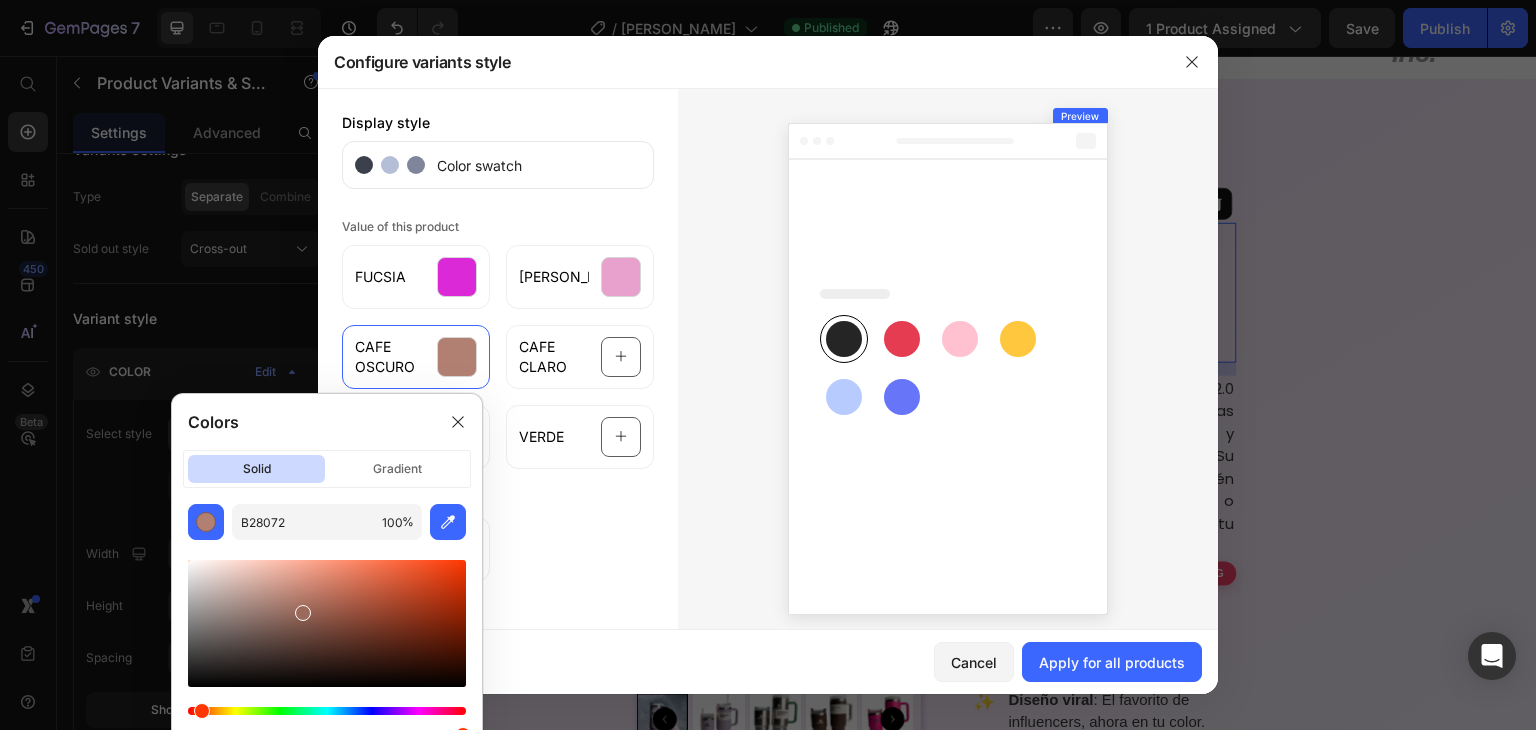 type on "9B6A5D" 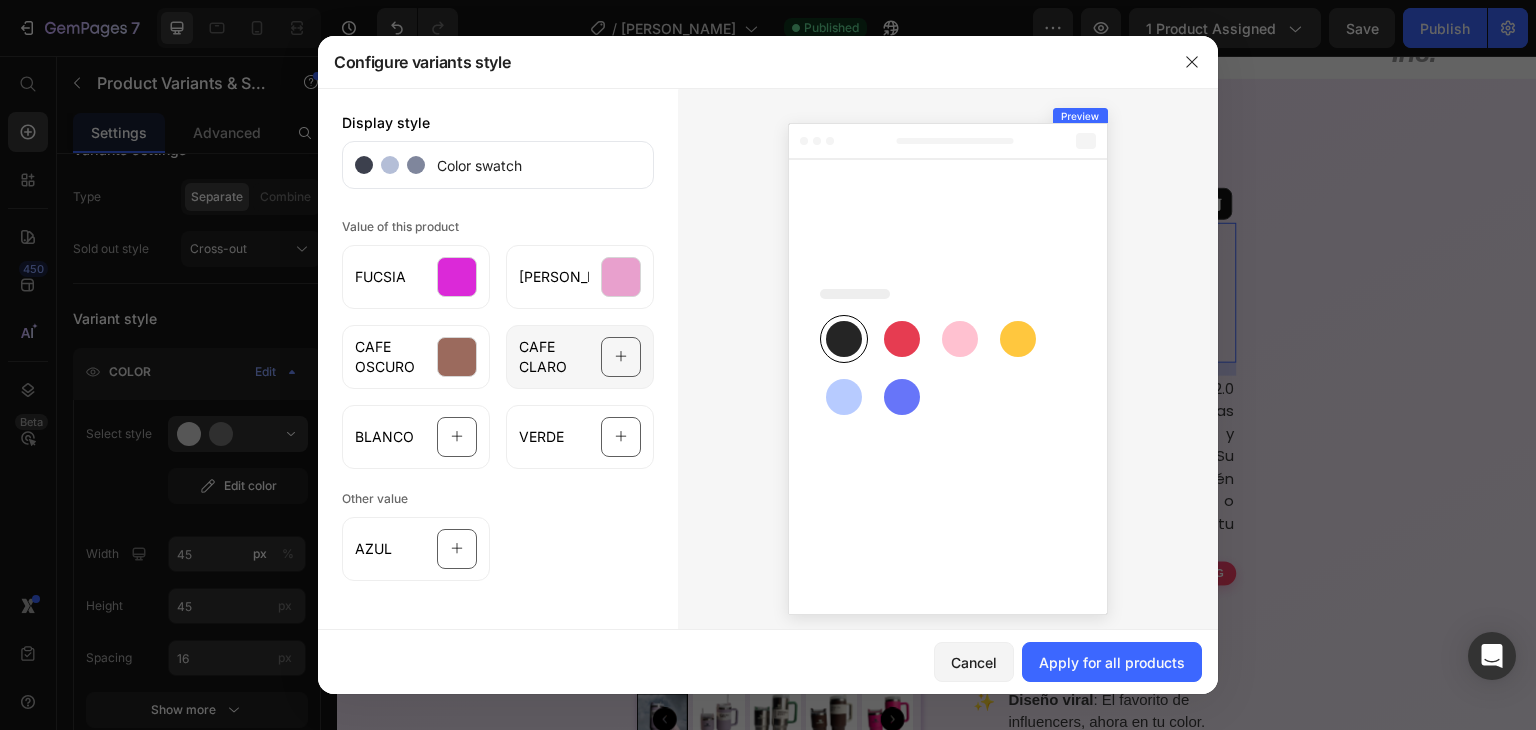 click 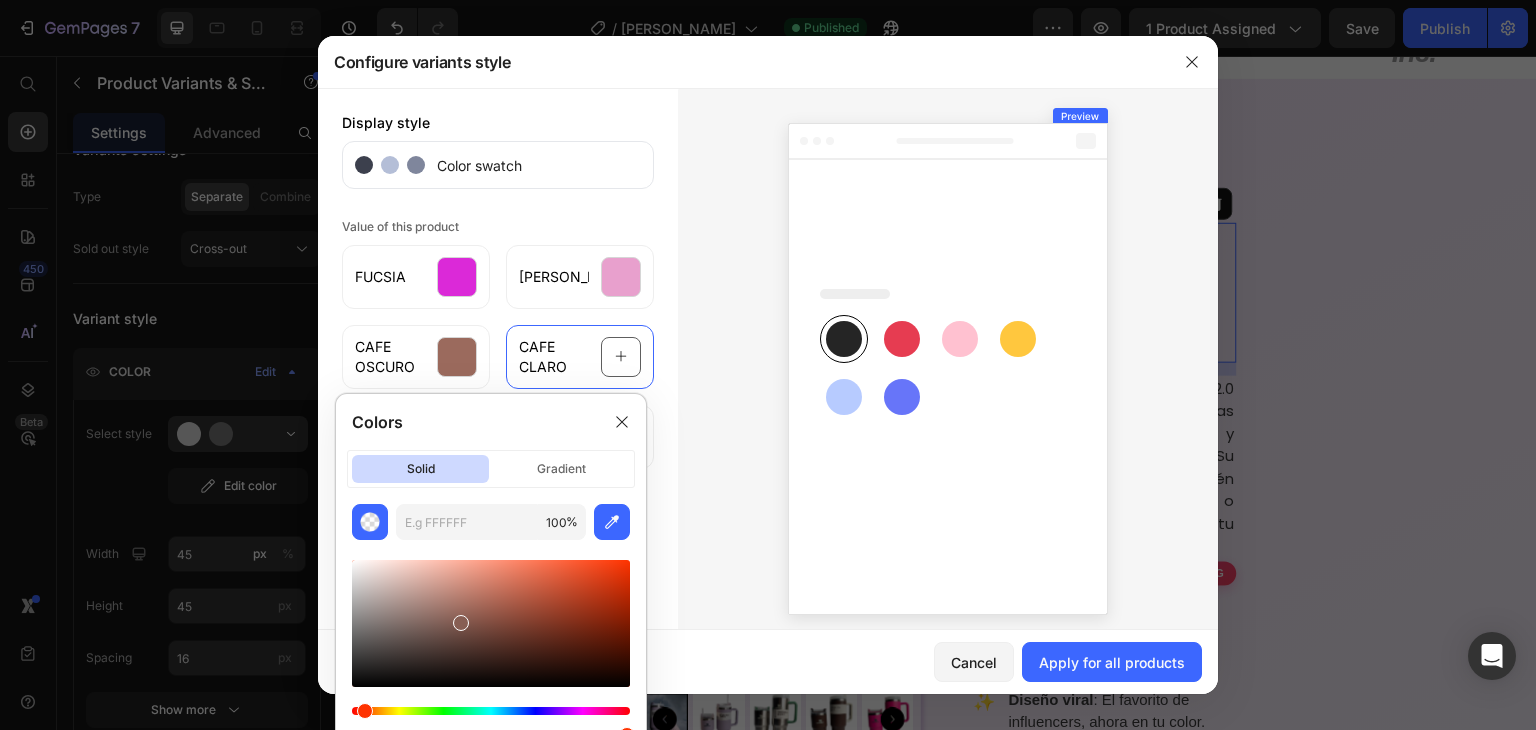 click at bounding box center (948, 365) 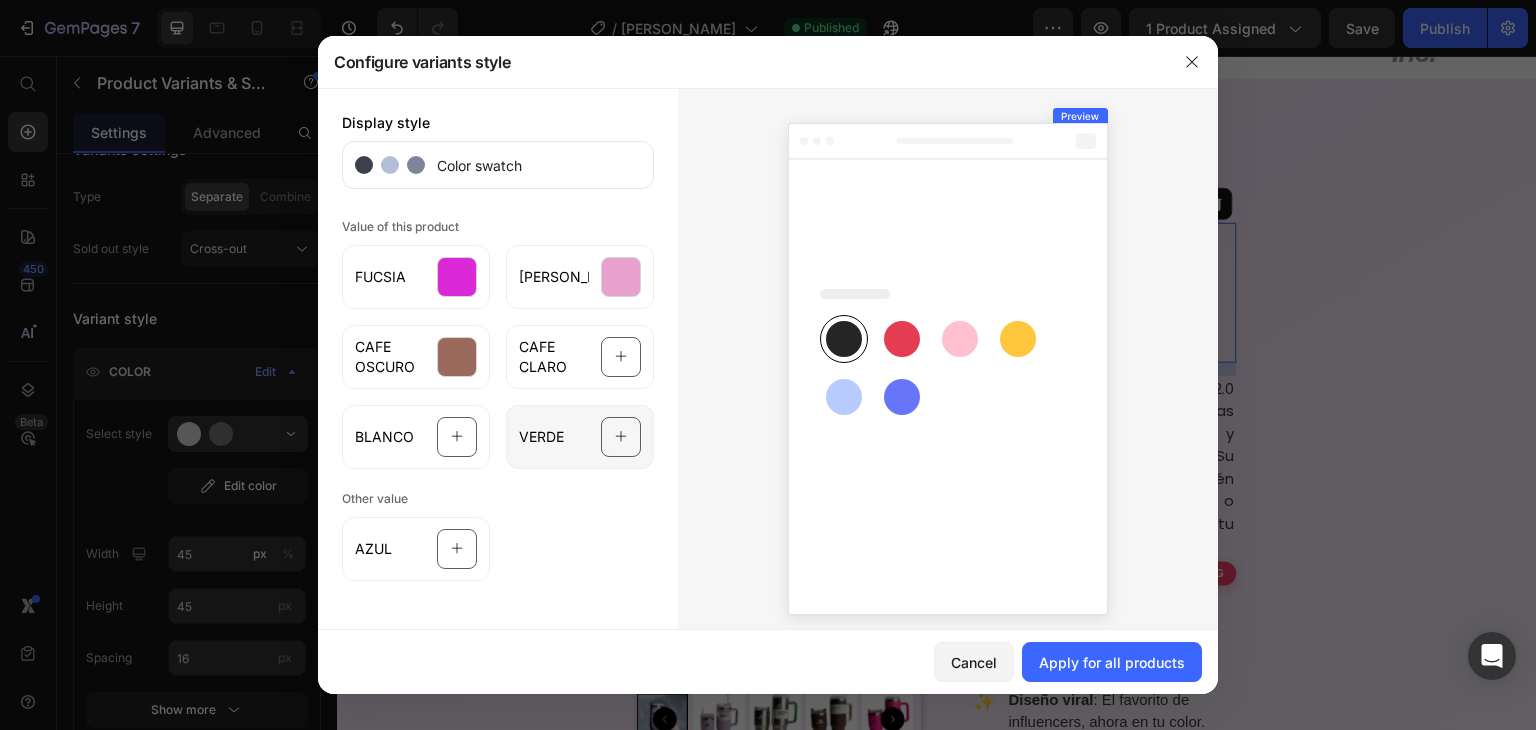 scroll, scrollTop: 12, scrollLeft: 0, axis: vertical 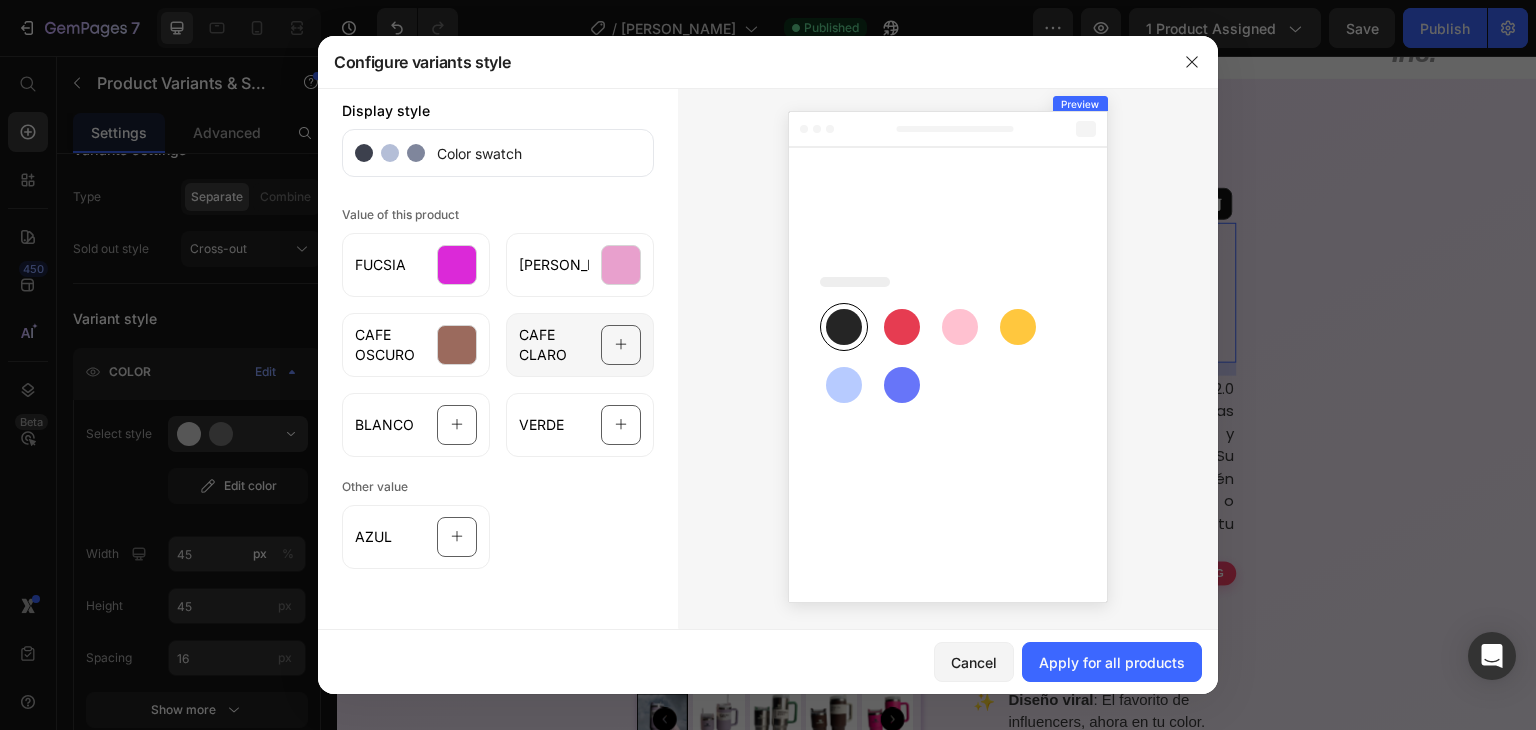 click 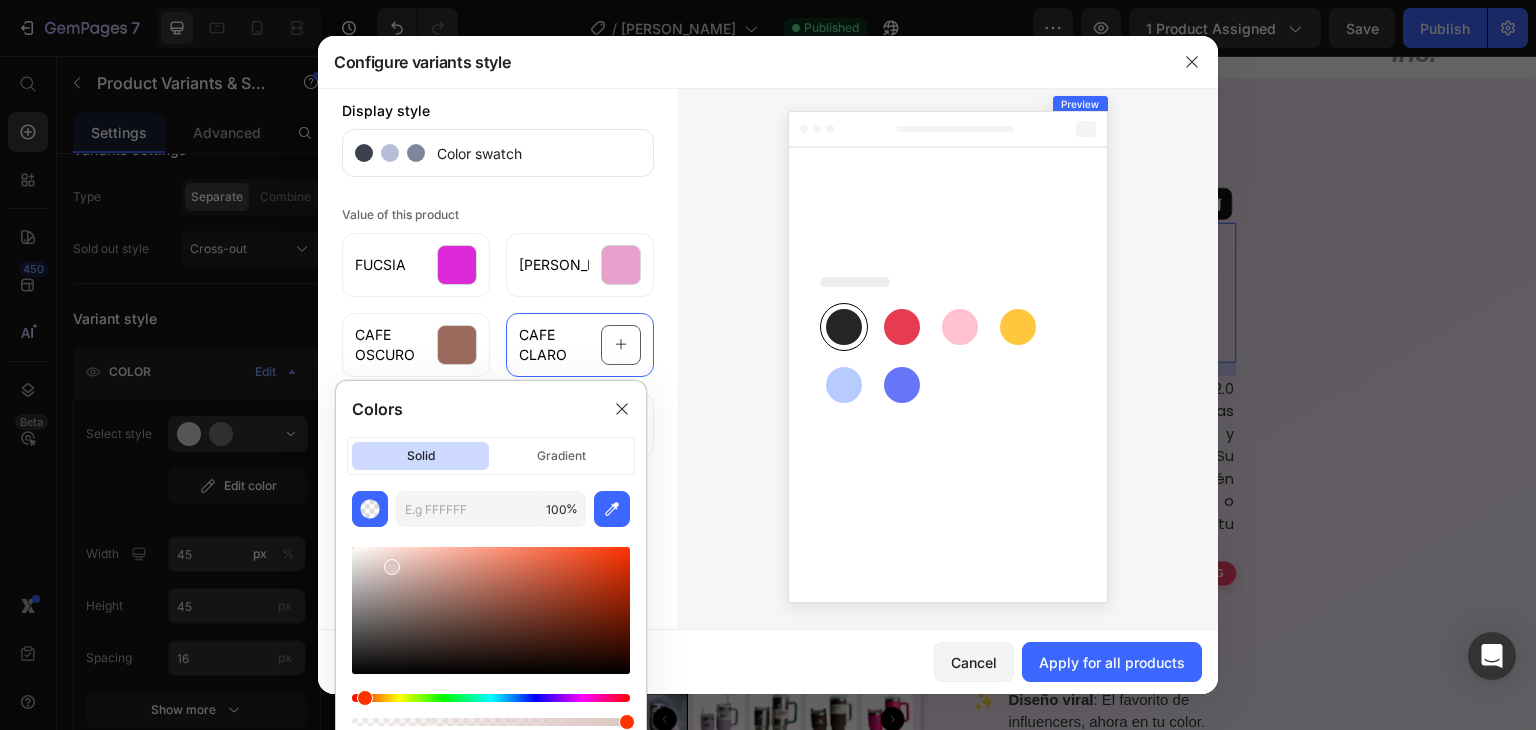 click at bounding box center [491, 610] 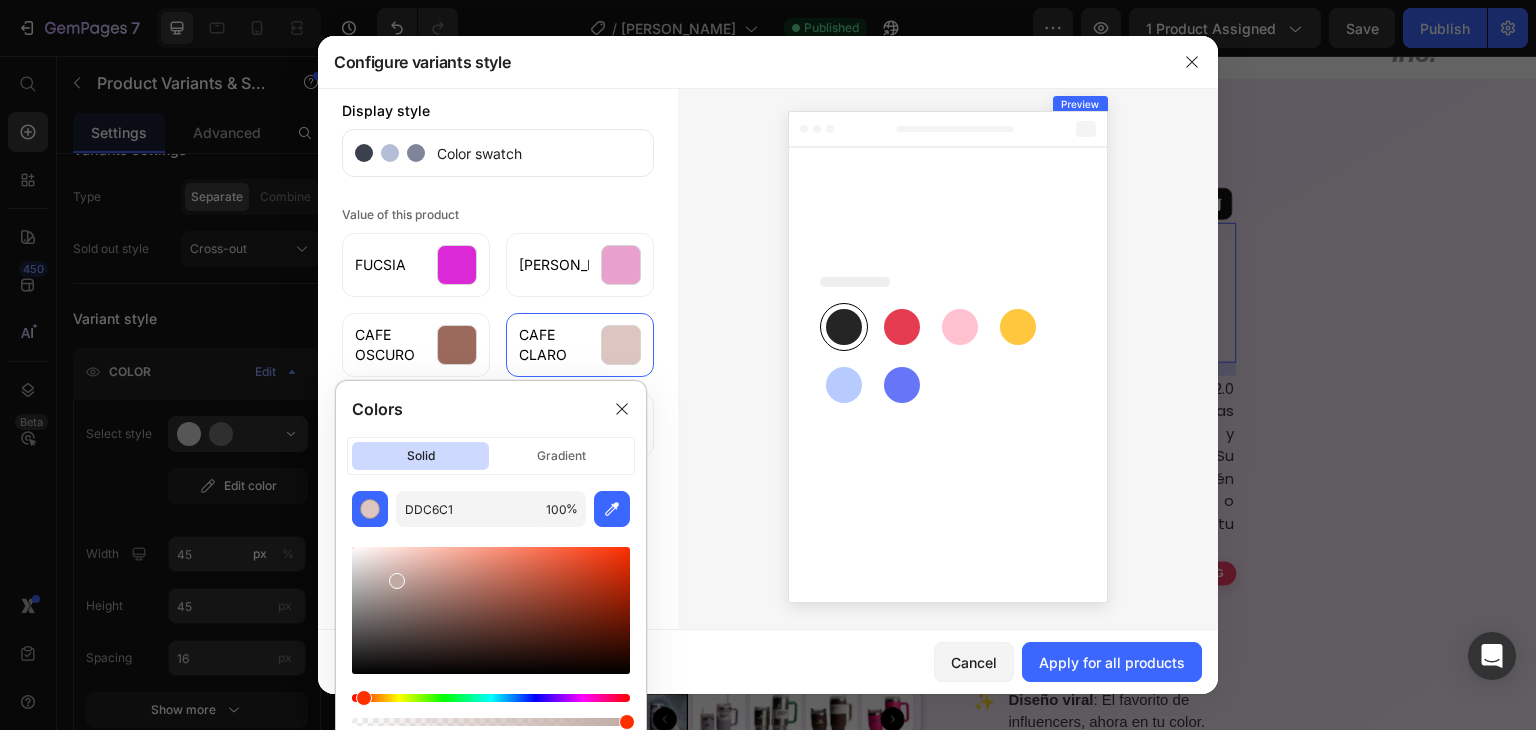 click at bounding box center (491, 610) 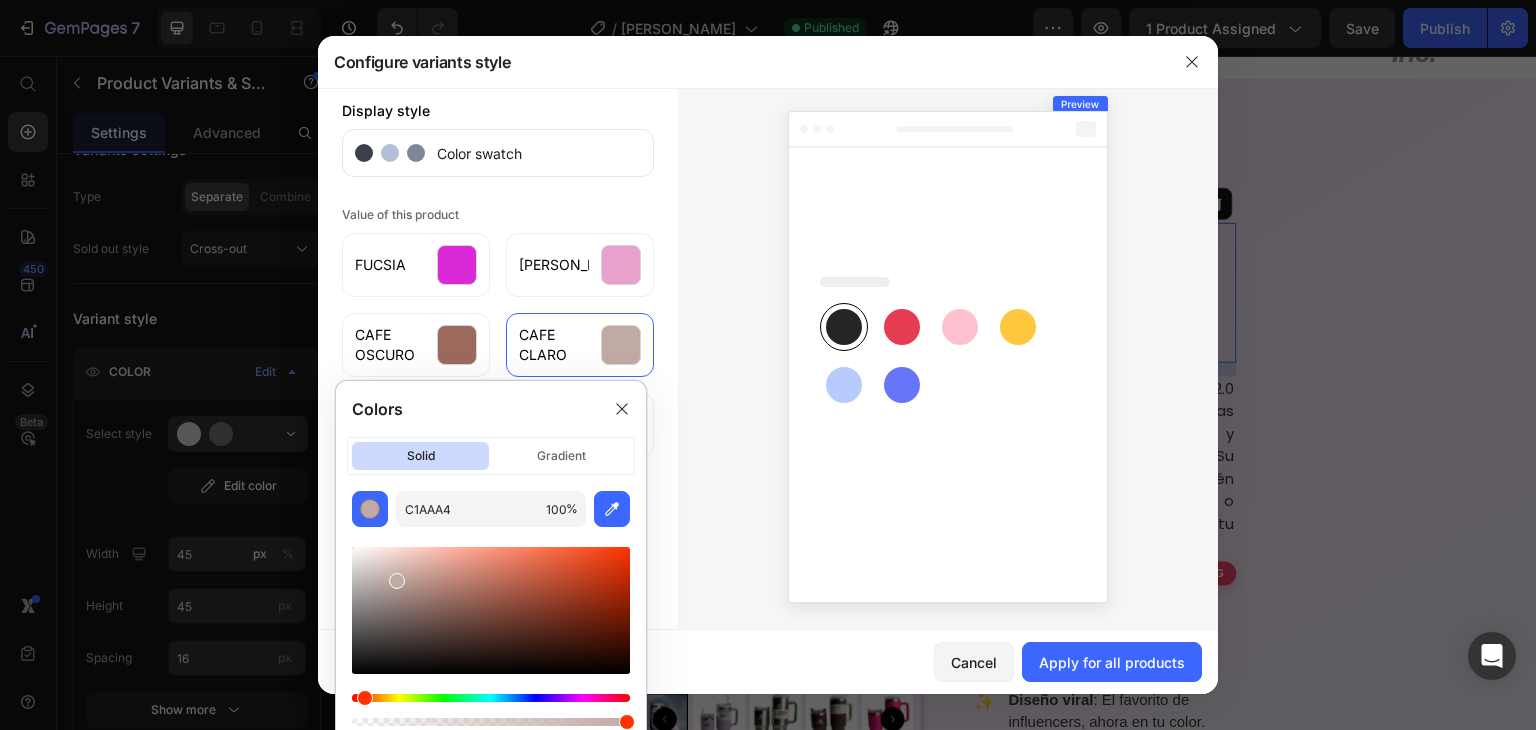 click at bounding box center (491, 610) 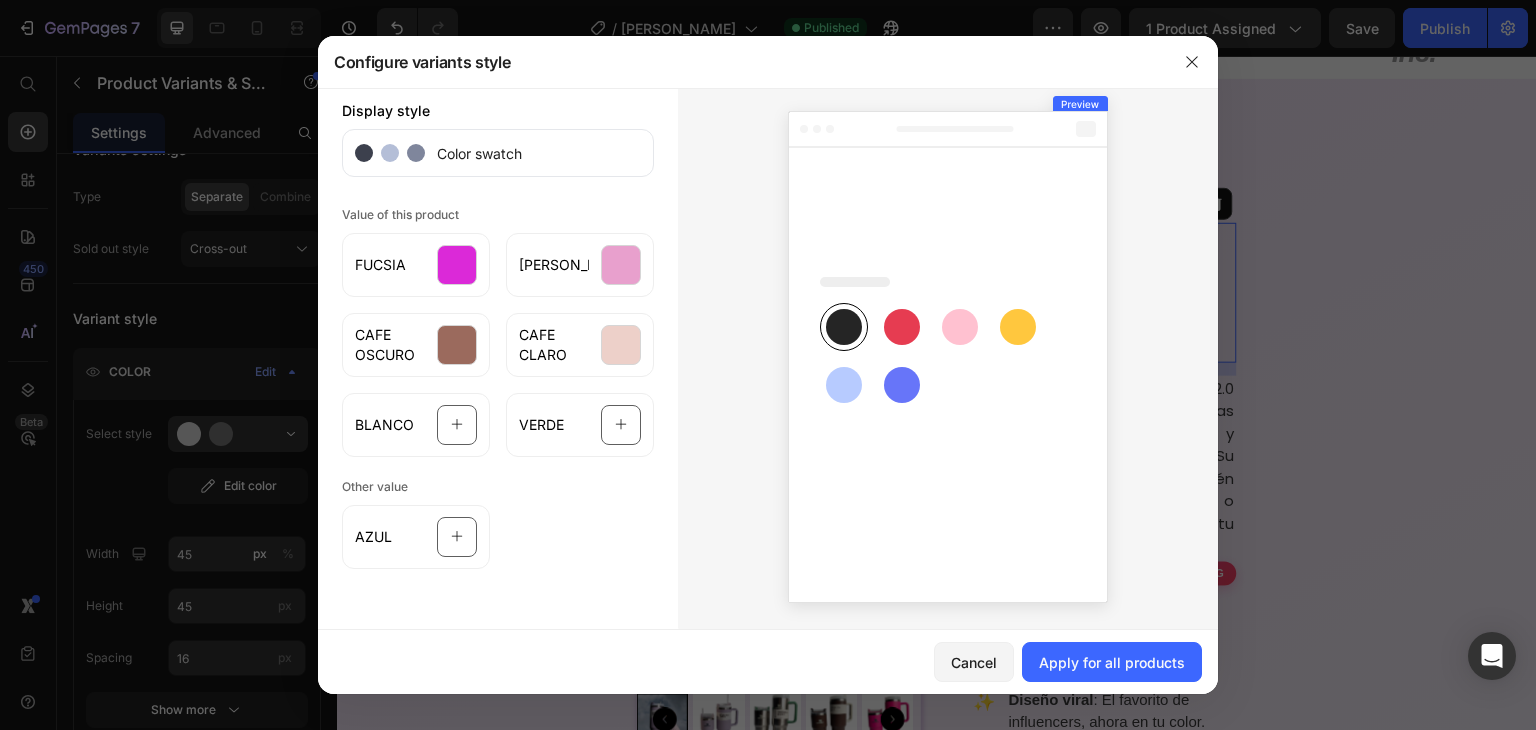 click at bounding box center (948, 353) 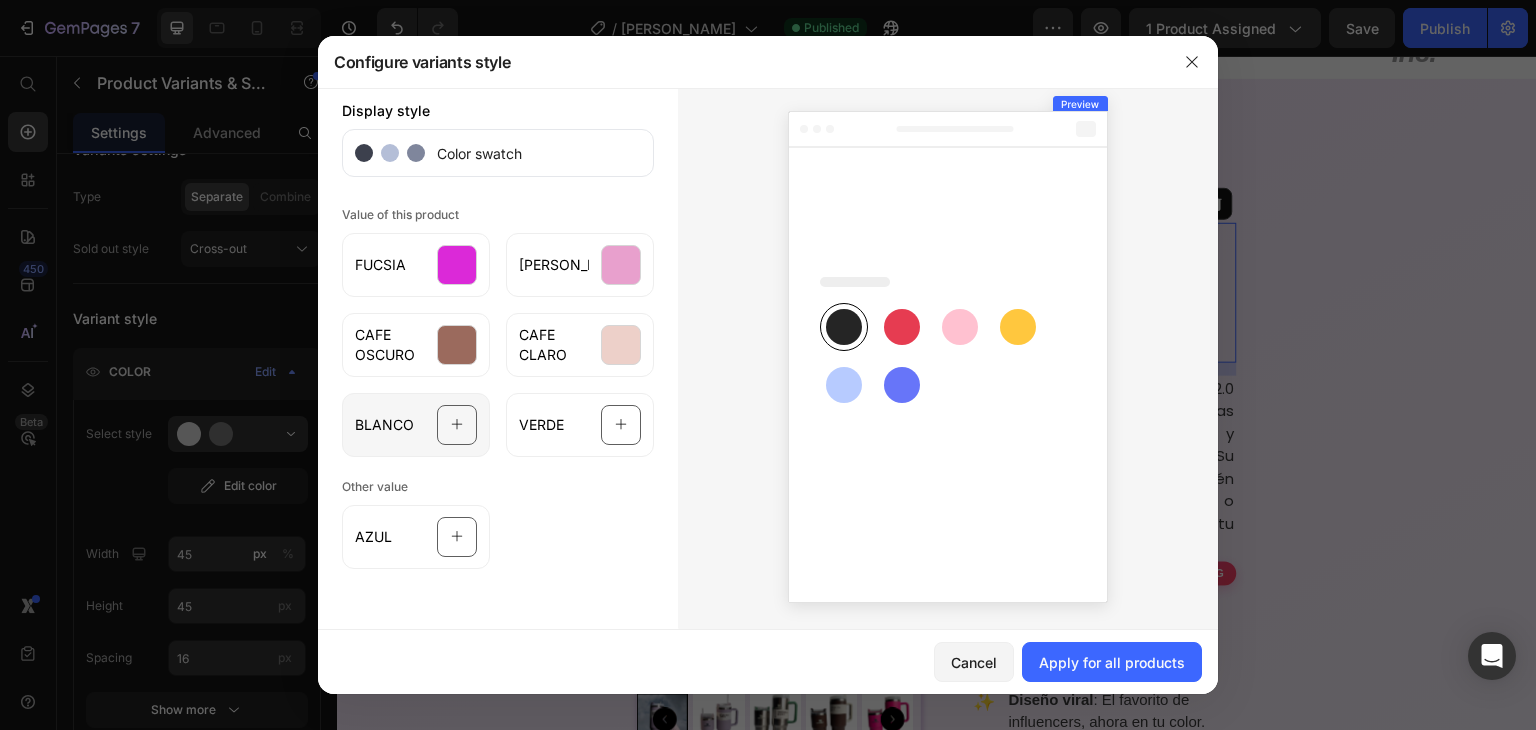 click 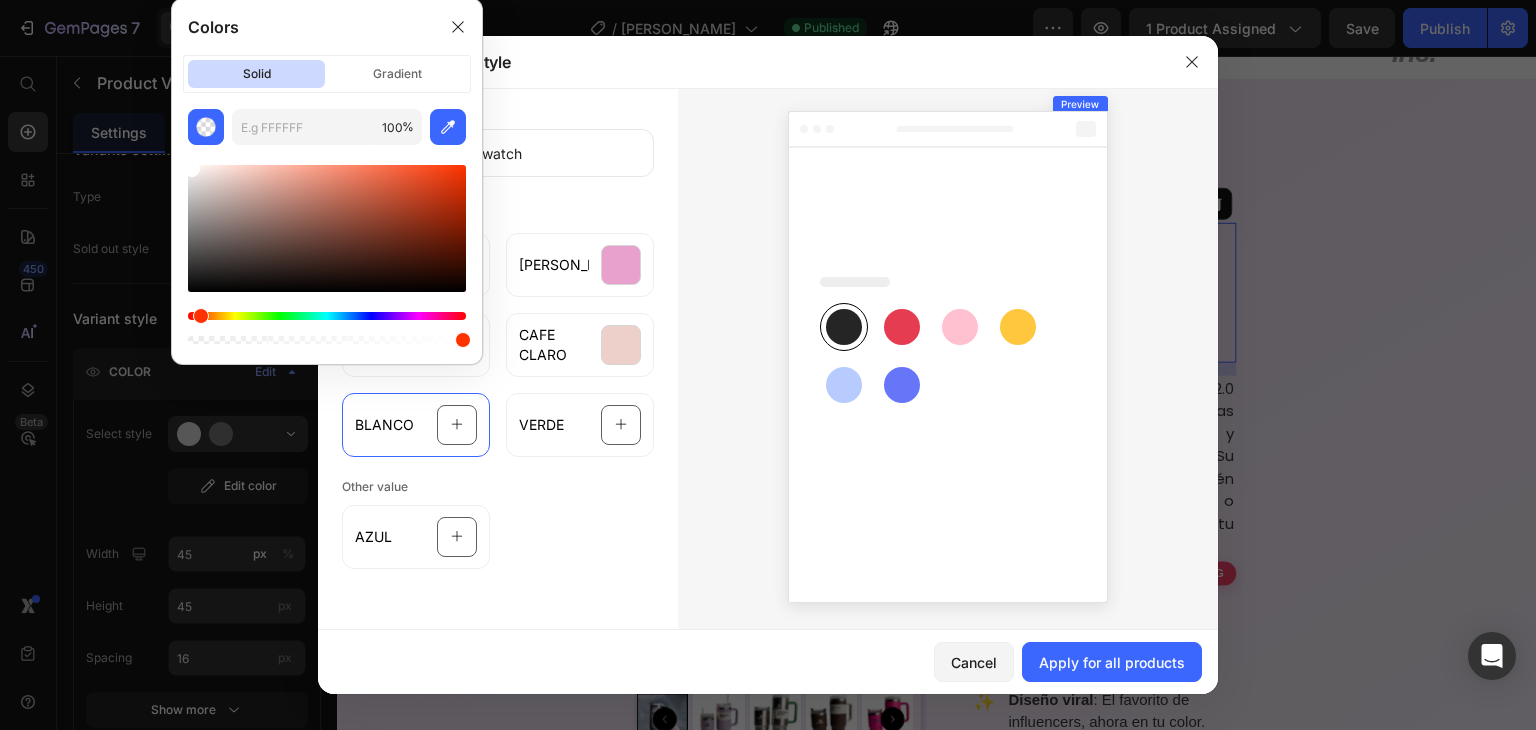 type on "FFFFFF" 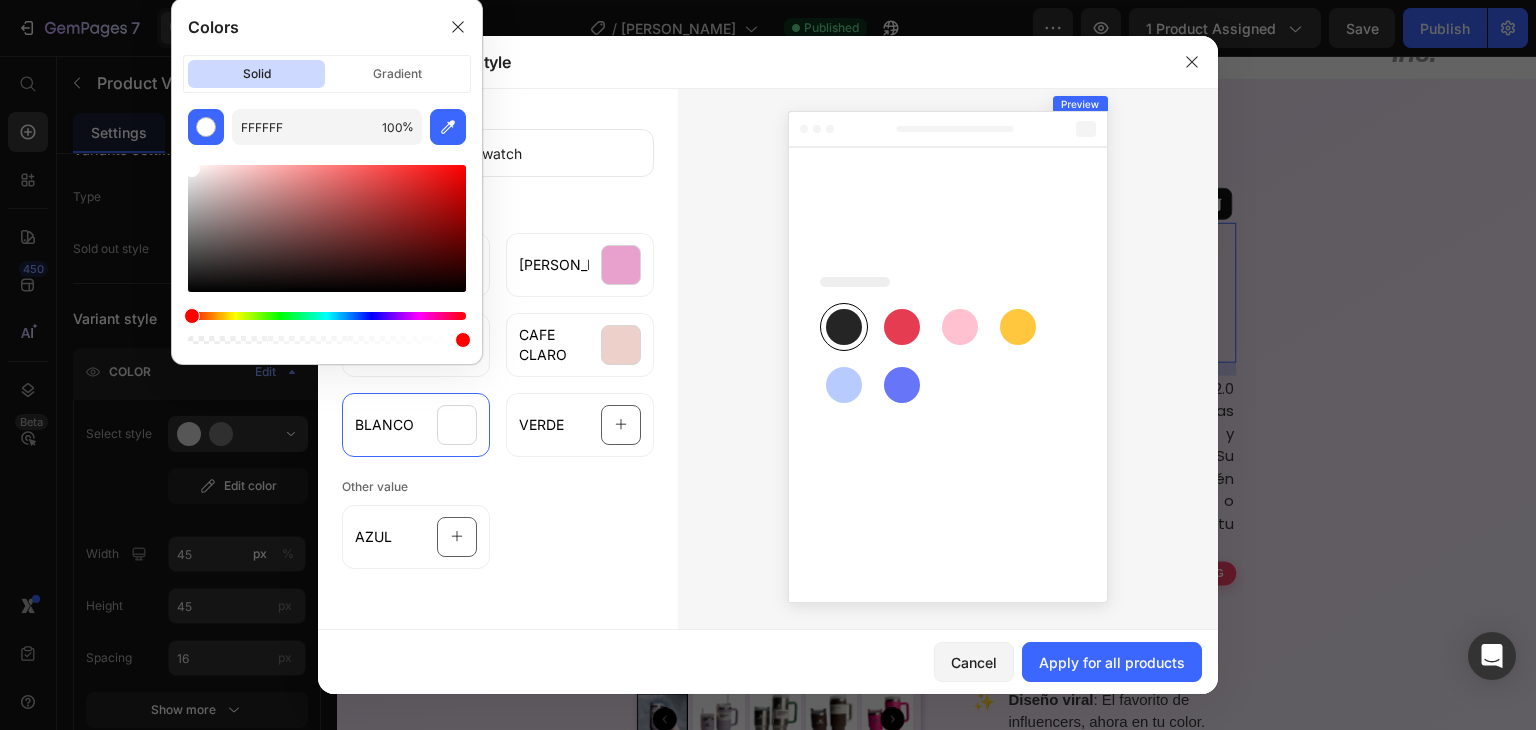 drag, startPoint x: 229, startPoint y: 189, endPoint x: 163, endPoint y: 145, distance: 79.32213 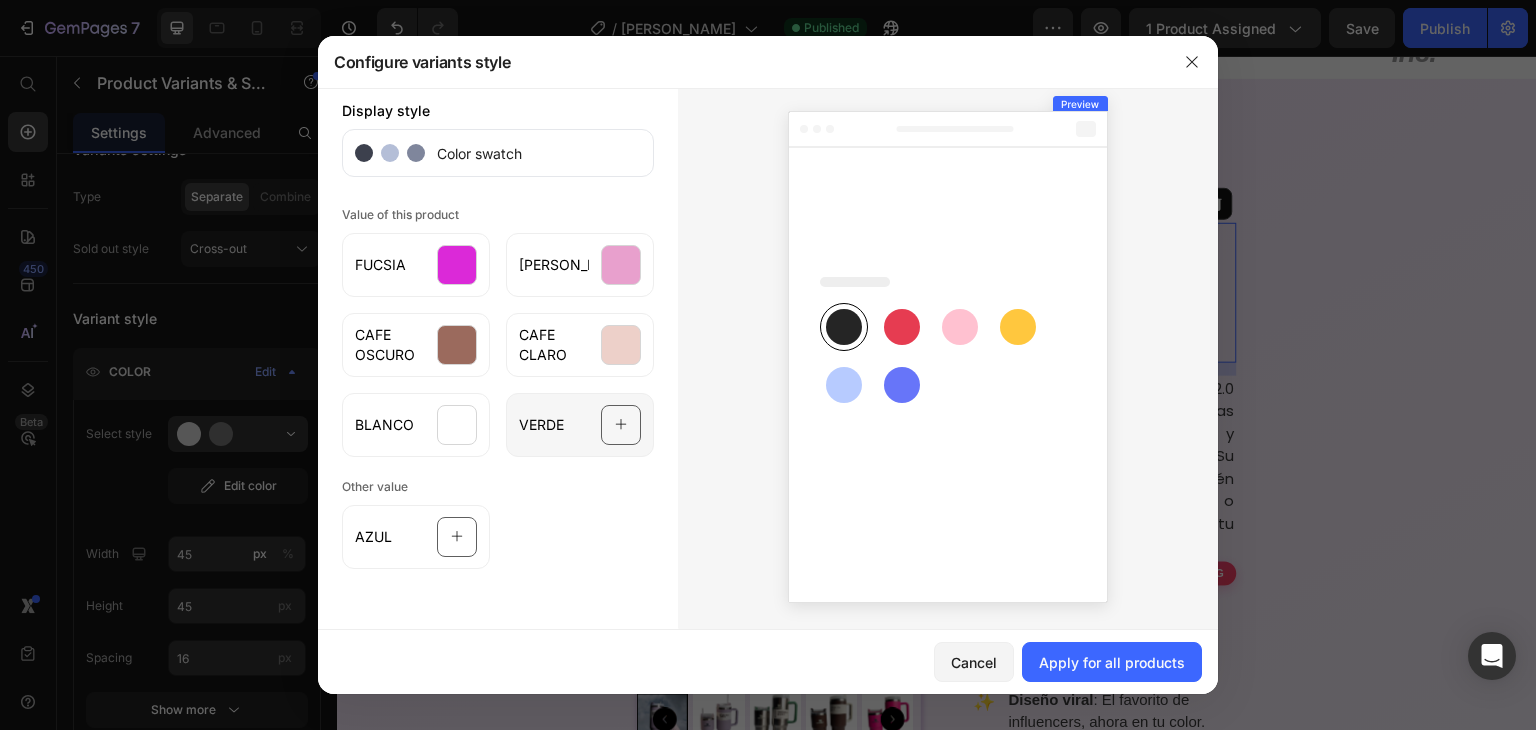 click 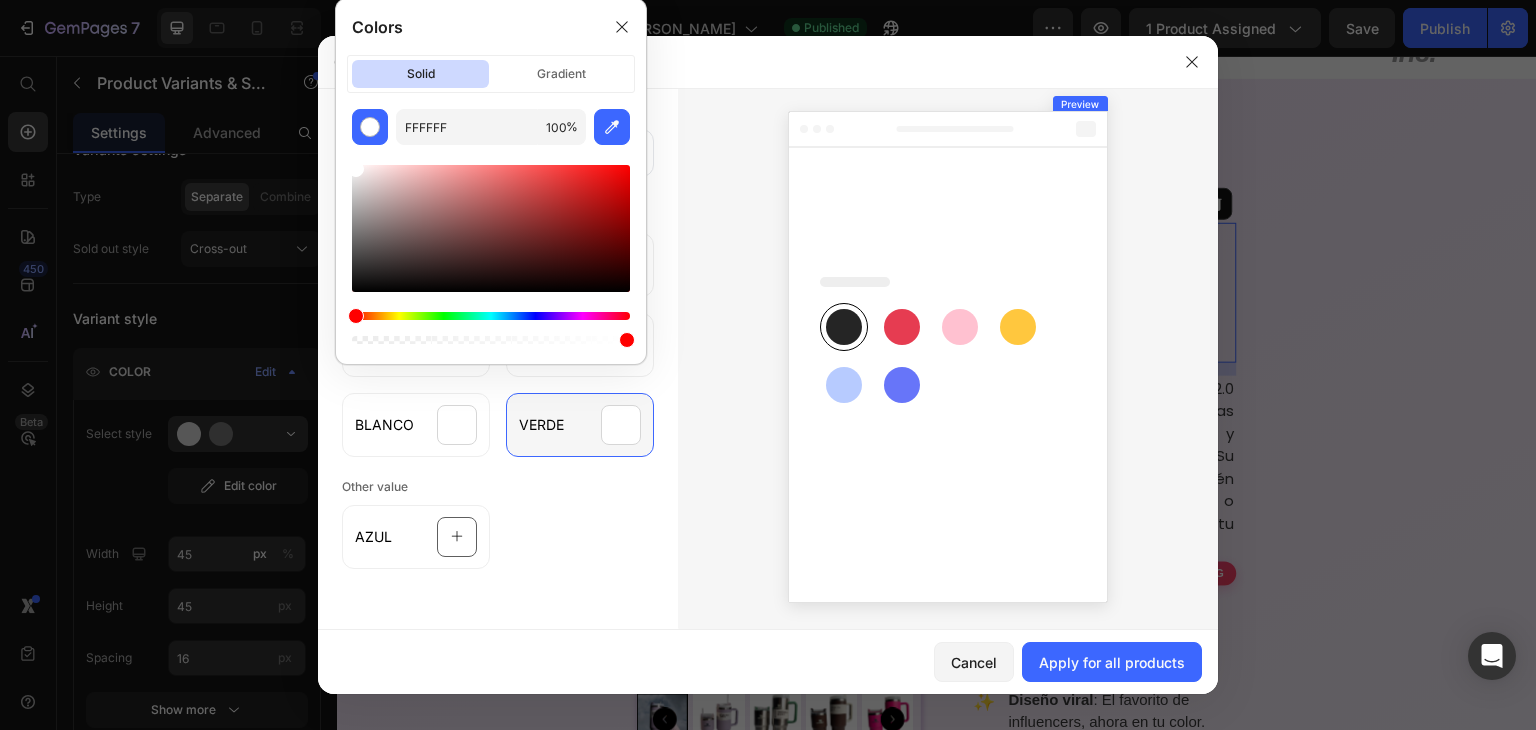click at bounding box center (491, 316) 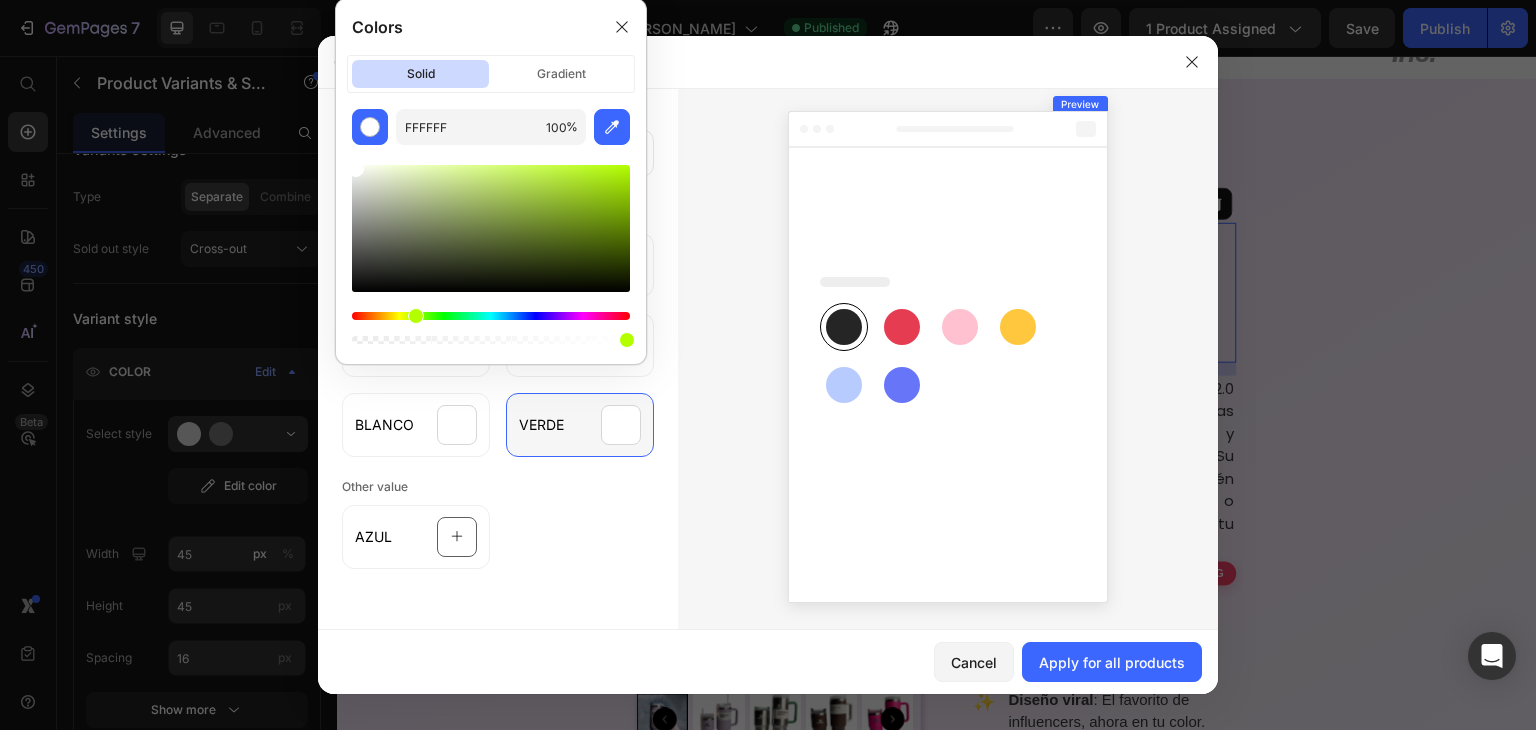 click at bounding box center (491, 316) 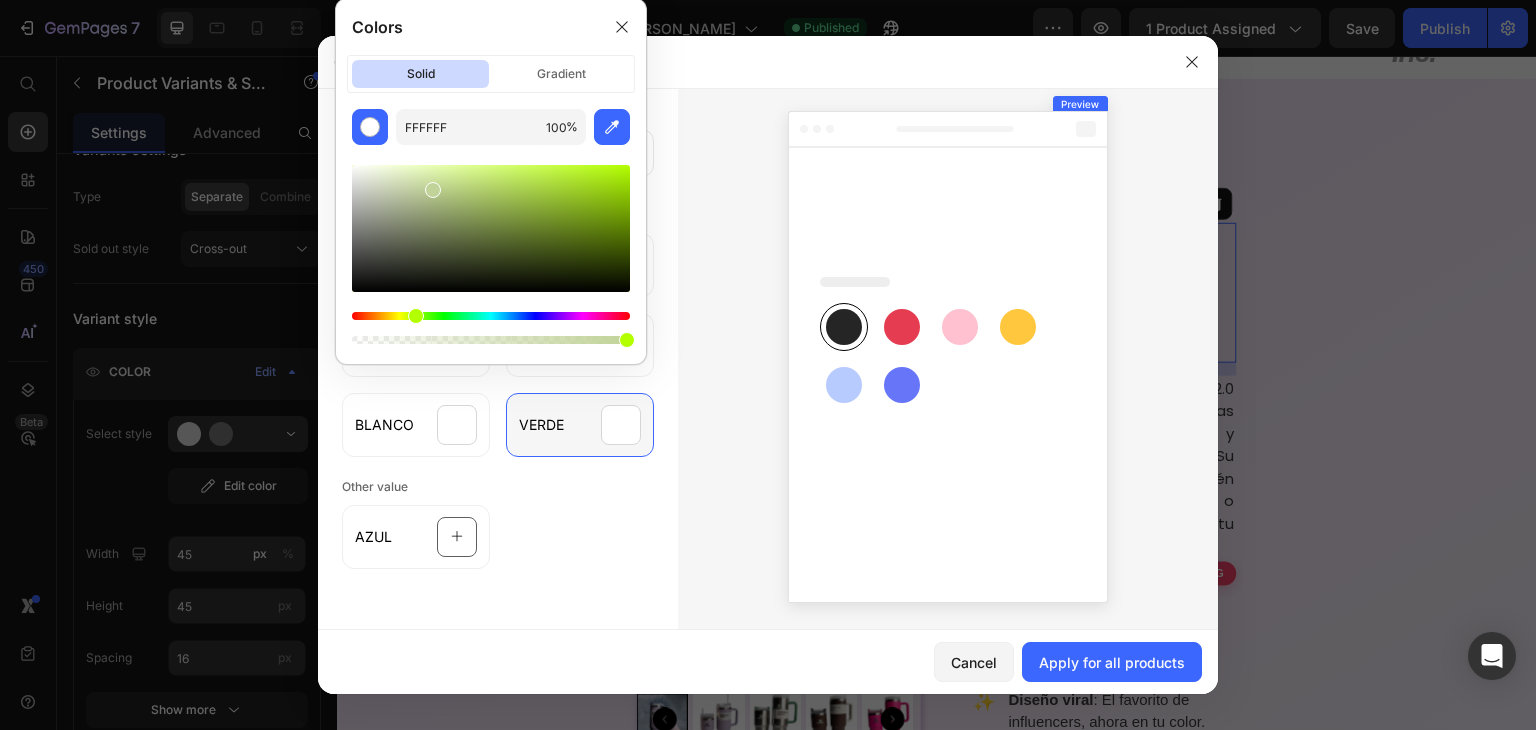 click at bounding box center (491, 228) 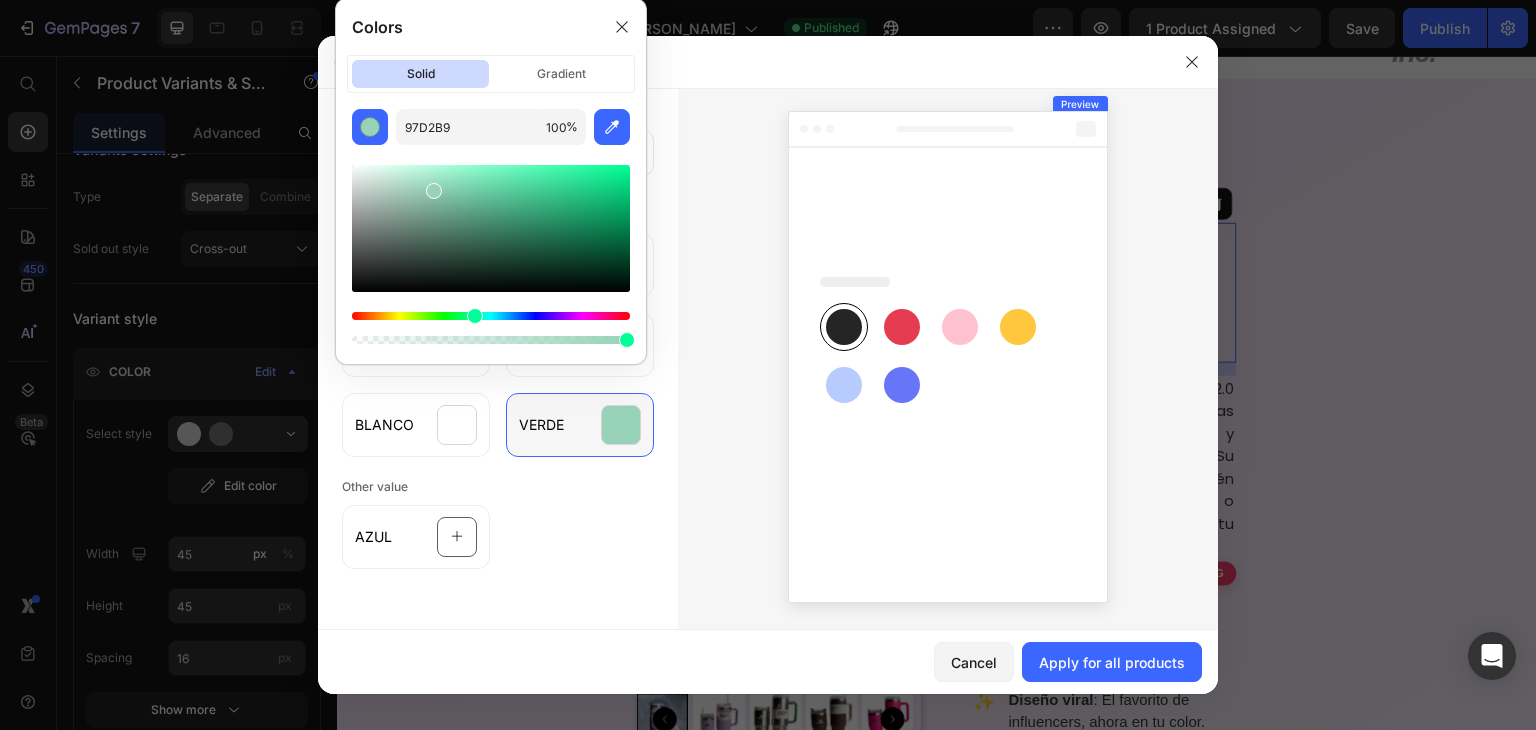 drag, startPoint x: 419, startPoint y: 314, endPoint x: 462, endPoint y: 259, distance: 69.81404 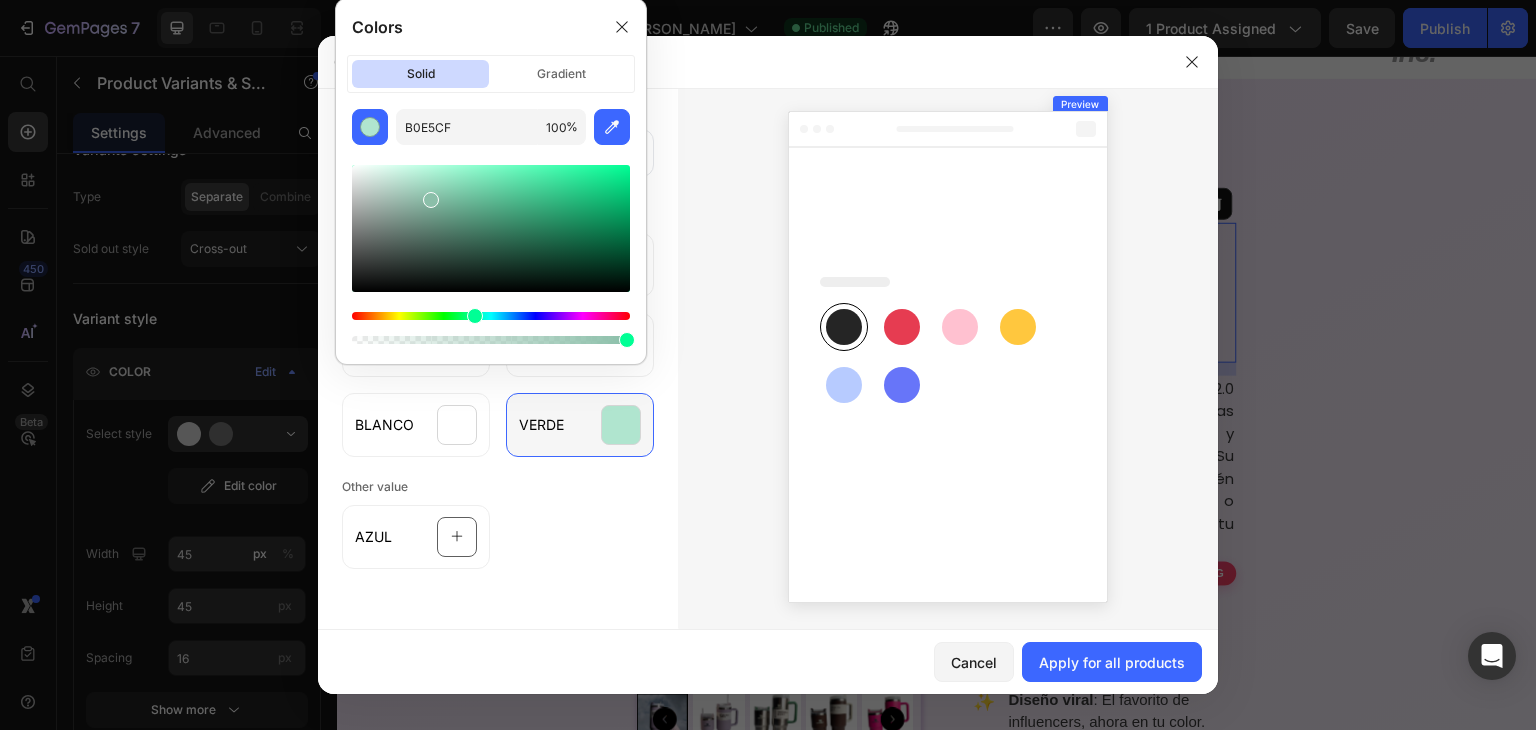 click at bounding box center (491, 228) 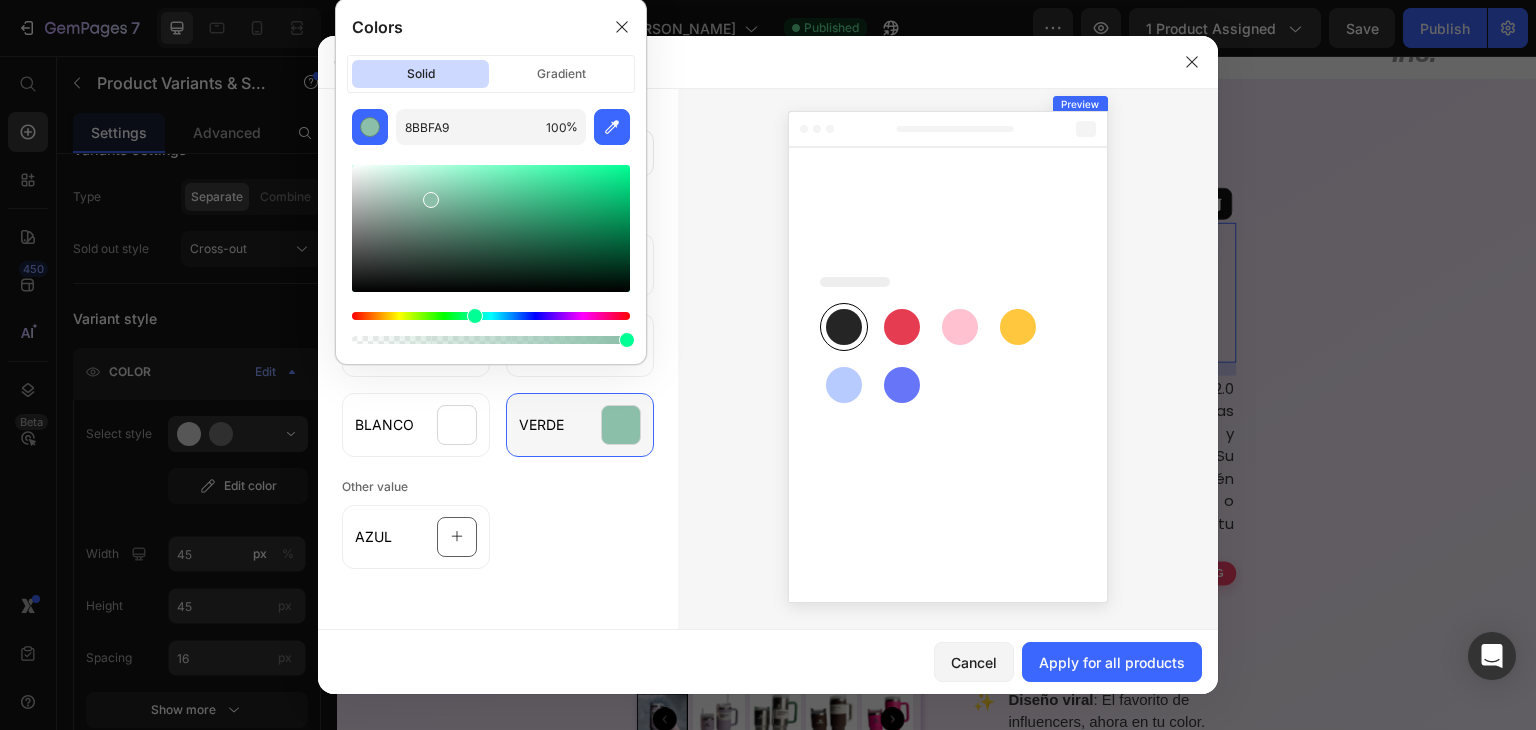 click at bounding box center [491, 228] 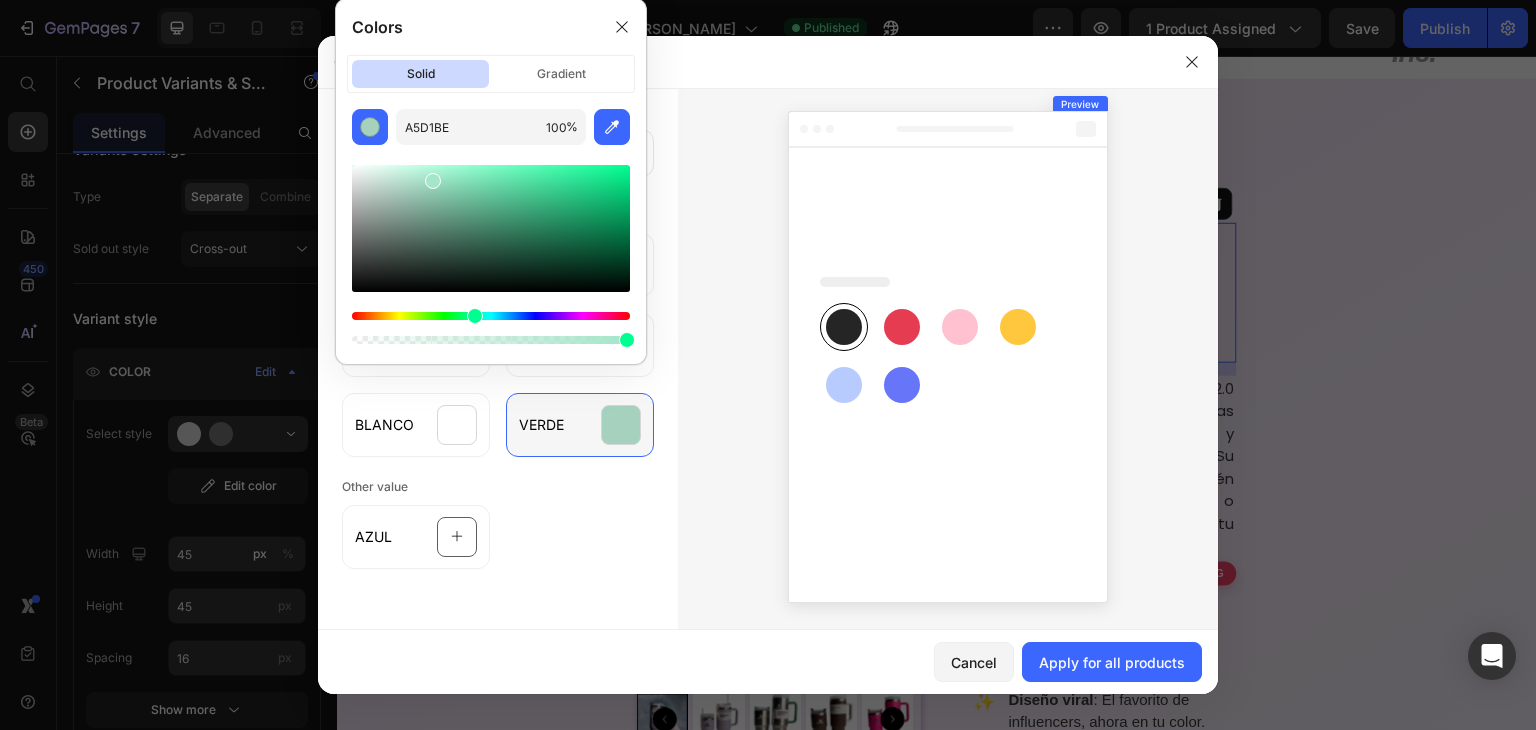 click at bounding box center (491, 228) 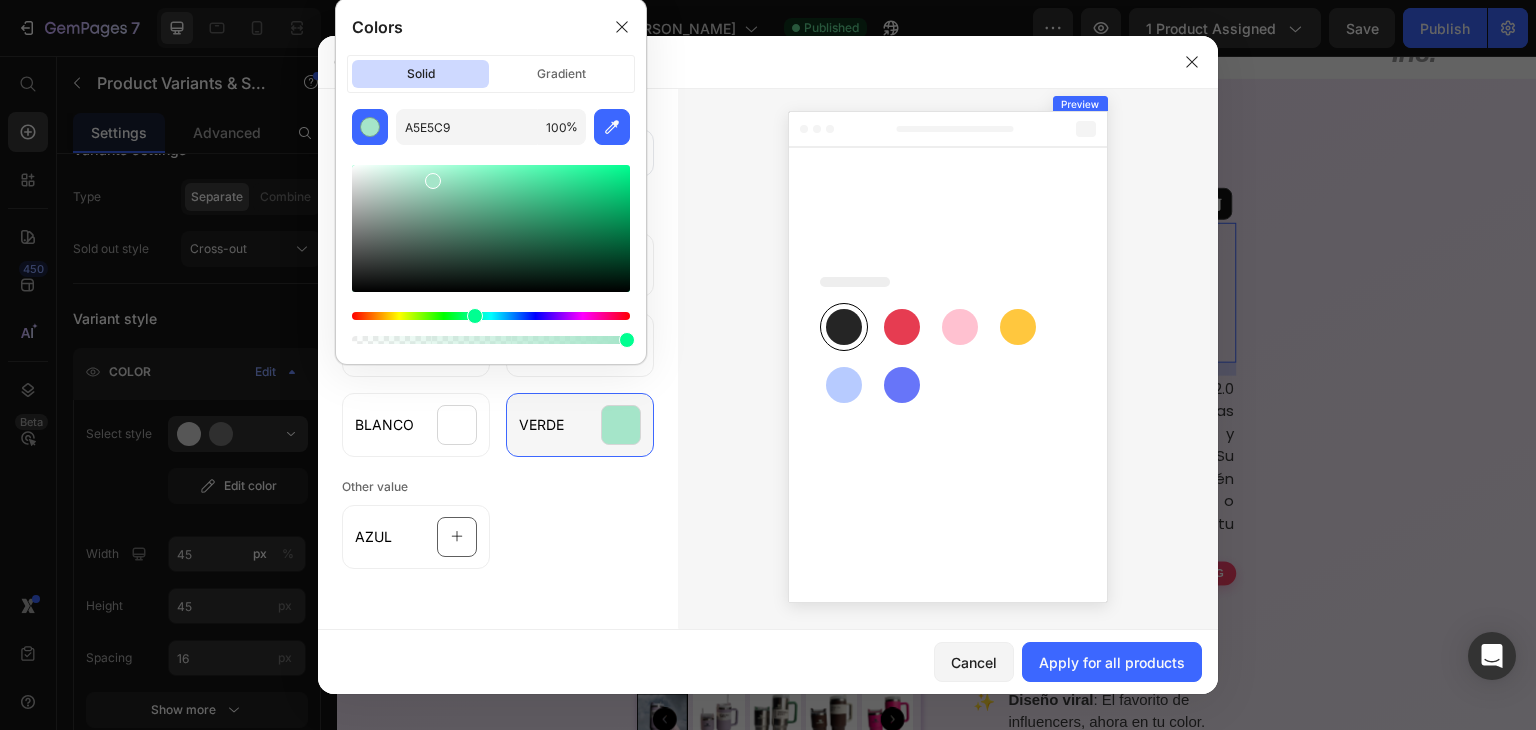 click at bounding box center (491, 228) 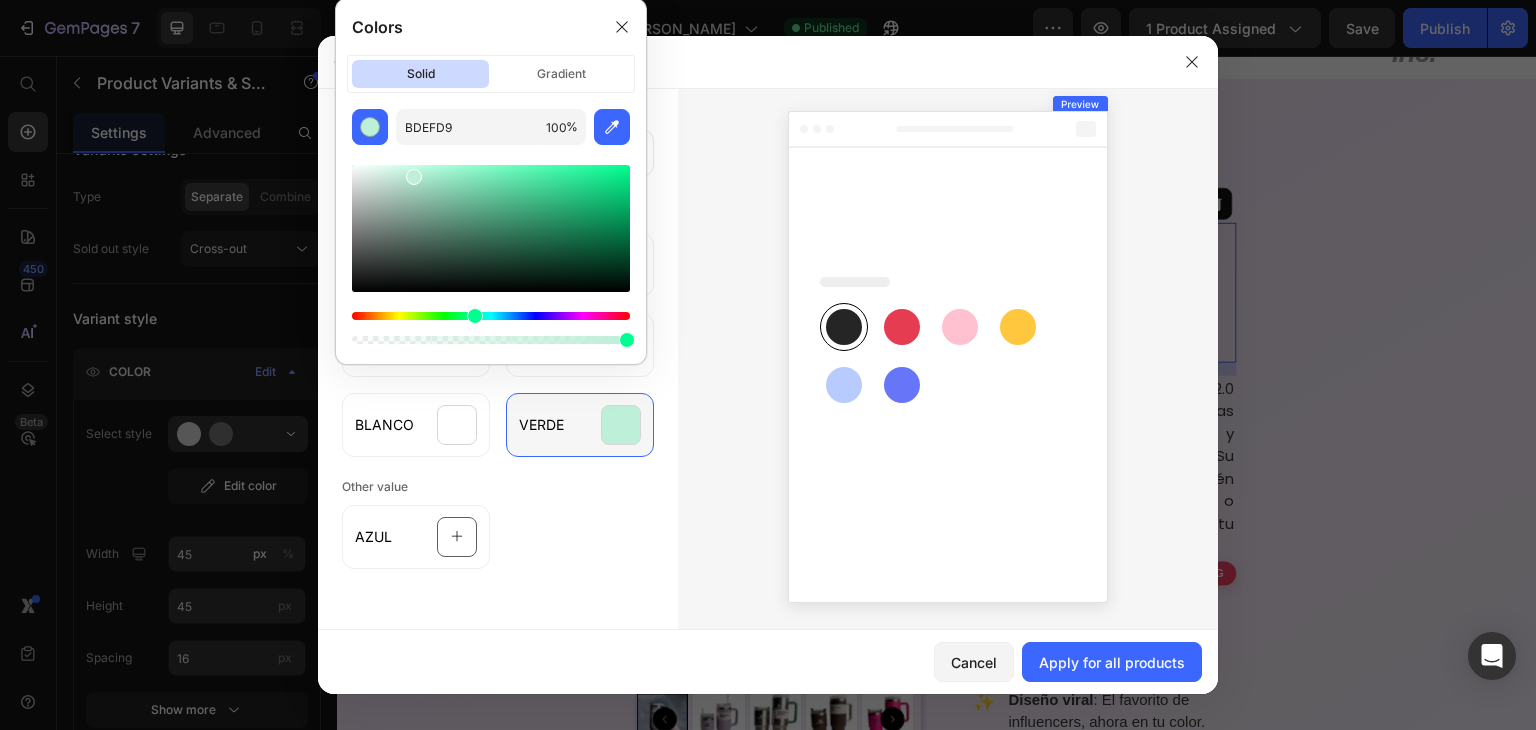 click at bounding box center [491, 228] 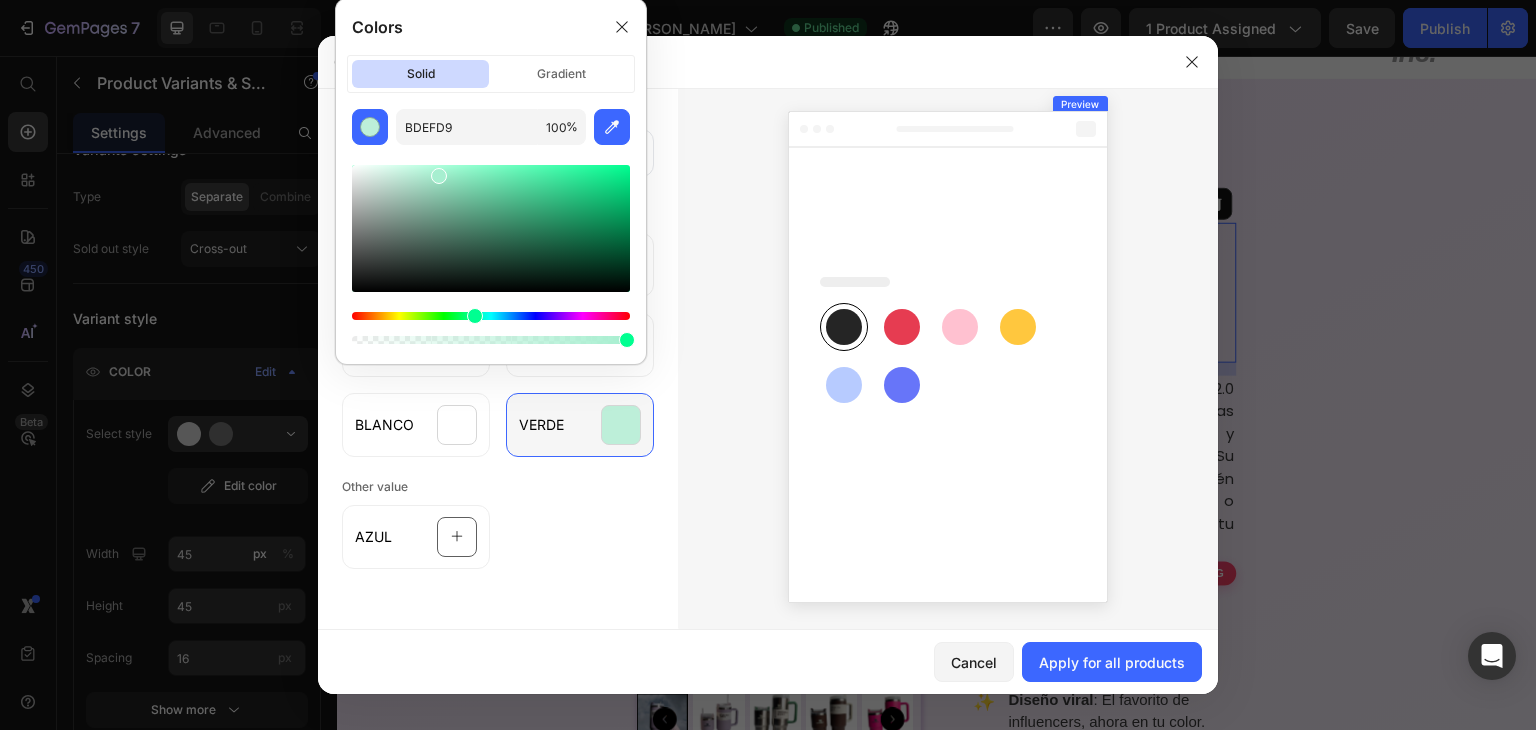 type on "A7EFD0" 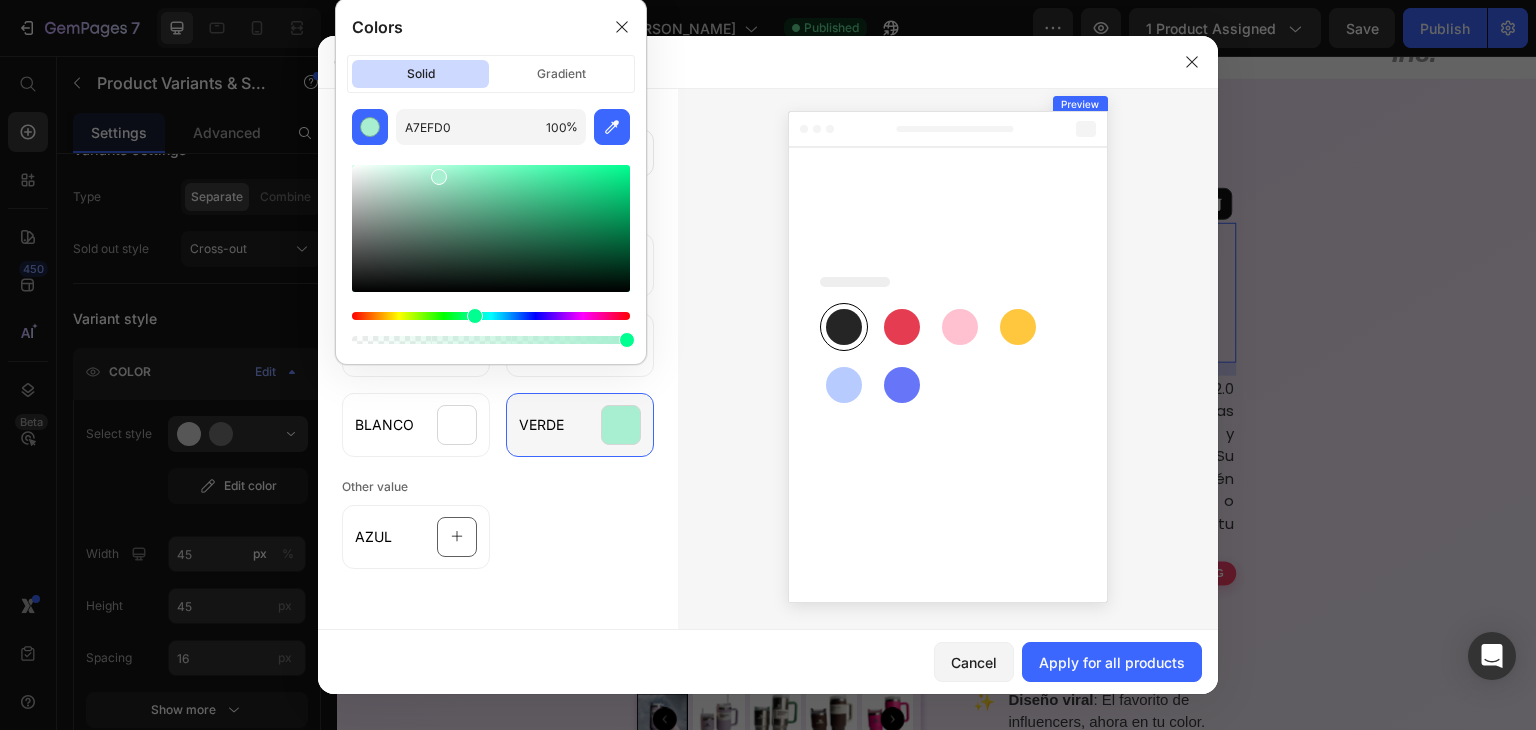 click at bounding box center (948, 353) 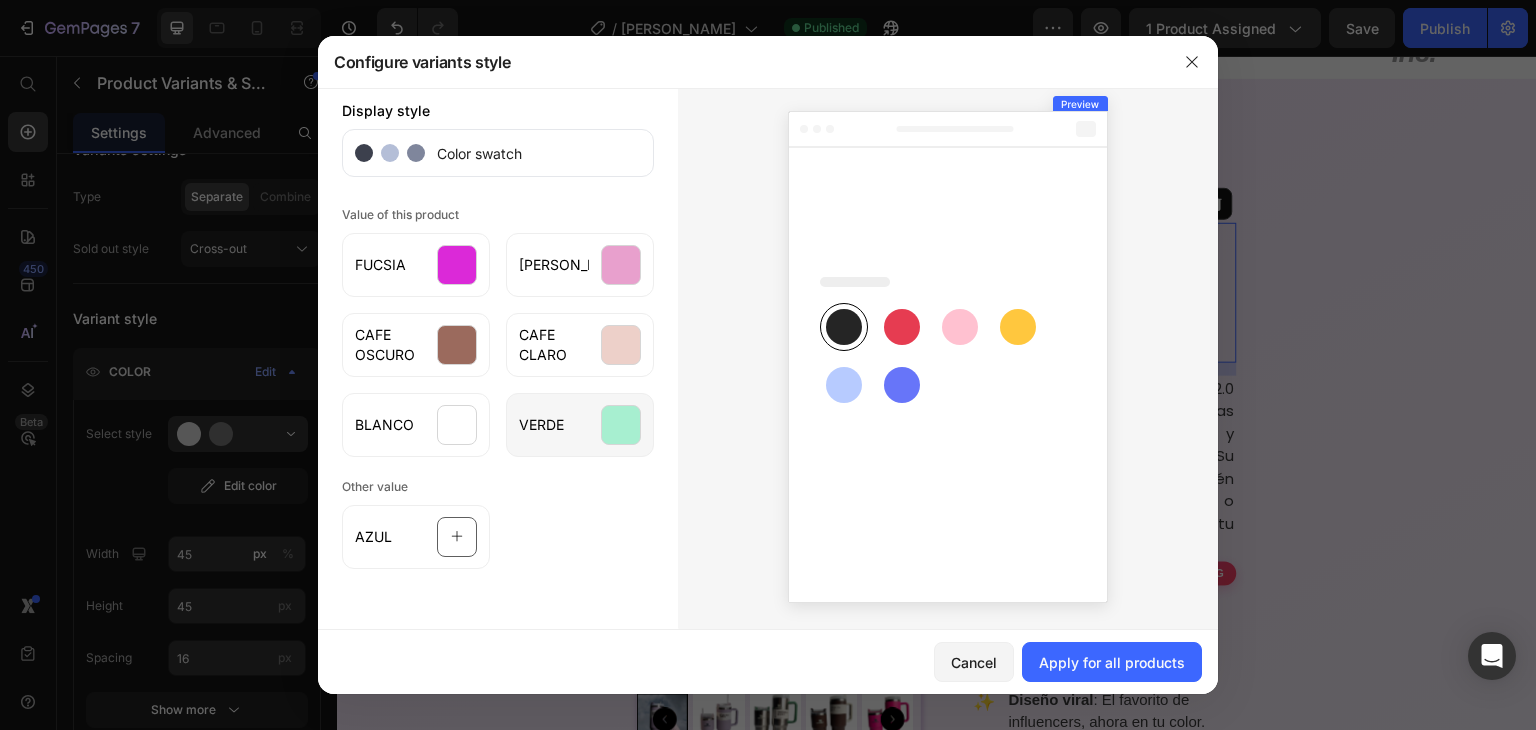 scroll, scrollTop: 8, scrollLeft: 0, axis: vertical 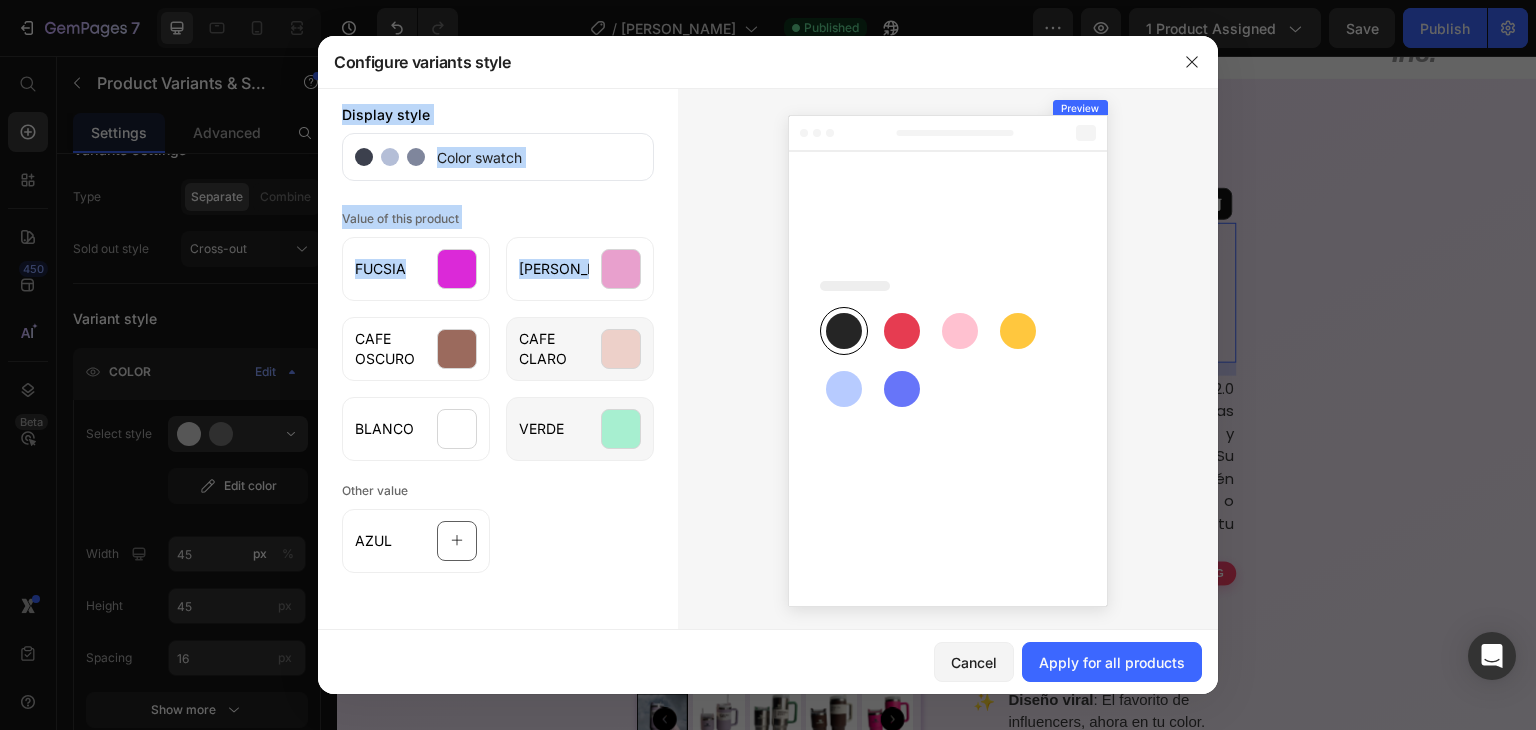 drag, startPoint x: 877, startPoint y: 65, endPoint x: 620, endPoint y: 321, distance: 362.74646 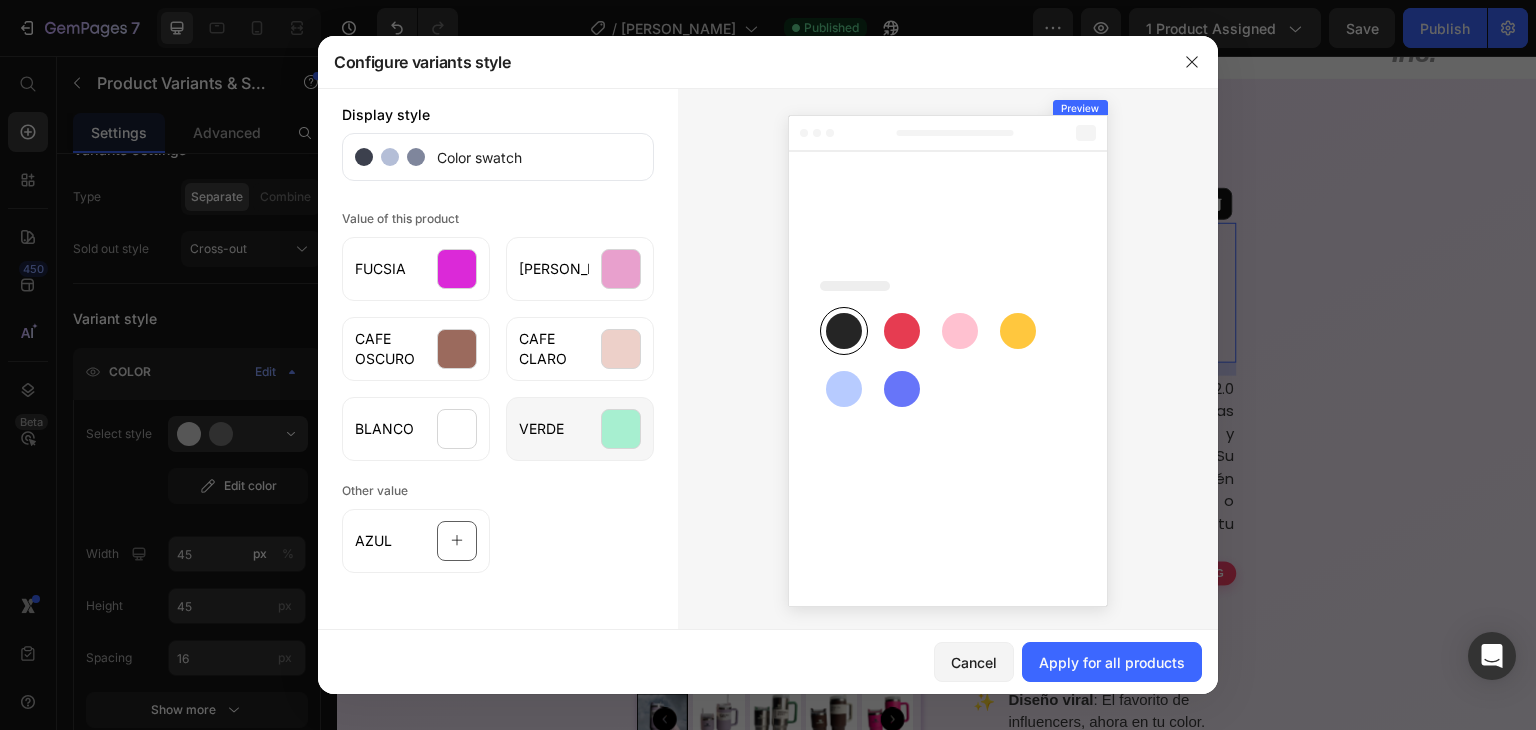 click 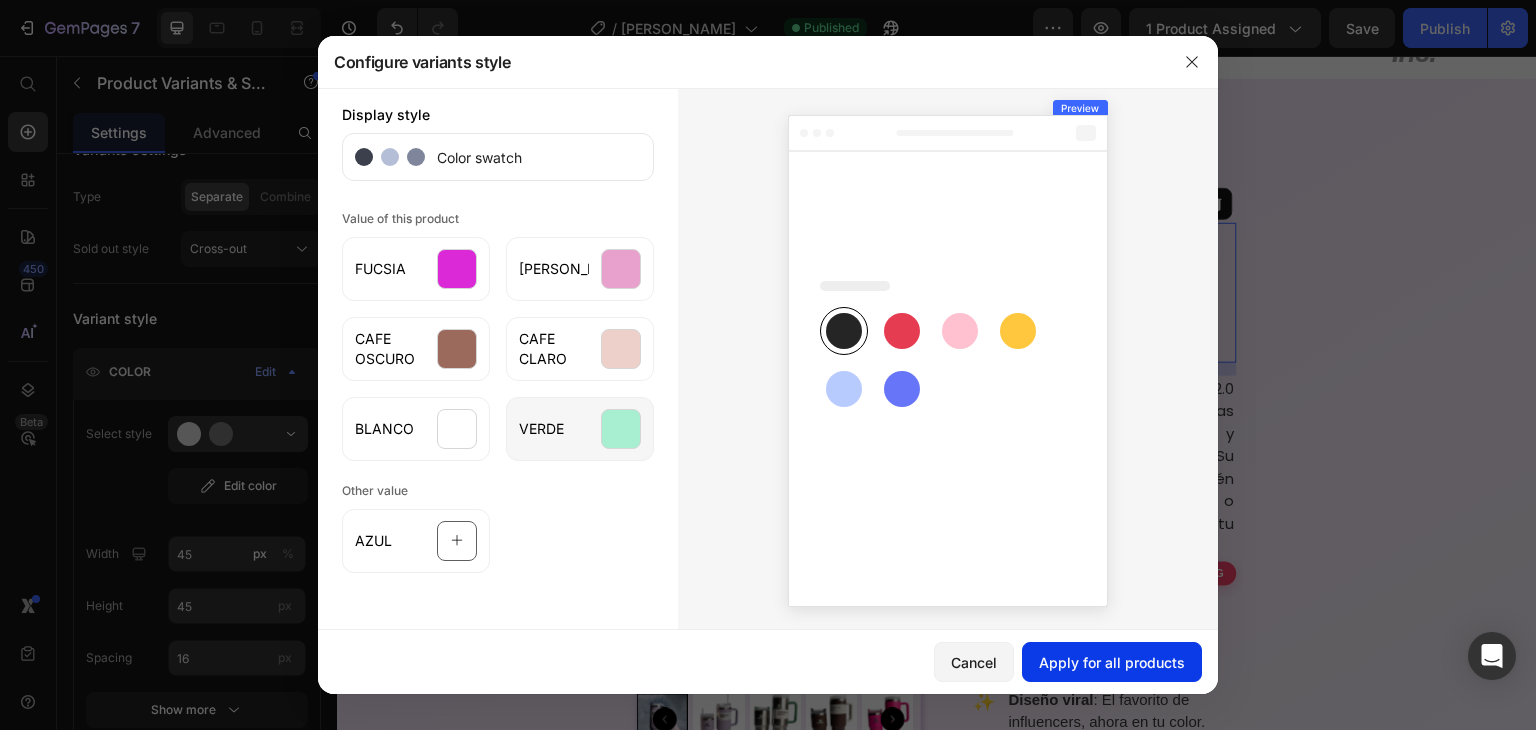 click on "Apply for all products" at bounding box center [1112, 662] 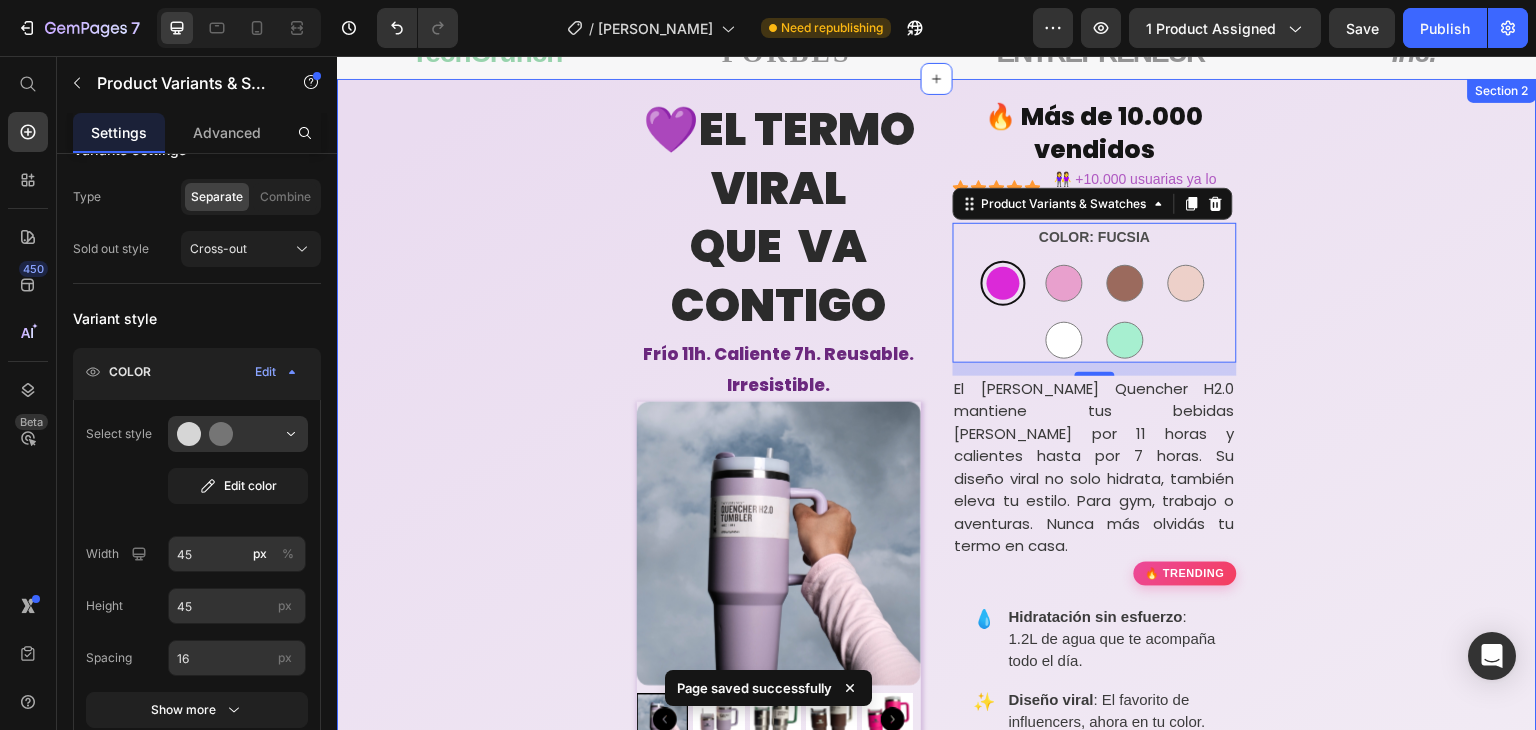 click on "💜EL TERMO VIRAL QUE  VA CONTIGO Heading  Frío 11h. Caliente 7h. Reusable. Irresistible. Text Block
Product Images 🔥 Más de 10.000 vendidos Heading Icon Icon Icon Icon Icon Icon List 👭 +10.000 usuarias ya lo probaron Text Block Row COLOR: FUCSIA FUCSIA FUCSIA [PERSON_NAME] CAFE OSCURO CAFE OSCURO CAFE CLARO CAFE [PERSON_NAME] [PERSON_NAME] VERDE VERDE Product Variants & Swatches   13 El [PERSON_NAME] Quencher H2.0 mantiene tus bebidas [PERSON_NAME] por 11 horas y calientes hasta por 7 horas. Su diseño viral no solo hidrata, también eleva tu estilo. Para gym, trabajo o aventuras. Nunca más olvidás tu termo en casa. Text Block
🔥 Trending
💧
Hidratación sin esfuerzo
1.2L de agua que te acompaña todo el día.
✨
Diseño viral
El favorito de influencers, ahora en tu color.
🔒
Sin derrames
Tapa giratoria con 3 posiciones.
🤝" at bounding box center (937, 1054) 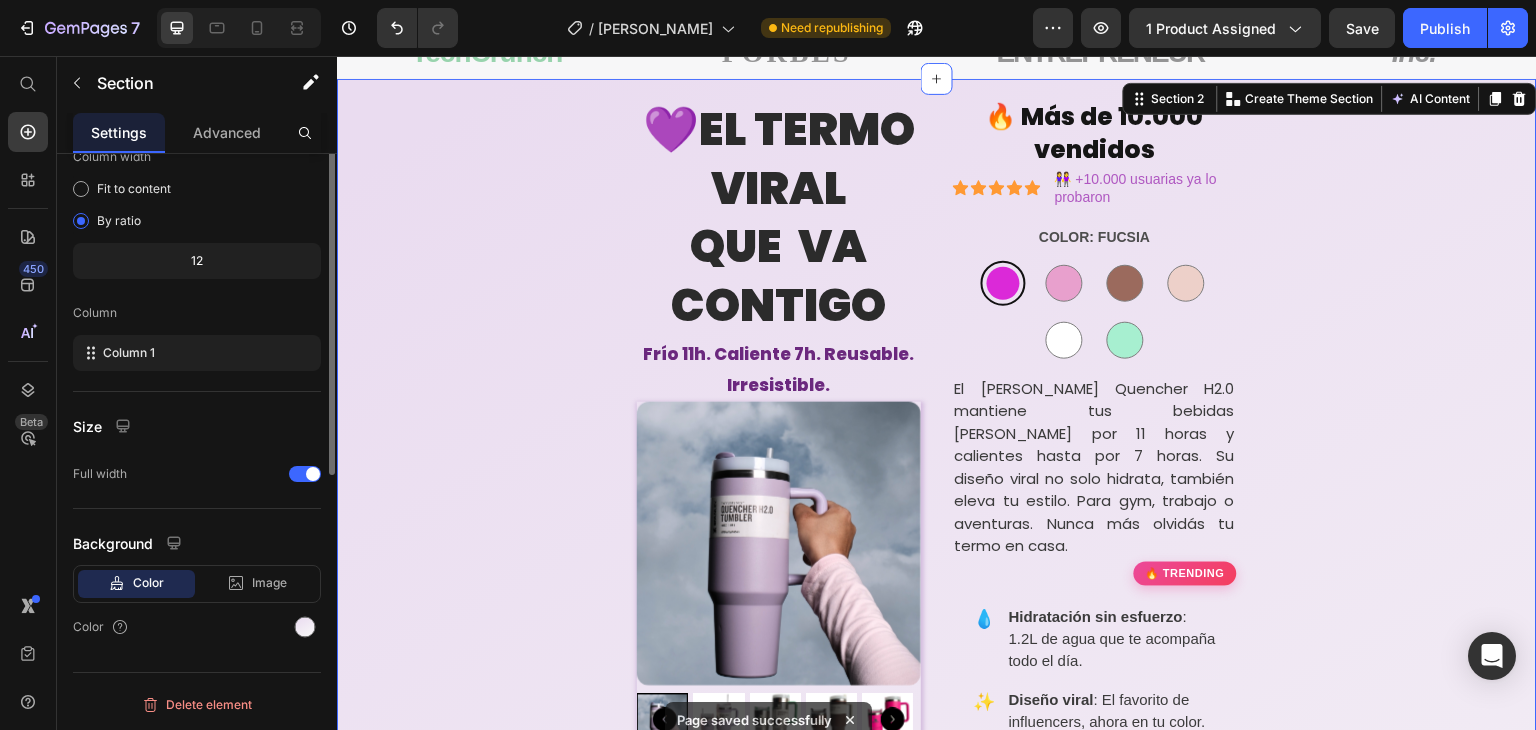 scroll, scrollTop: 0, scrollLeft: 0, axis: both 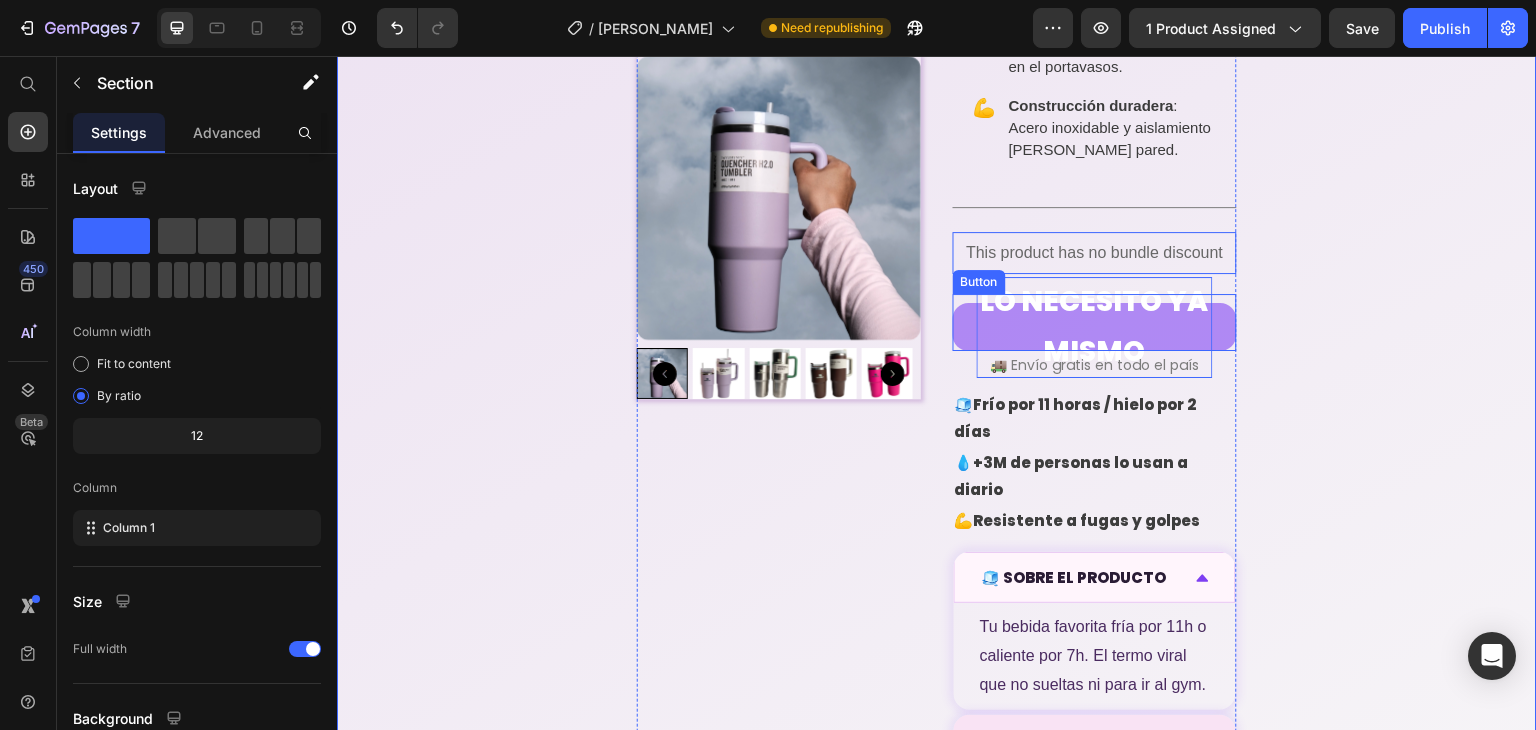click on "LO NECESITO YA MISMO" at bounding box center (1095, 327) 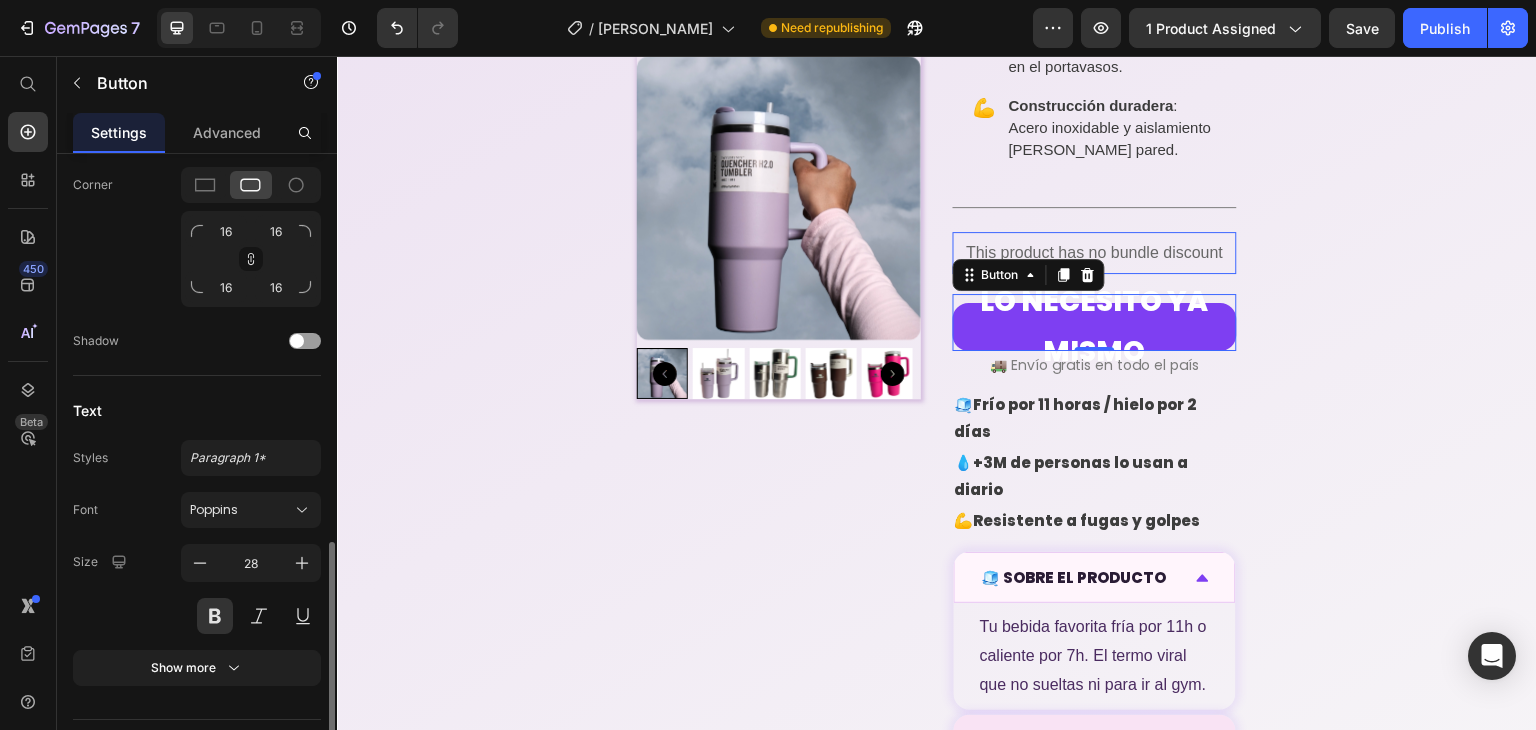 scroll, scrollTop: 745, scrollLeft: 0, axis: vertical 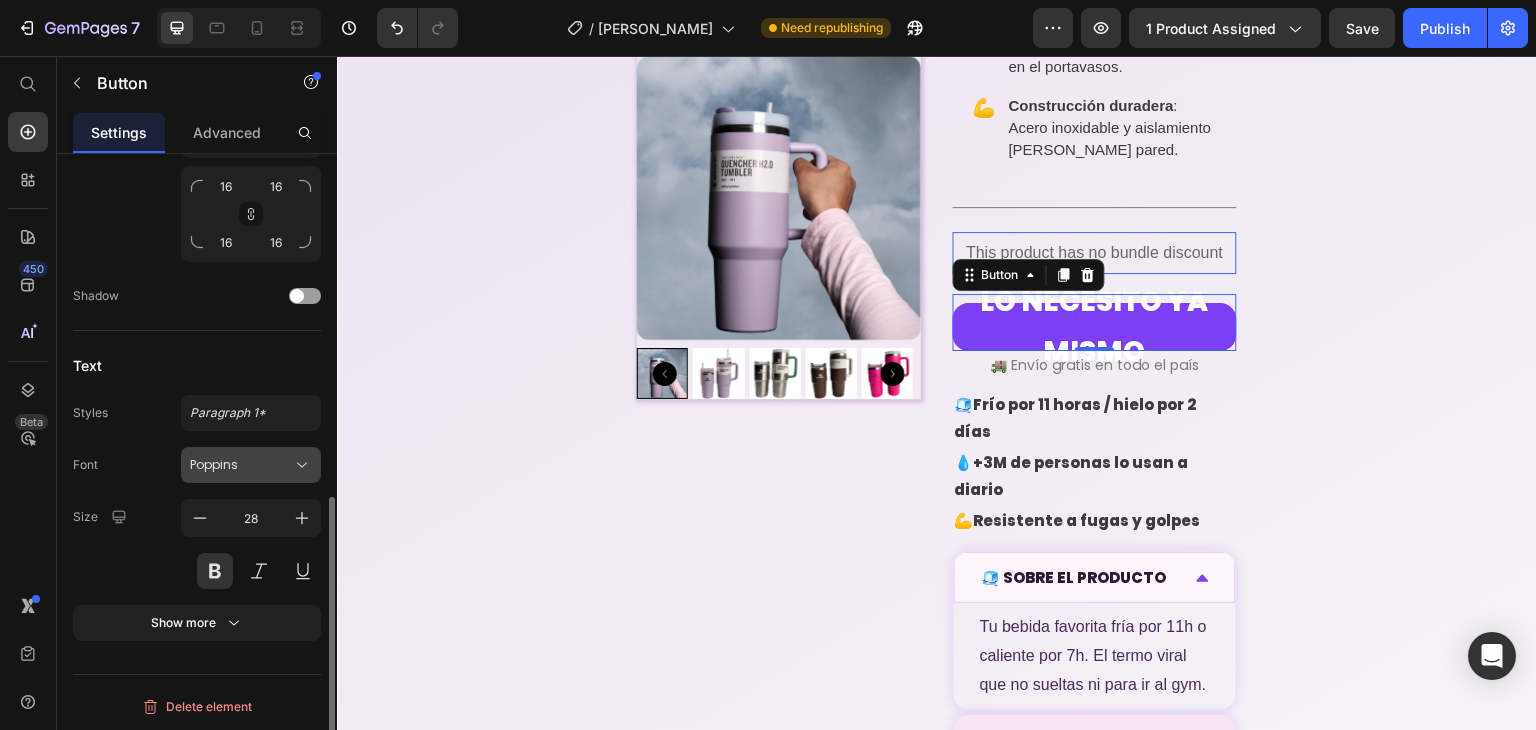 click on "Poppins" at bounding box center [241, 465] 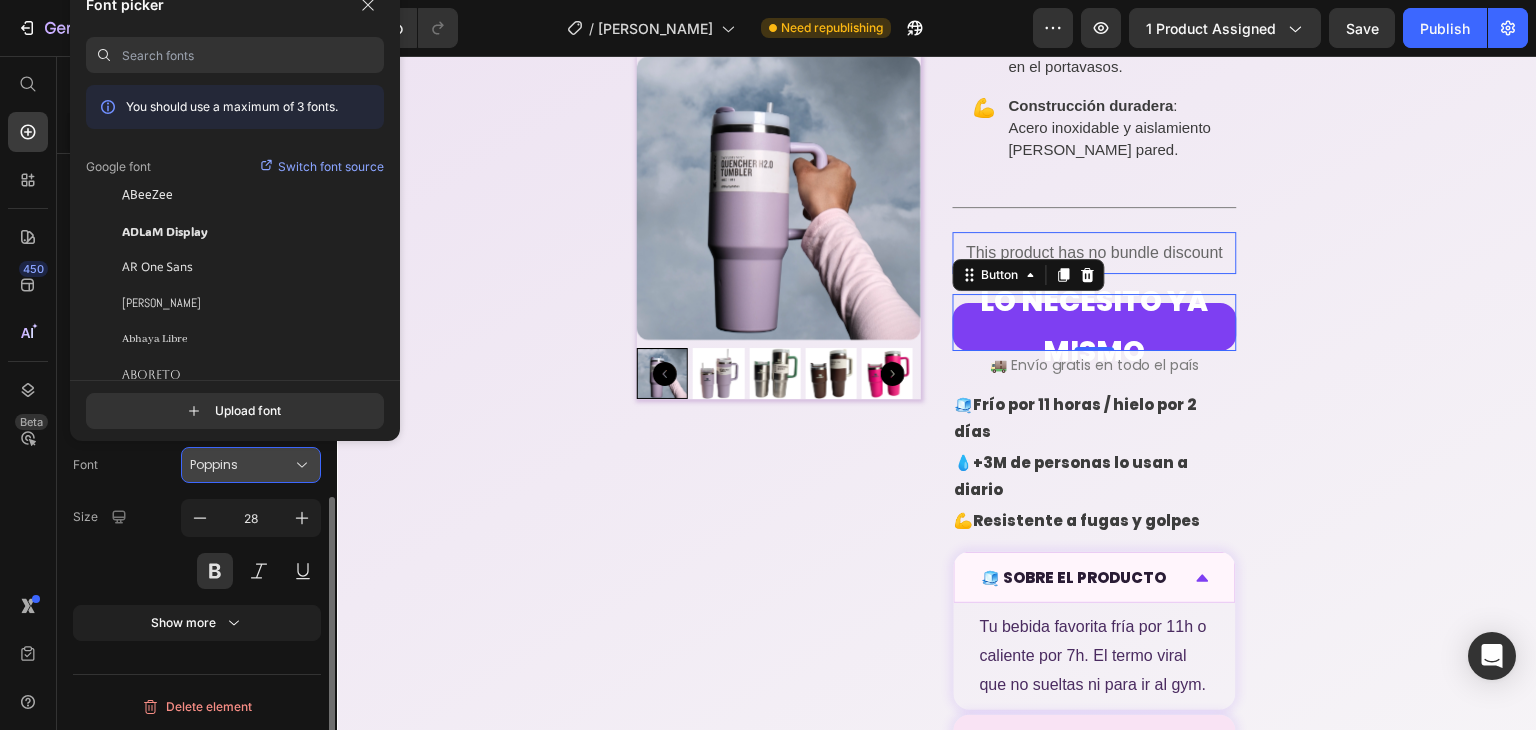 click on "Poppins" at bounding box center [241, 465] 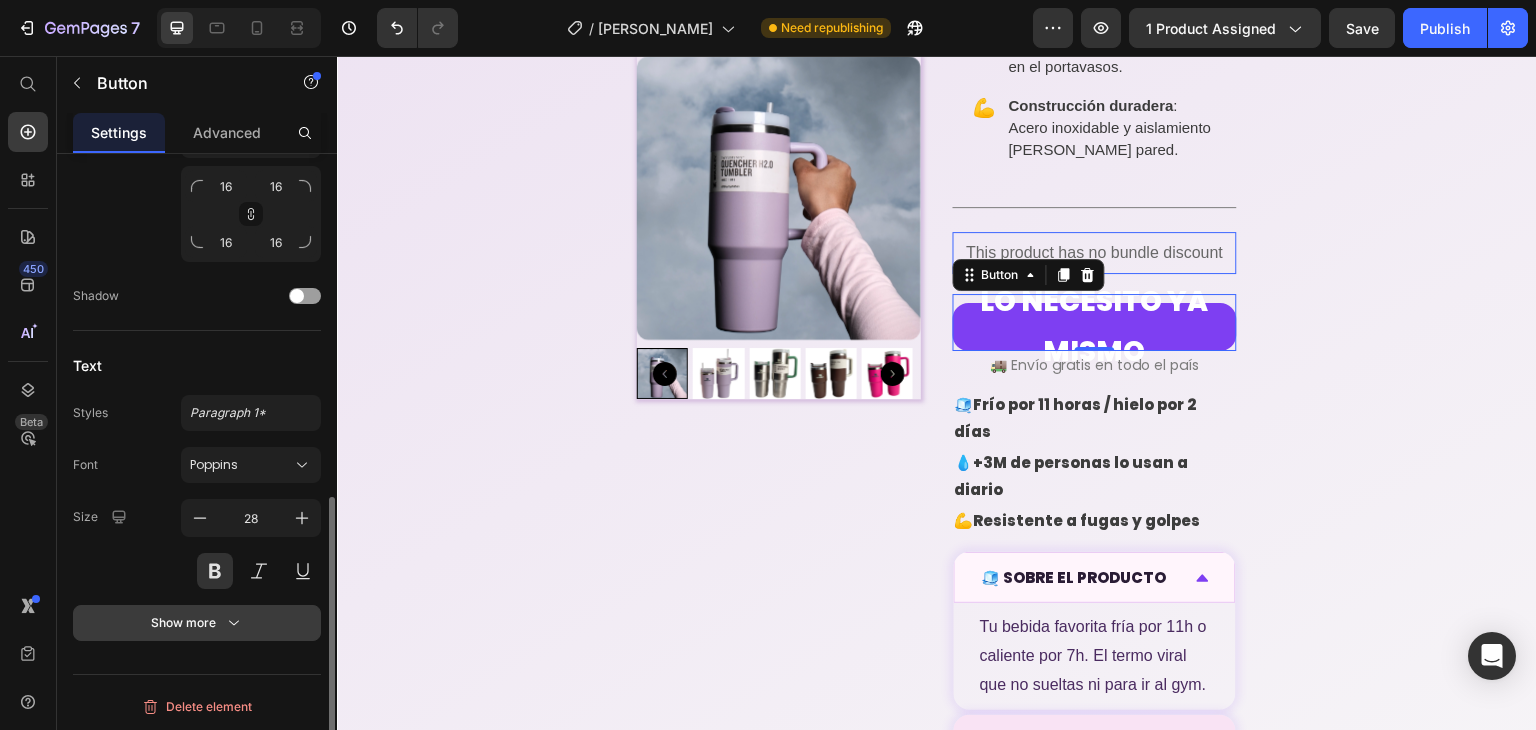 click on "Show more" at bounding box center [197, 623] 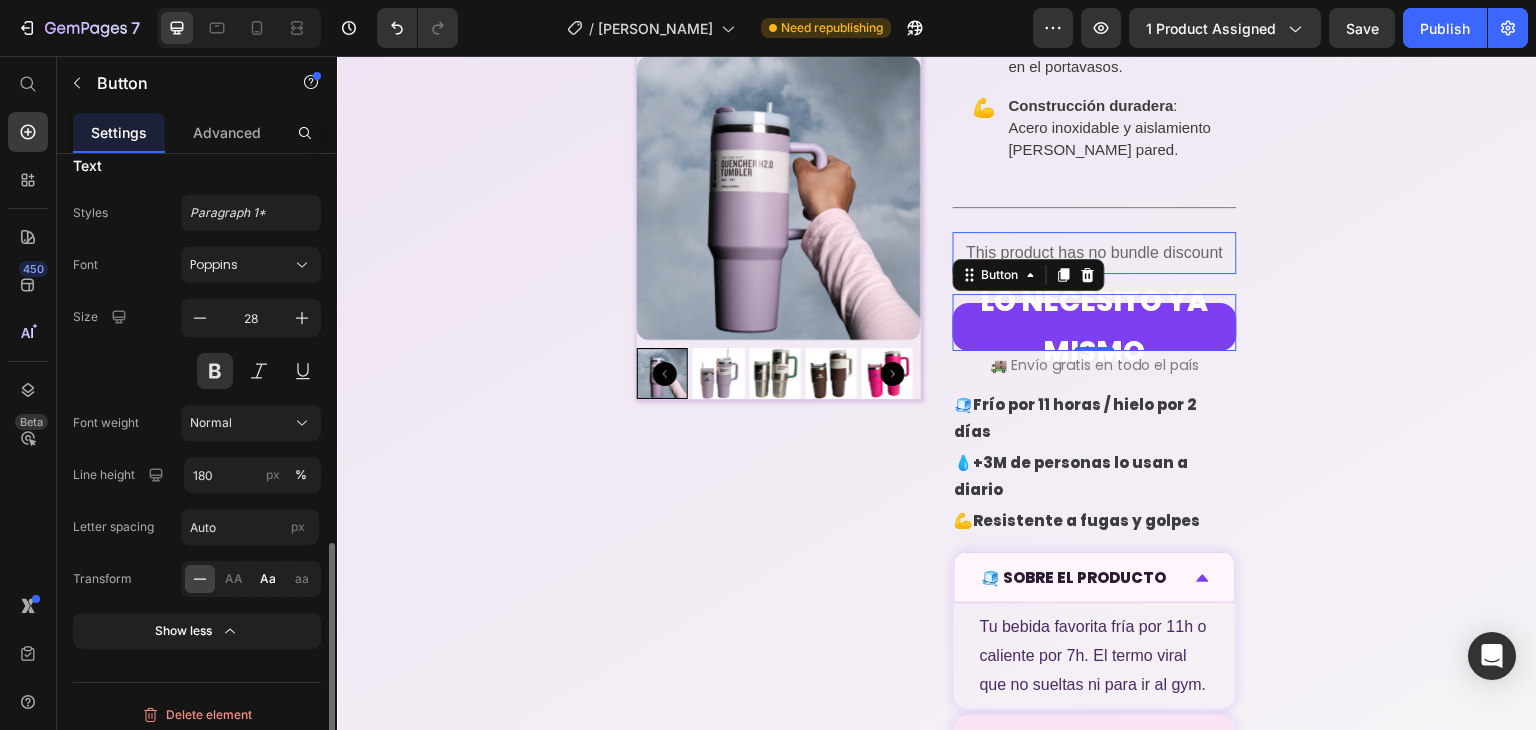 scroll, scrollTop: 953, scrollLeft: 0, axis: vertical 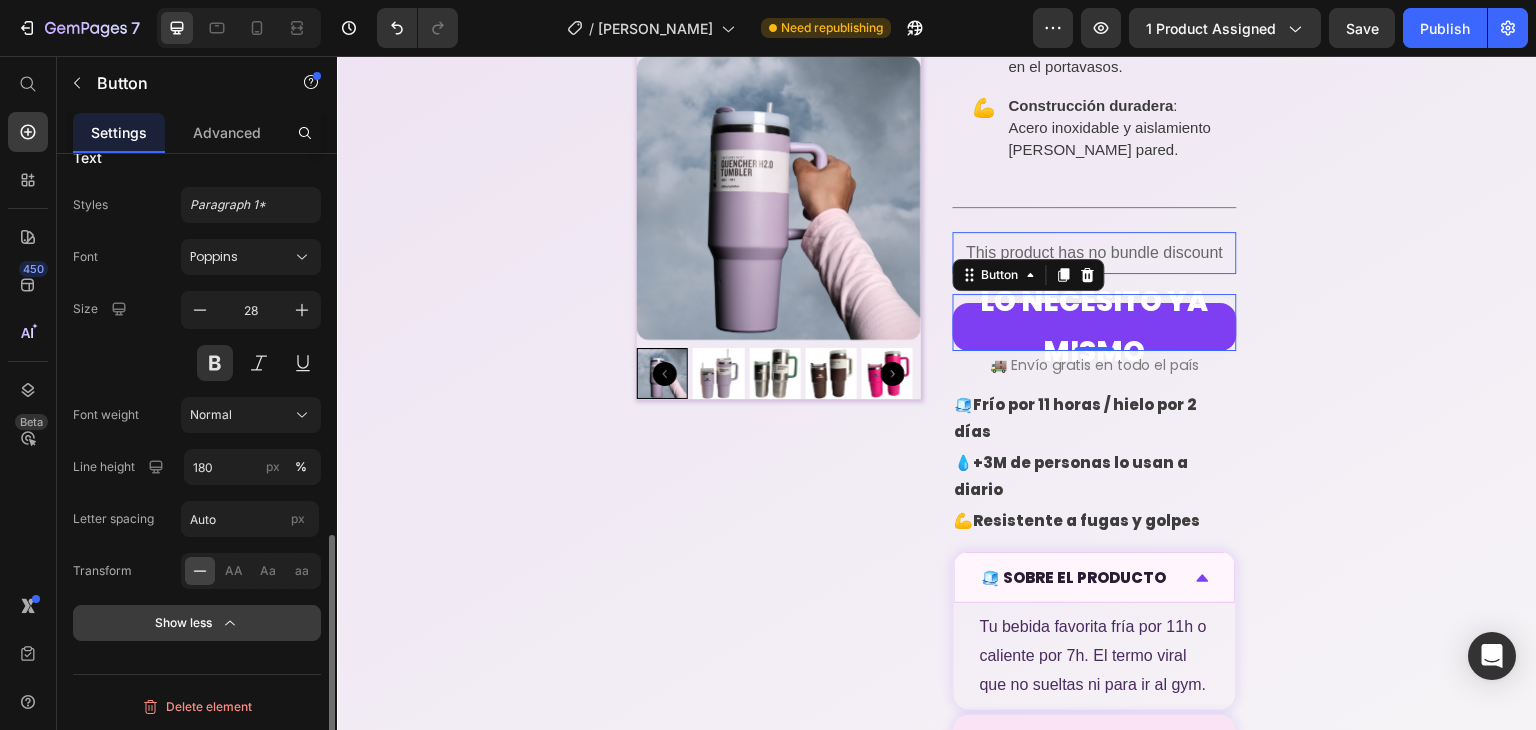 click on "Show less" 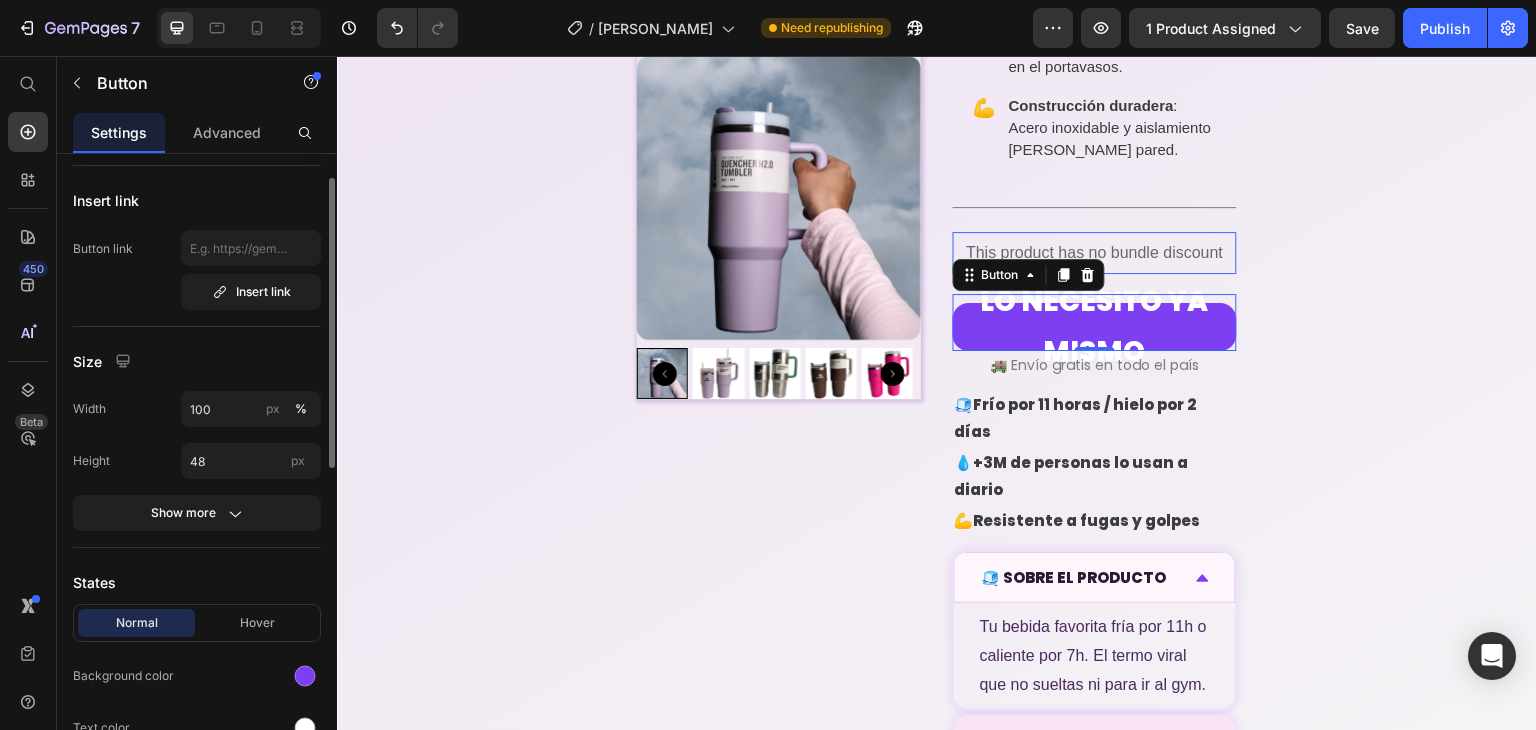 scroll, scrollTop: 0, scrollLeft: 0, axis: both 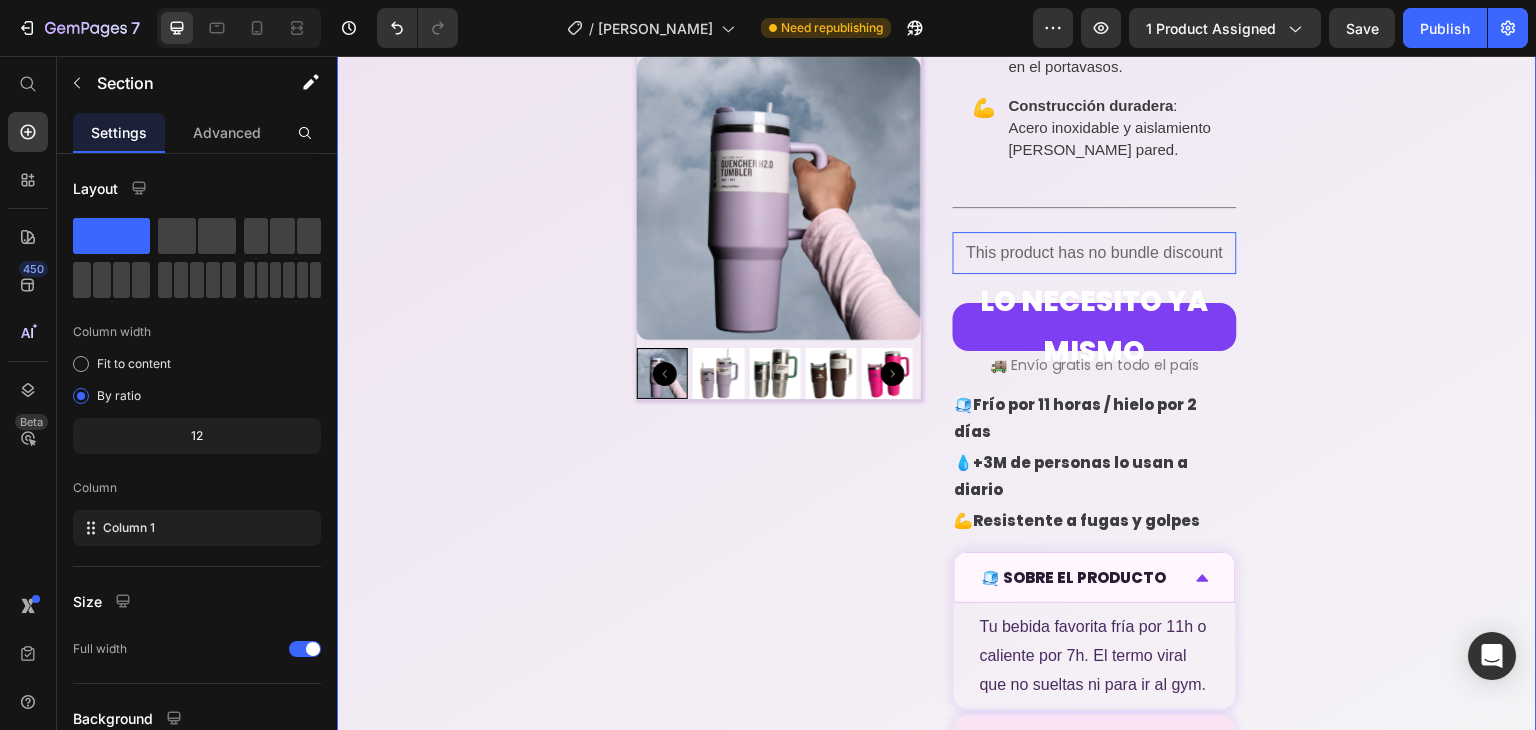click on "💜EL TERMO VIRAL QUE  VA CONTIGO Heading  Frío 11h. Caliente 7h. Reusable. Irresistible. Text Block
Product Images 🔥 Más de 10.000 vendidos Heading Icon Icon Icon Icon Icon Icon List 👭 +10.000 usuarias ya lo probaron Text Block Row COLOR: FUCSIA FUCSIA FUCSIA [PERSON_NAME] CAFE OSCURO CAFE OSCURO CAFE CLARO CAFE [PERSON_NAME] [PERSON_NAME] VERDE VERDE Product Variants & Swatches El [PERSON_NAME] Quencher H2.0 mantiene tus bebidas [PERSON_NAME] por 11 horas y calientes hasta por 7 horas. Su diseño viral no solo hidrata, también eleva tu estilo. Para gym, trabajo o aventuras. Nunca más olvidás tu termo en casa. Text Block
🔥 Trending
💧
Hidratación sin esfuerzo
1.2L de agua que te acompaña todo el día.
✨
Diseño viral
El favorito de influencers, ahora en tu color.
🔒
Sin derrames
Tapa giratoria con 3 posiciones.
🤝" at bounding box center (937, 254) 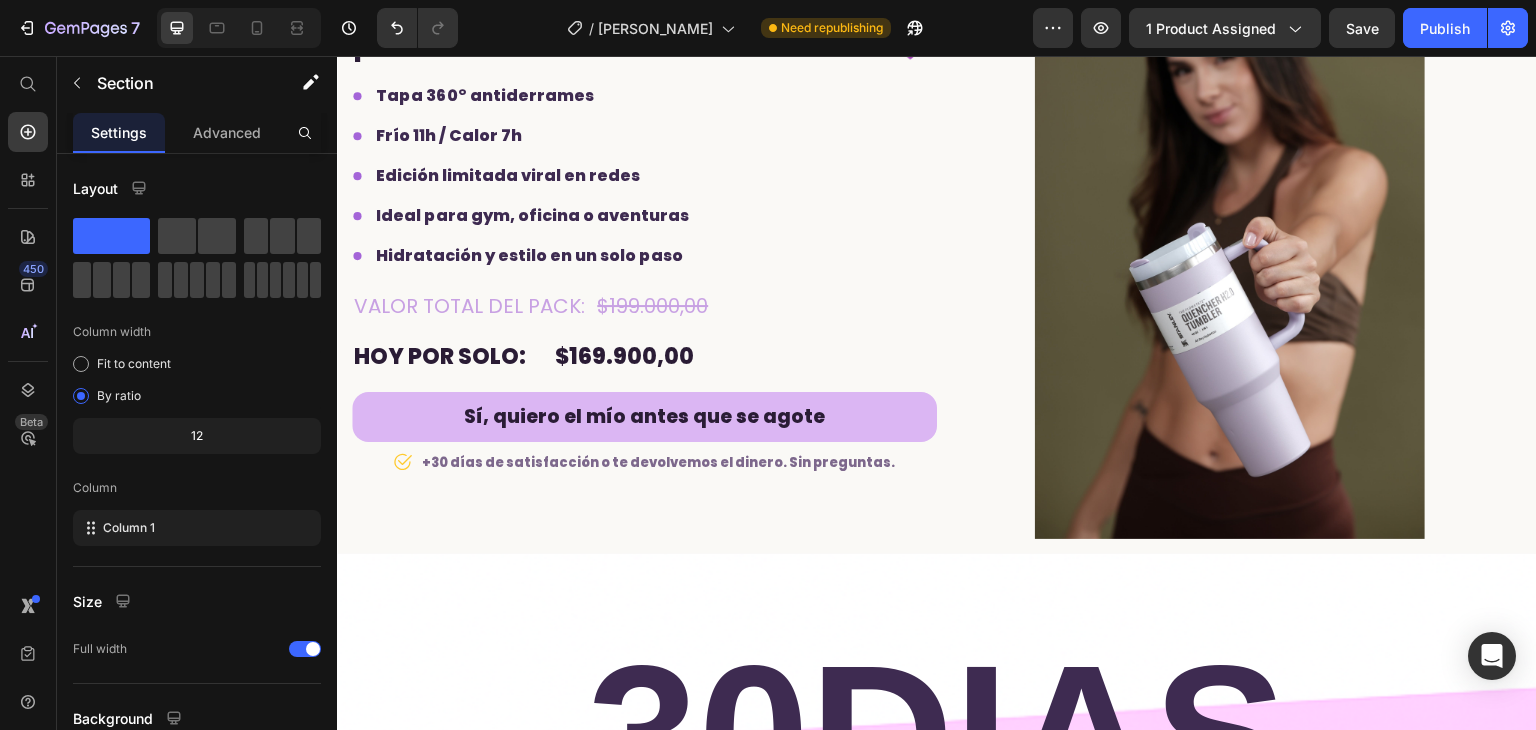 scroll, scrollTop: 3599, scrollLeft: 0, axis: vertical 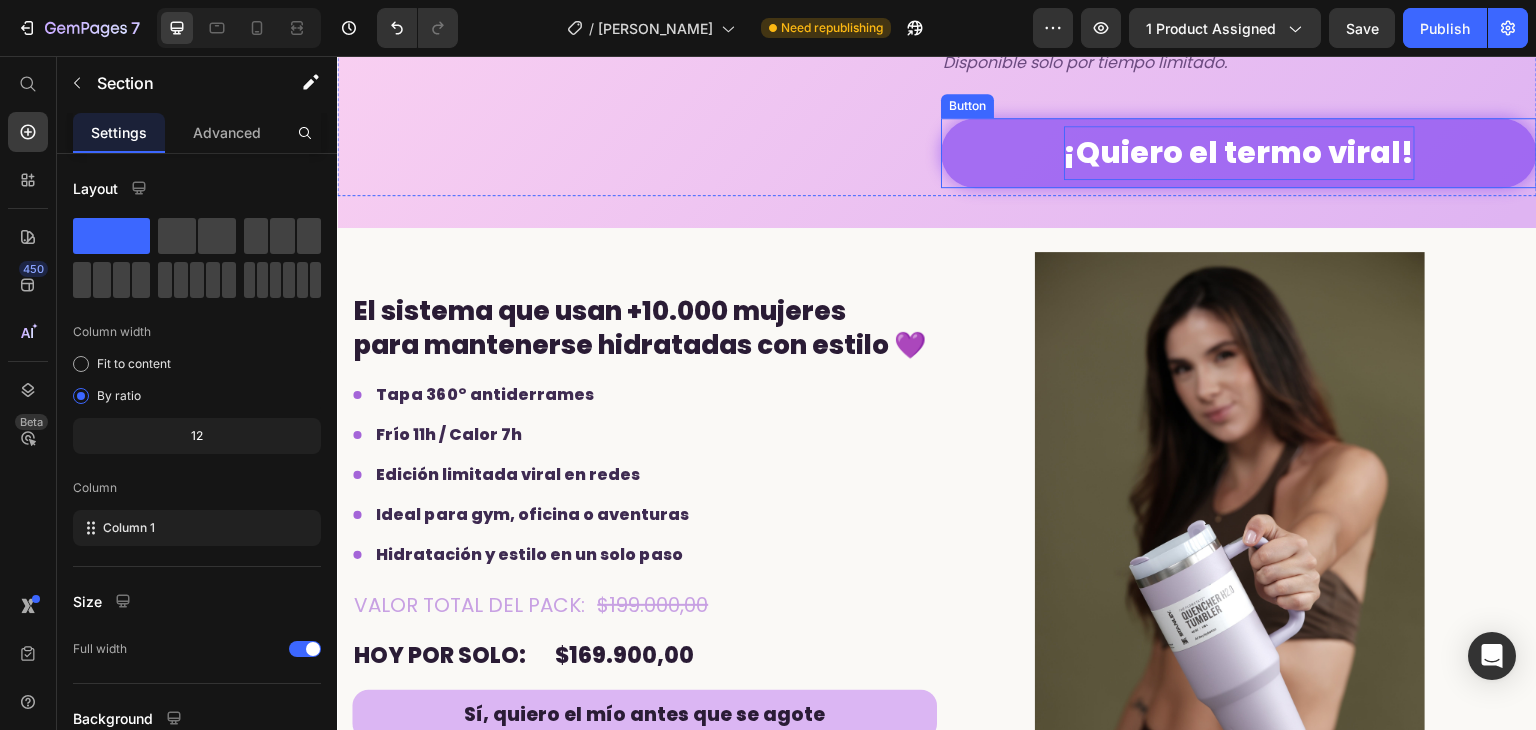 click on "¡Quiero el termo viral!" at bounding box center (1239, 153) 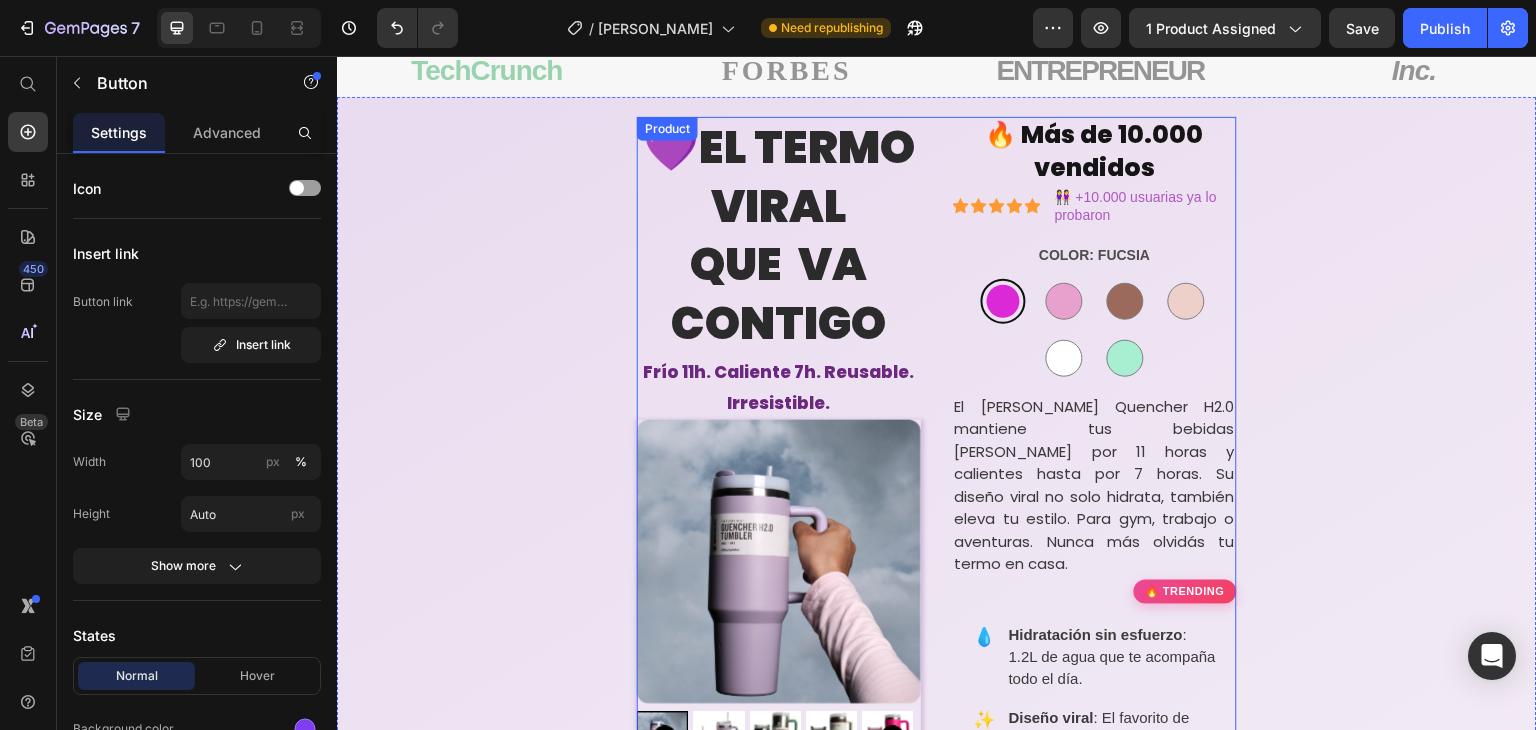 scroll, scrollTop: 36, scrollLeft: 0, axis: vertical 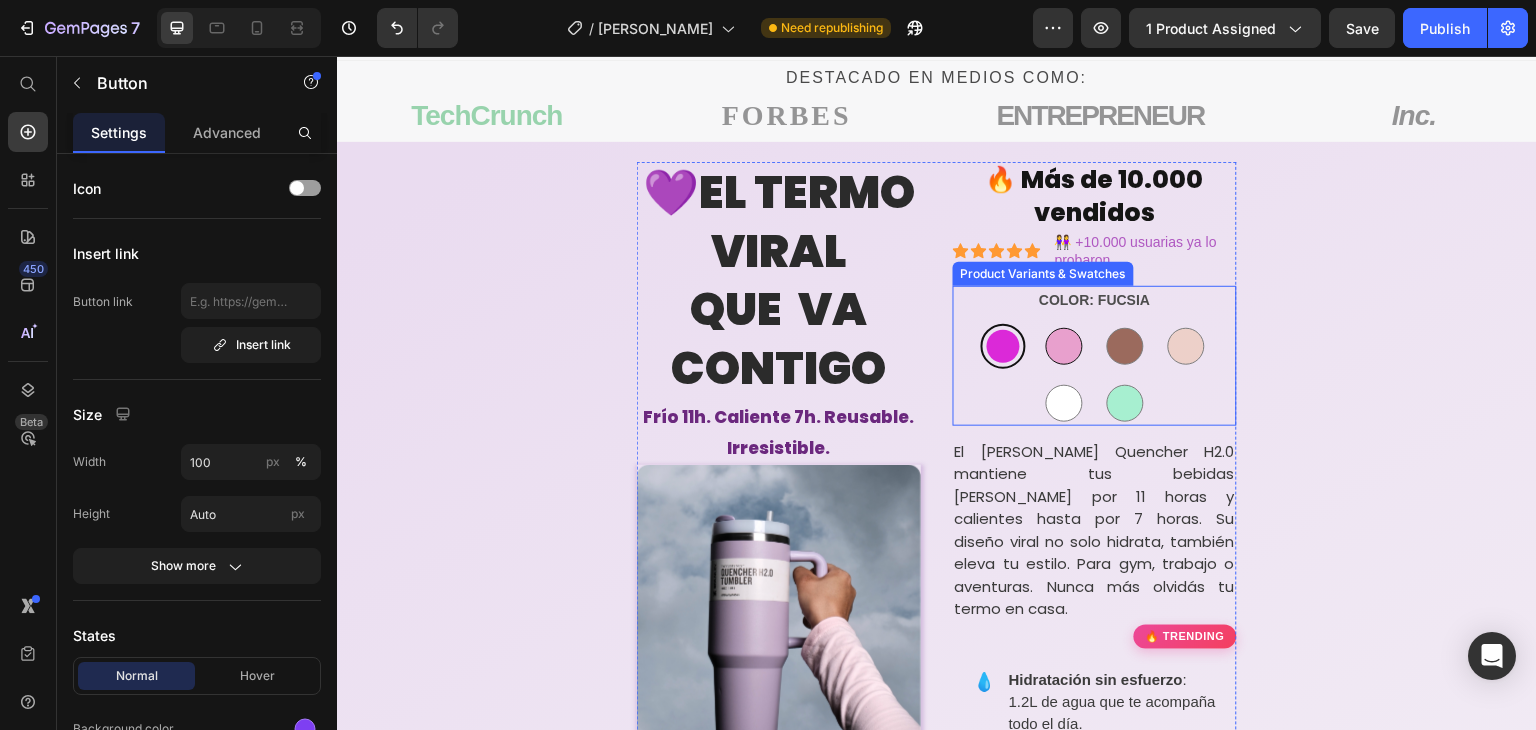 click at bounding box center [1064, 346] 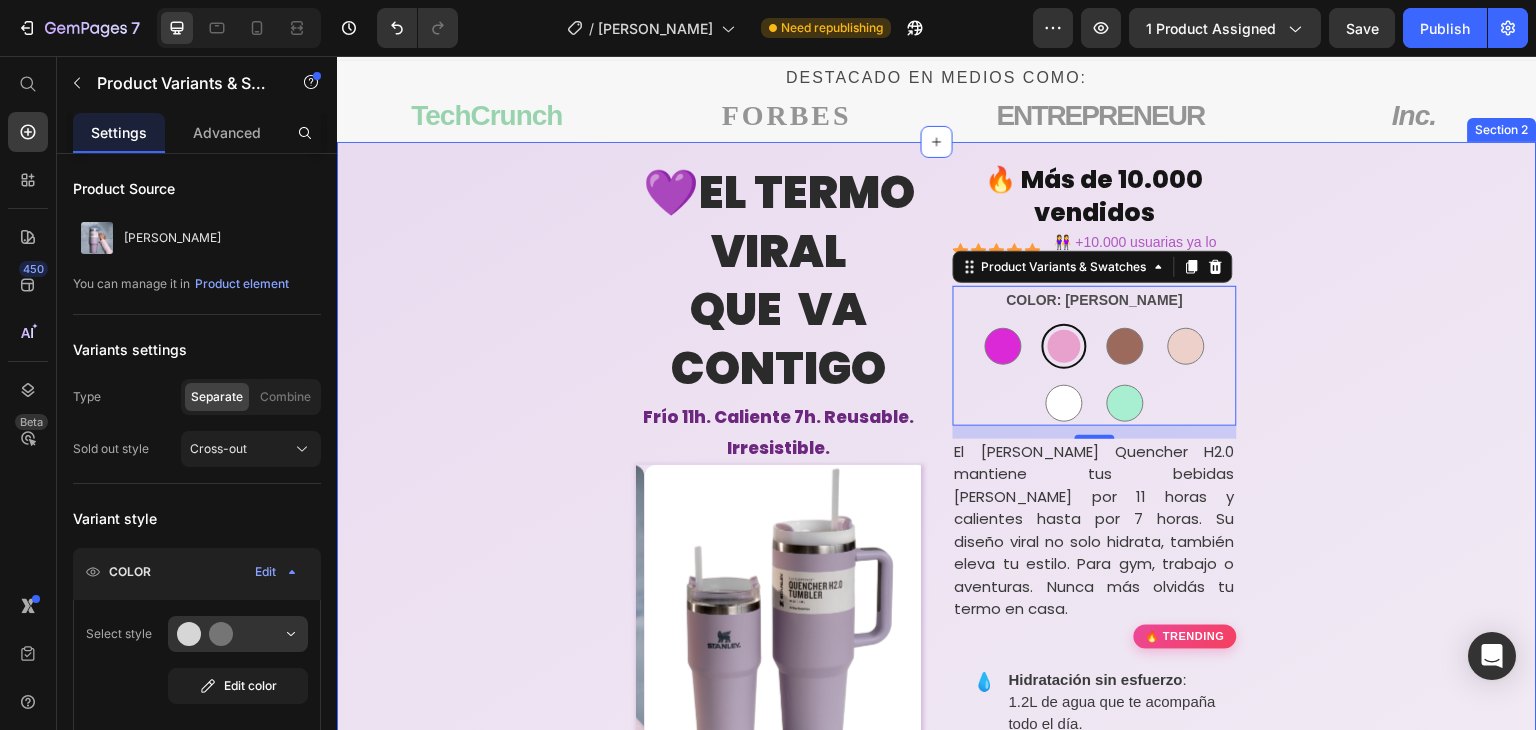 click on "💜EL TERMO VIRAL QUE  VA CONTIGO Heading  Frío 11h. Caliente 7h. Reusable. Irresistible. Text Block
Product Images 🔥 Más de 10.000 vendidos Heading Icon Icon Icon Icon Icon Icon List 👭 +10.000 usuarias ya lo probaron Text Block Row COLOR: [PERSON_NAME] FUCSIA FUCSIA [PERSON_NAME] CAFE OSCURO CAFE OSCURO CAFE CLARO CAFE [PERSON_NAME] [PERSON_NAME] VERDE VERDE Product Variants & Swatches   13 El [PERSON_NAME] Quencher H2.0 mantiene tus bebidas [PERSON_NAME] por 11 horas y calientes hasta por 7 horas. Su diseño viral no solo hidrata, también eleva tu estilo. Para gym, trabajo o aventuras. Nunca más olvidás tu termo en casa. Text Block
🔥 Trending
💧
Hidratación sin esfuerzo
1.2L de agua que te acompaña todo el día.
✨
Diseño viral
El favorito de influencers, ahora en tu color.
🔒
Sin derrames
Tapa giratoria con 3 posiciones.
🤝" at bounding box center [937, 1117] 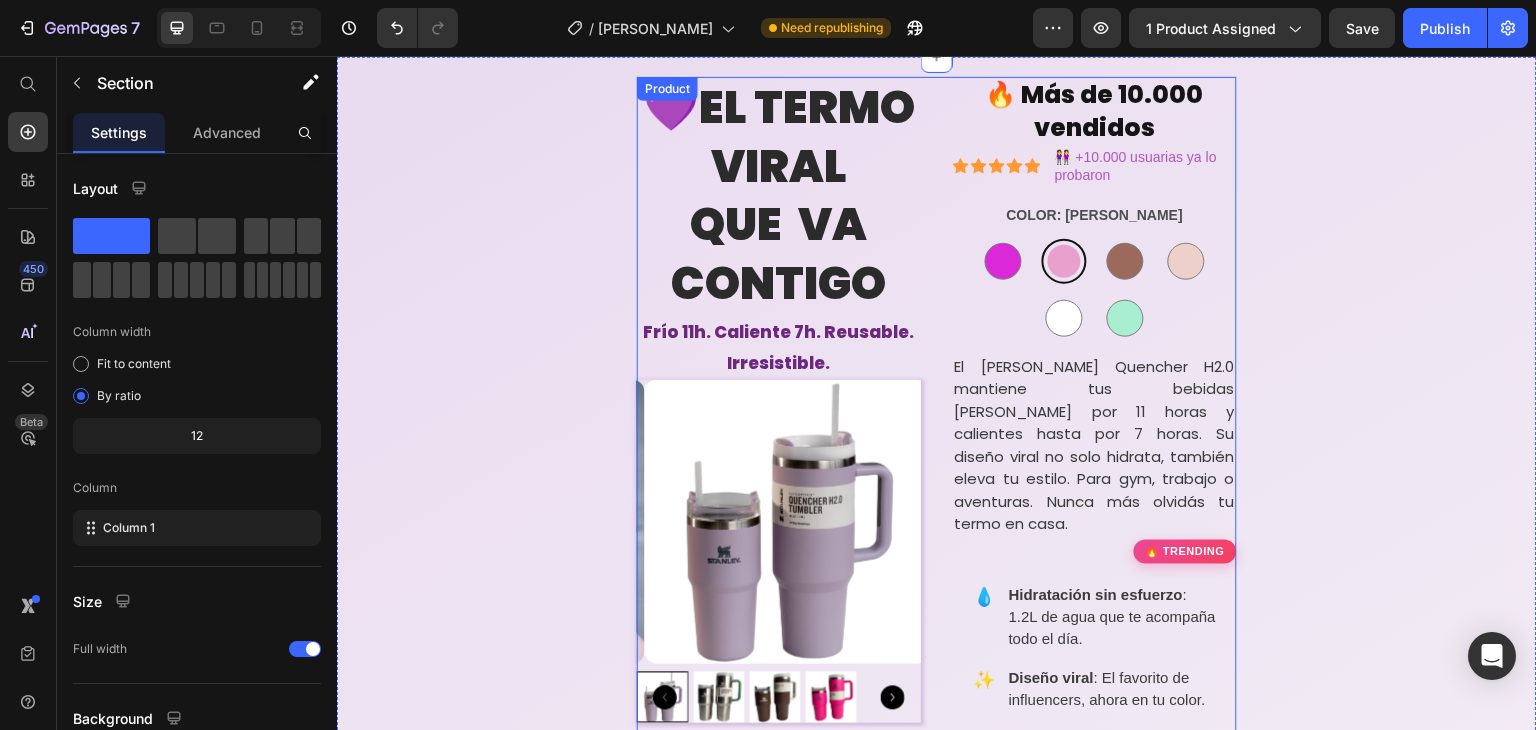 scroll, scrollTop: 0, scrollLeft: 0, axis: both 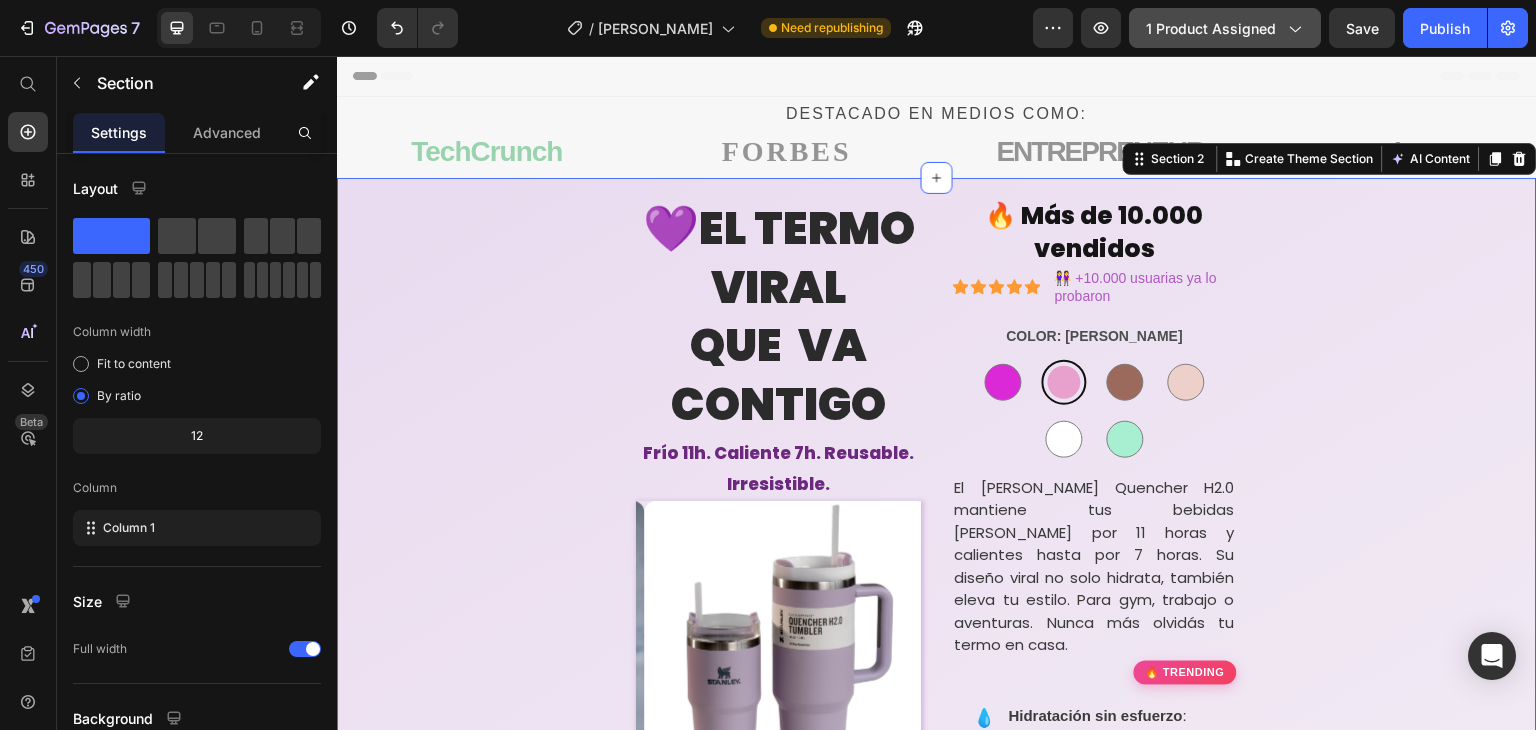 click 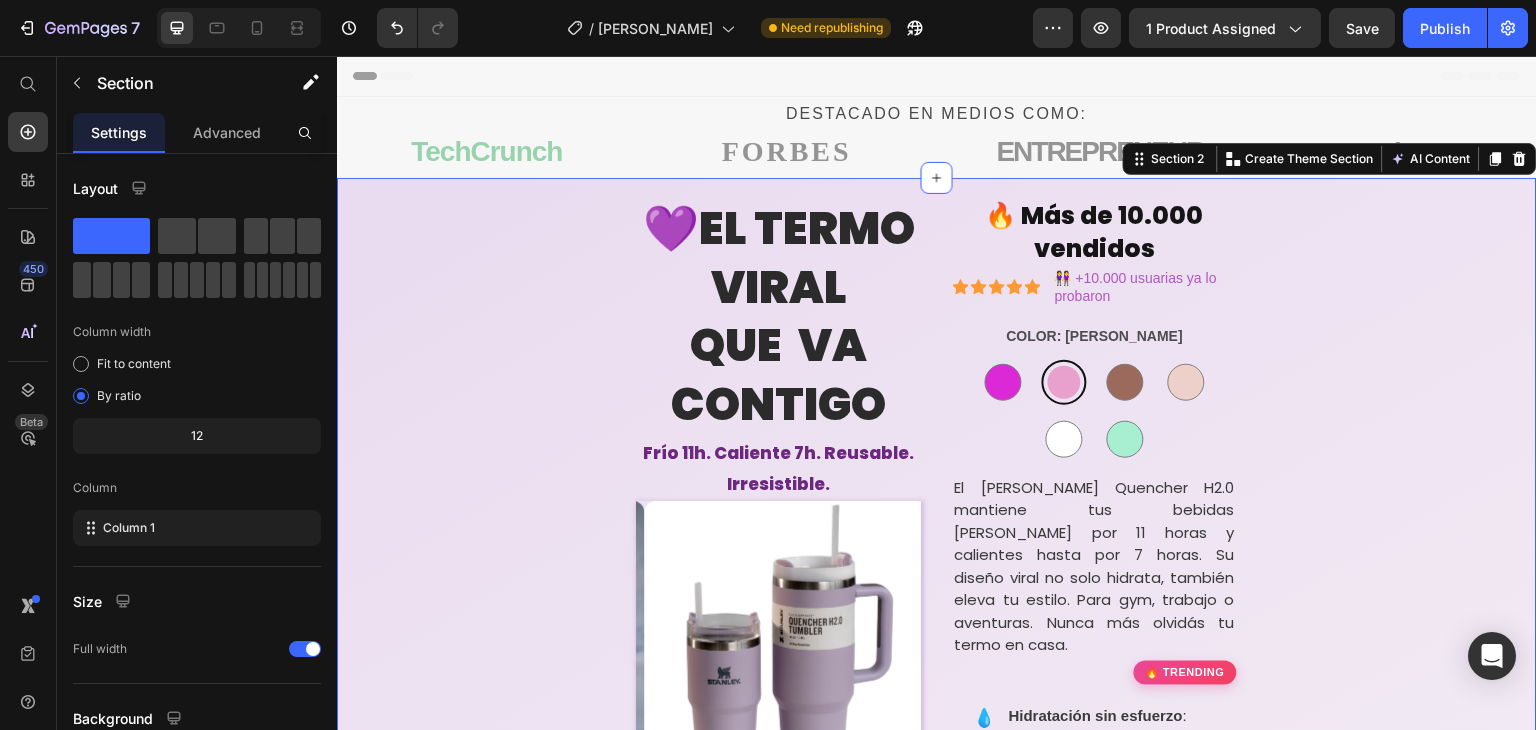 click on "💜EL TERMO VIRAL QUE  VA CONTIGO Heading  Frío 11h. Caliente 7h. Reusable. Irresistible. Text Block
Product Images 🔥 Más de 10.000 vendidos Heading Icon Icon Icon Icon Icon Icon List 👭 +10.000 usuarias ya lo probaron Text Block Row COLOR: [PERSON_NAME] FUCSIA FUCSIA [PERSON_NAME] CAFE OSCURO CAFE OSCURO CAFE CLARO CAFE [PERSON_NAME] [PERSON_NAME] VERDE VERDE Product Variants & Swatches El [PERSON_NAME] Quencher H2.0 mantiene tus bebidas [PERSON_NAME] por 11 horas y calientes hasta por 7 horas. Su diseño viral no solo hidrata, también eleva tu estilo. Para gym, trabajo o aventuras. Nunca más olvidás tu termo en casa. Text Block
🔥 Trending
💧
Hidratación sin esfuerzo
1.2L de agua que te acompaña todo el día.
✨
Diseño viral
El favorito de influencers, ahora en tu color.
🔒
Sin derrames
Tapa giratoria con 3 posiciones.
🤝" at bounding box center [937, 1153] 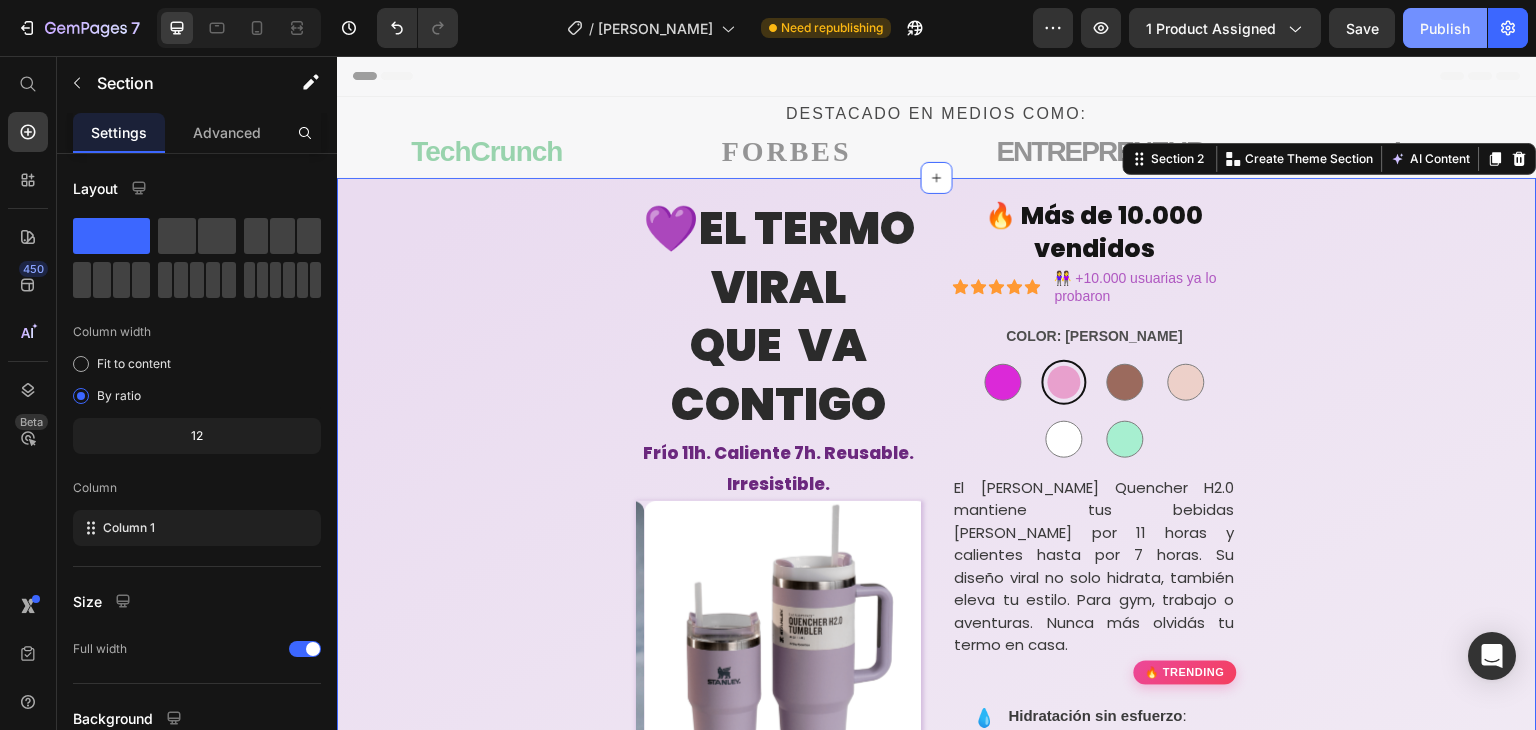 click on "Publish" at bounding box center (1445, 28) 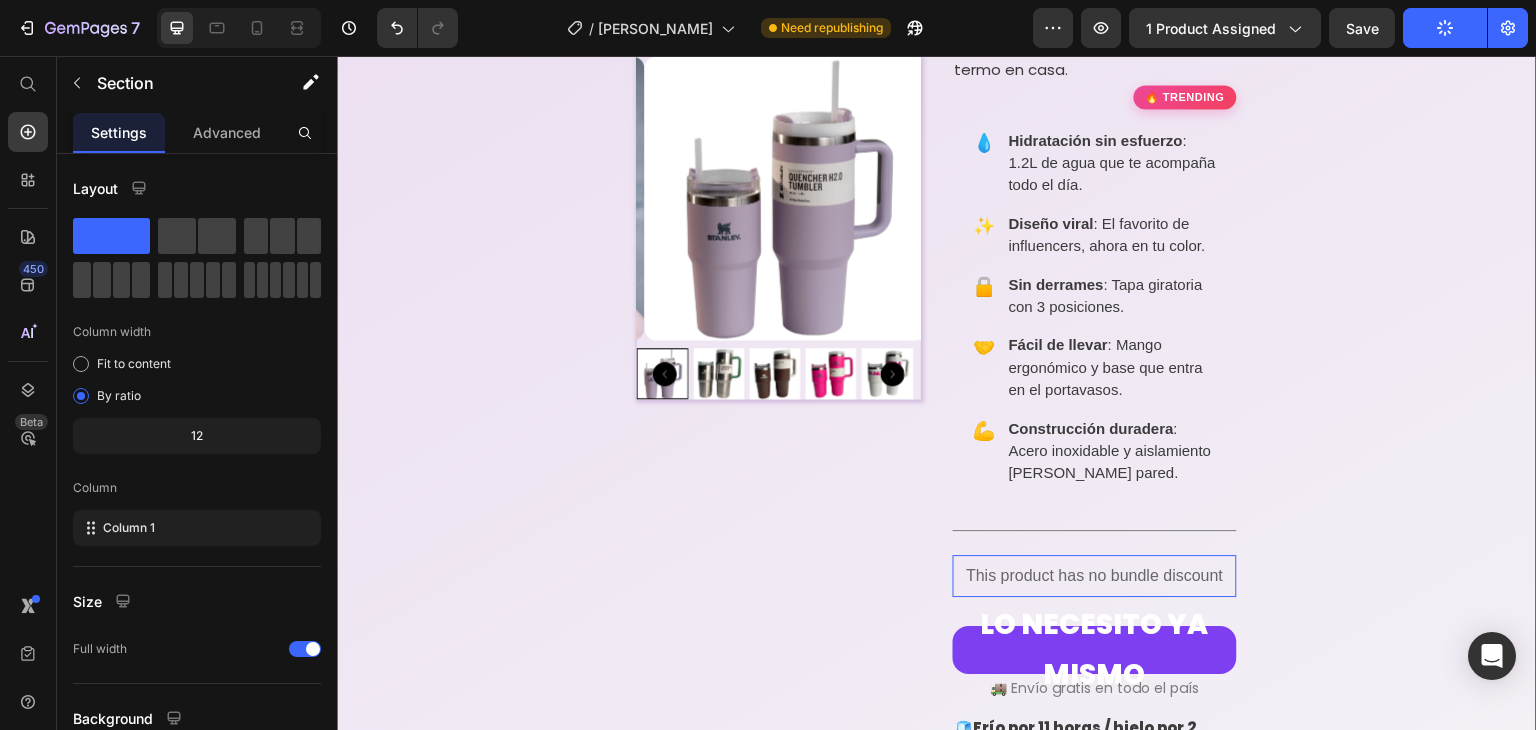 scroll, scrollTop: 600, scrollLeft: 0, axis: vertical 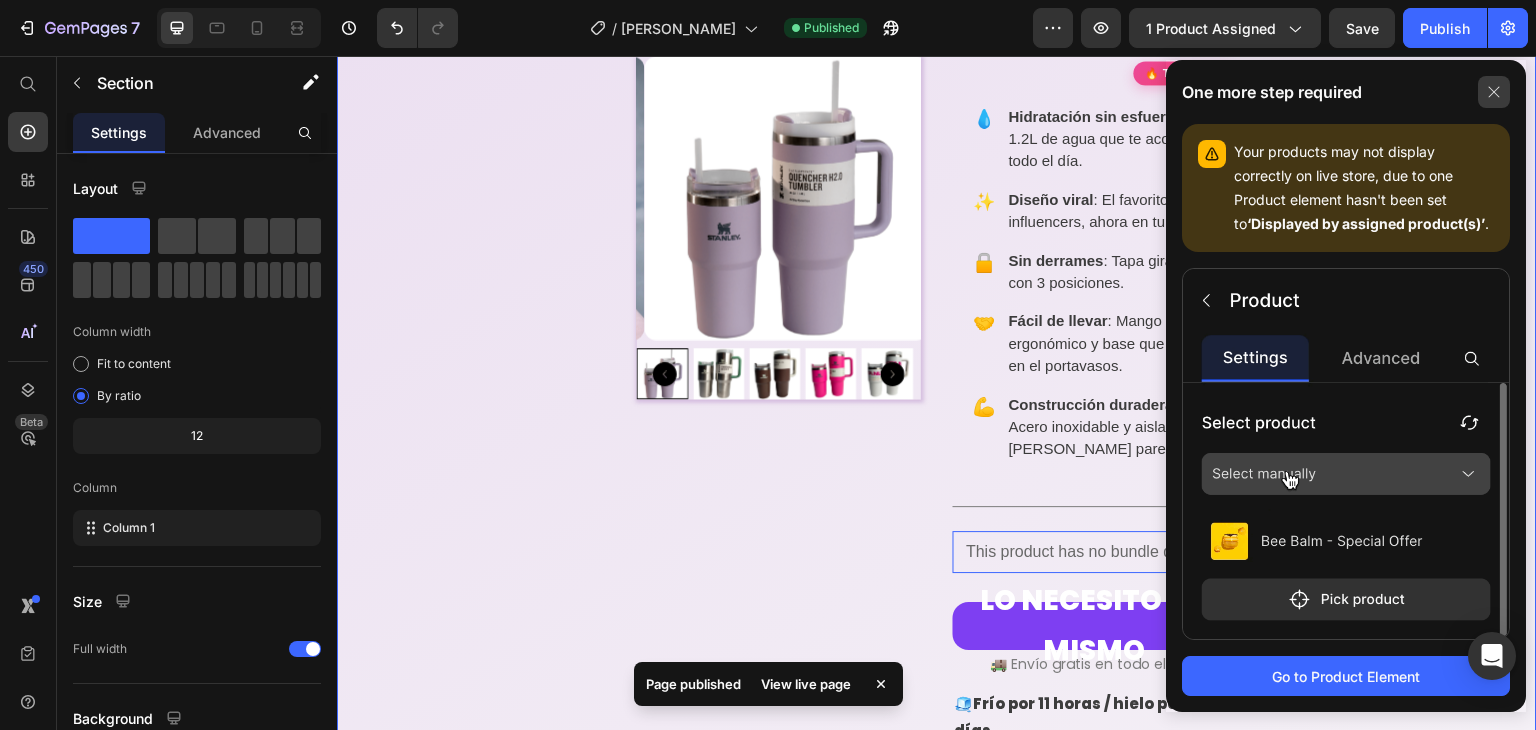 click 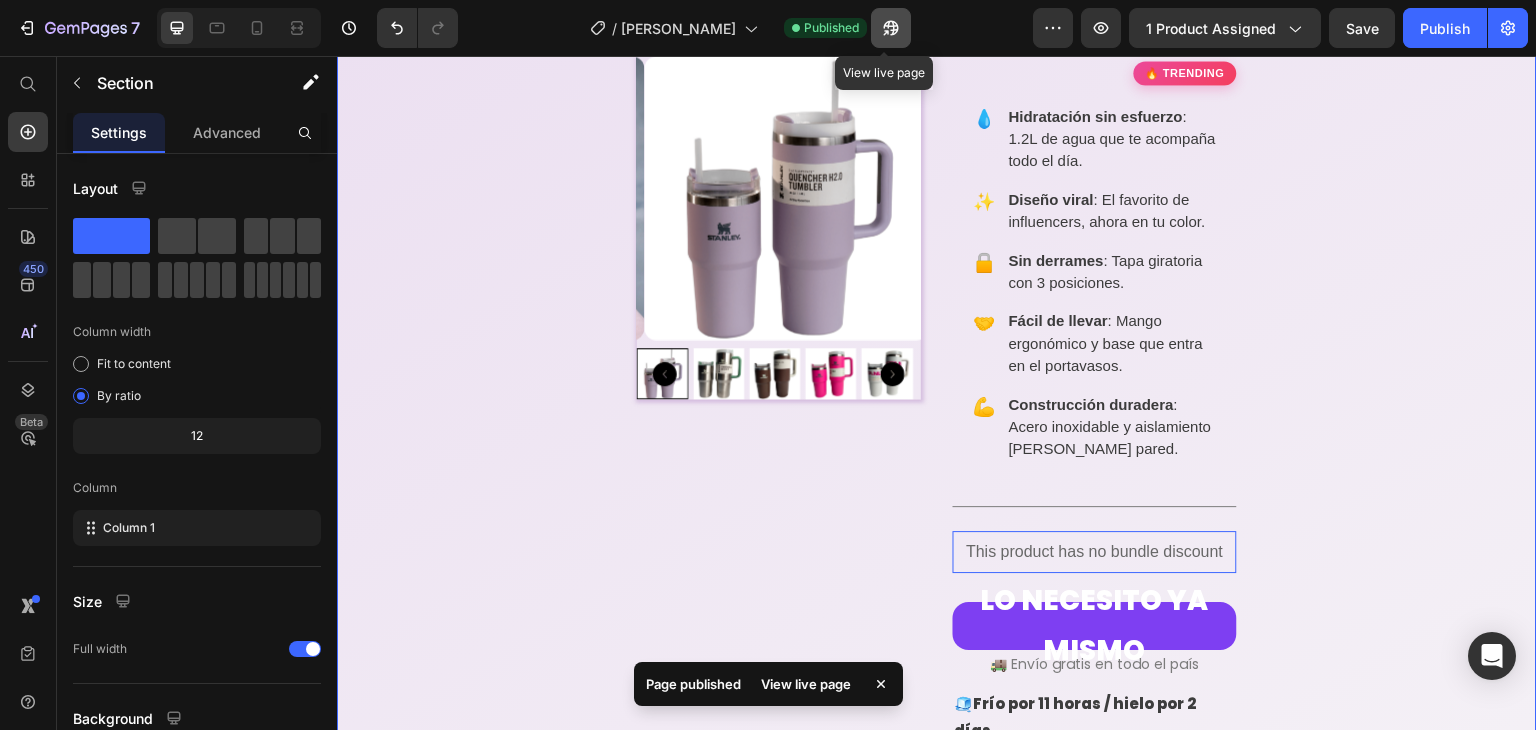 click 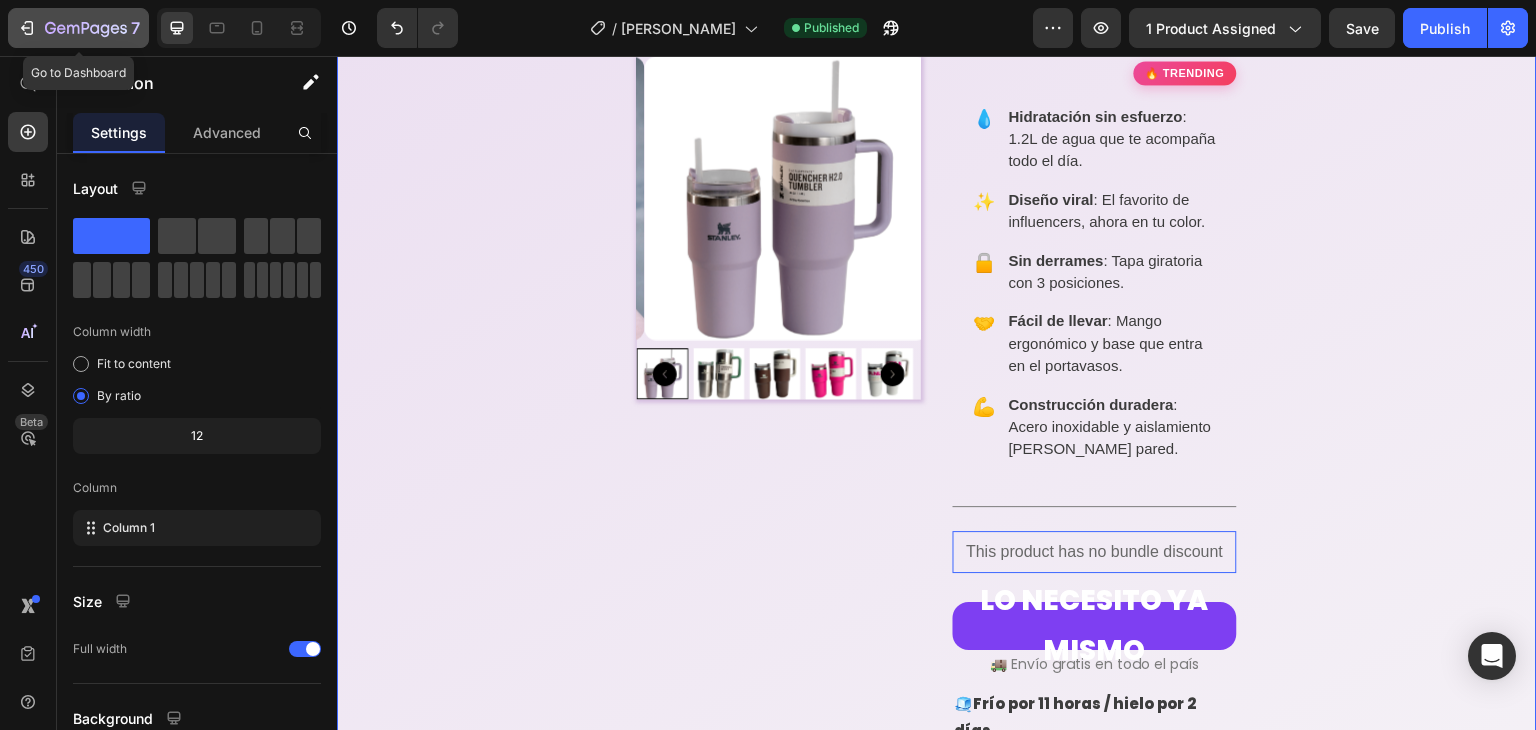 click 